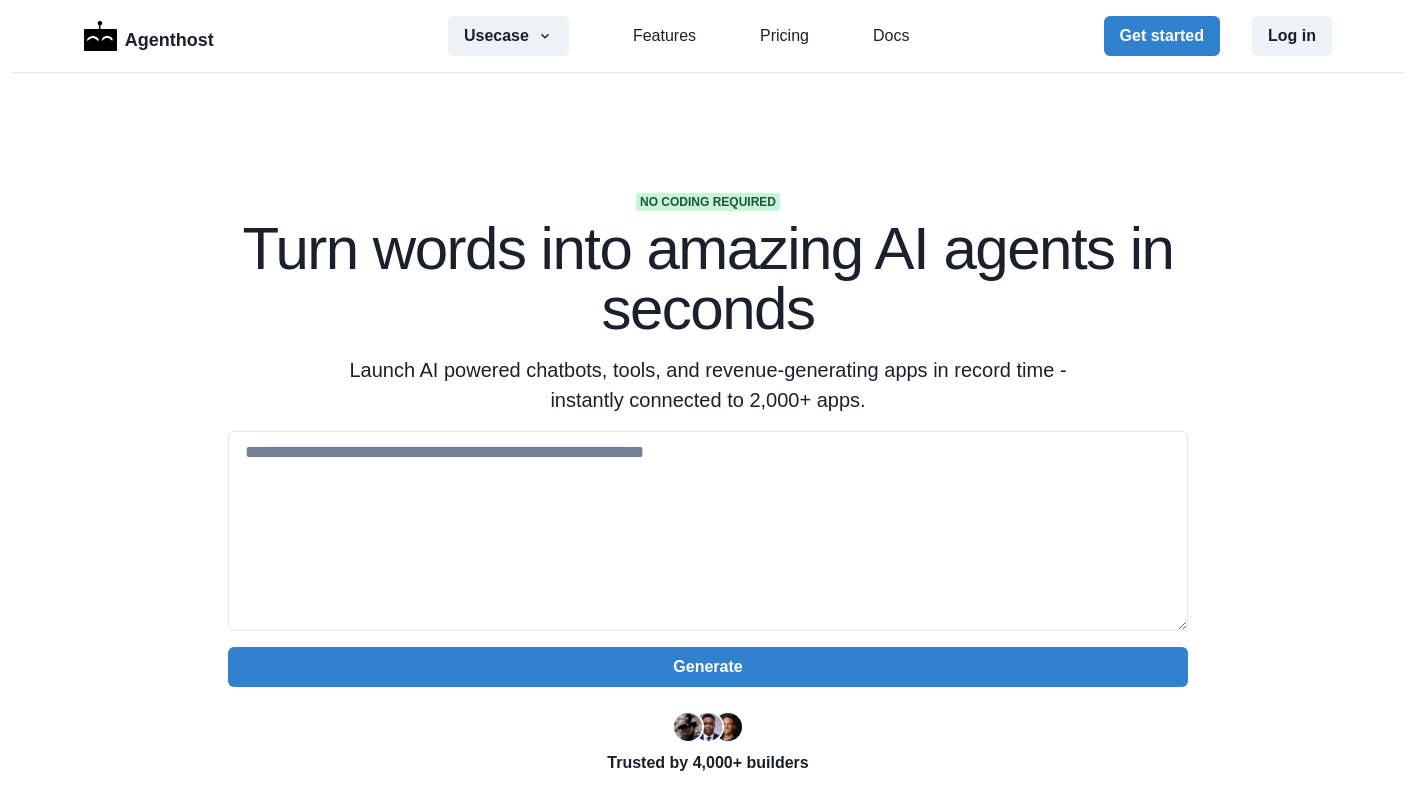 scroll, scrollTop: 0, scrollLeft: 0, axis: both 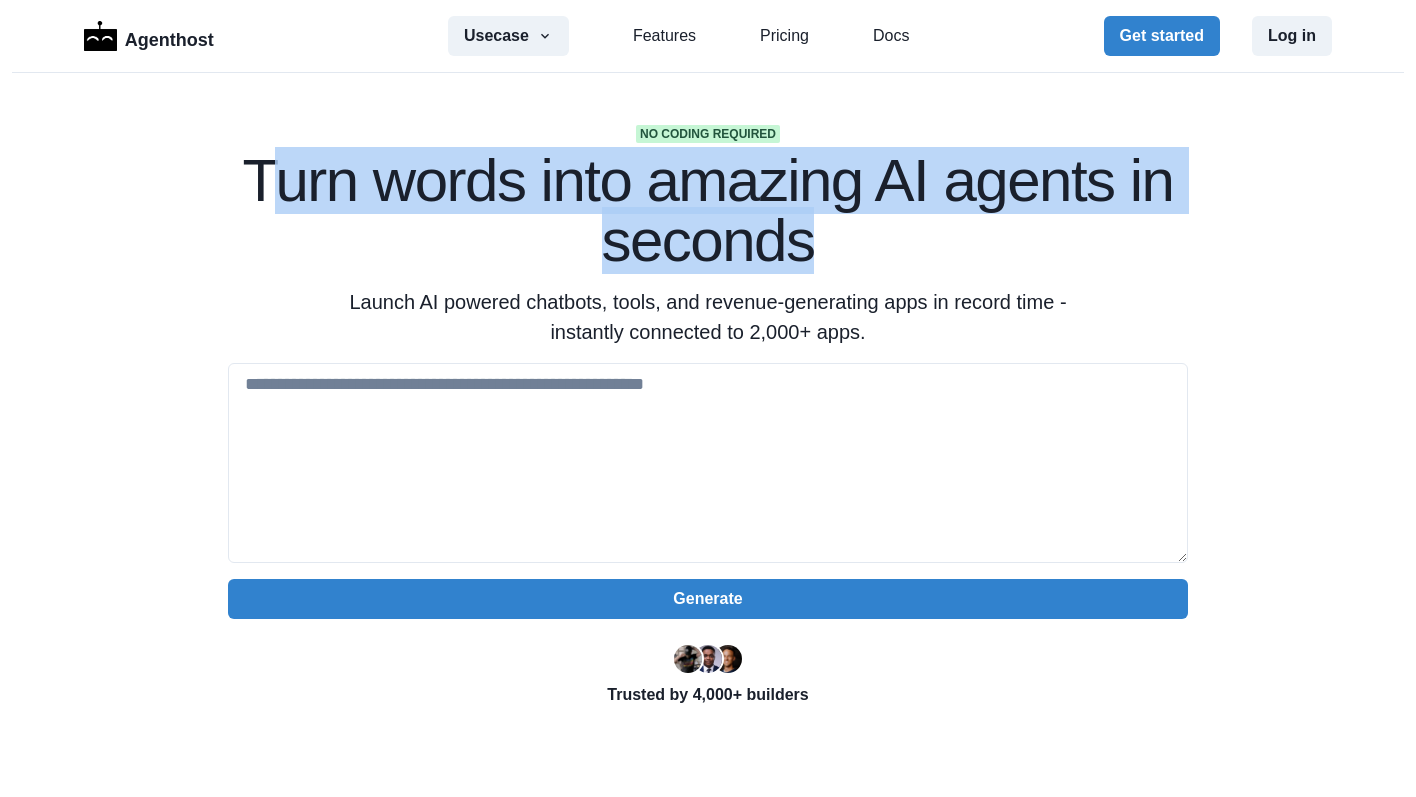 click on "Turn words into amazing AI agents in seconds" at bounding box center [708, 211] 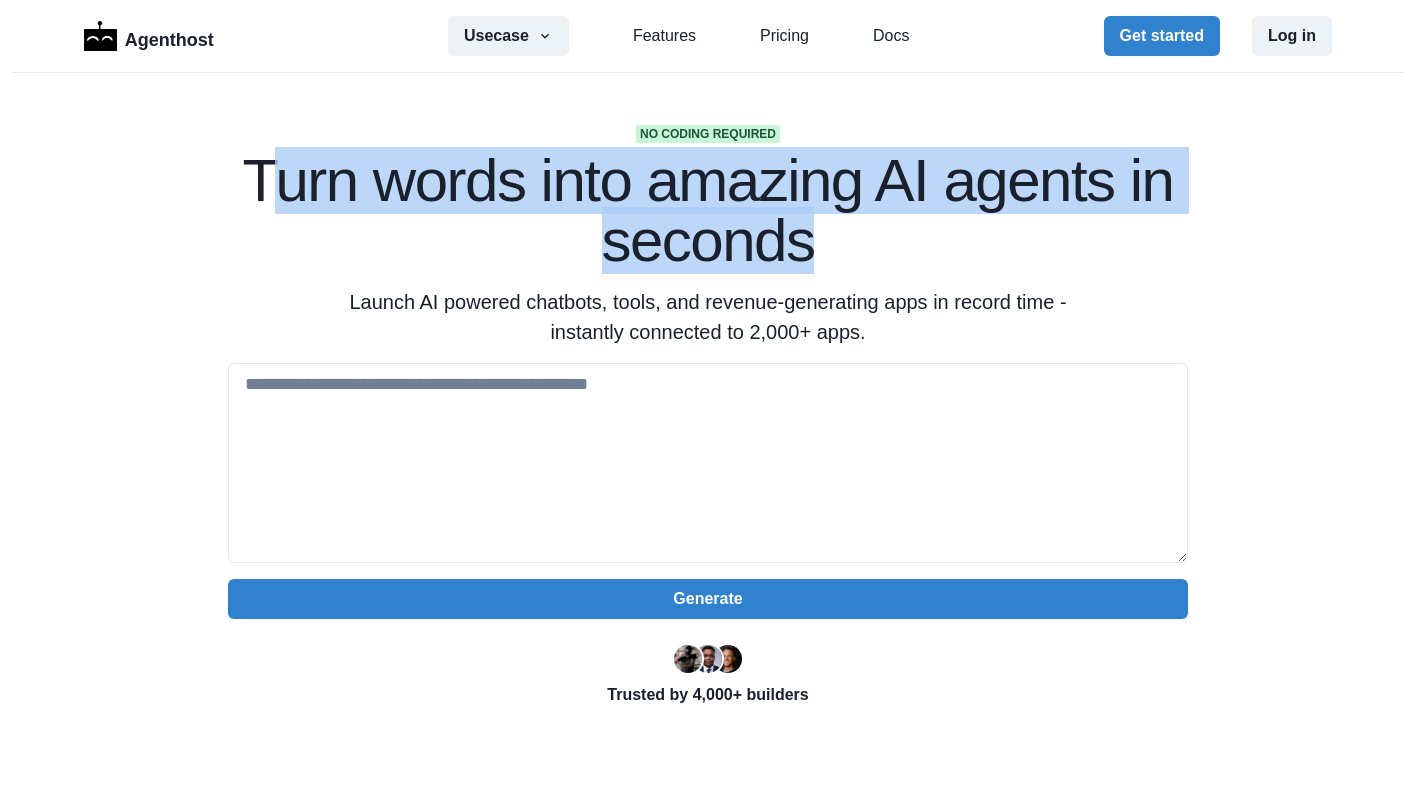 click on "Turn words into amazing AI agents in seconds" at bounding box center [708, 211] 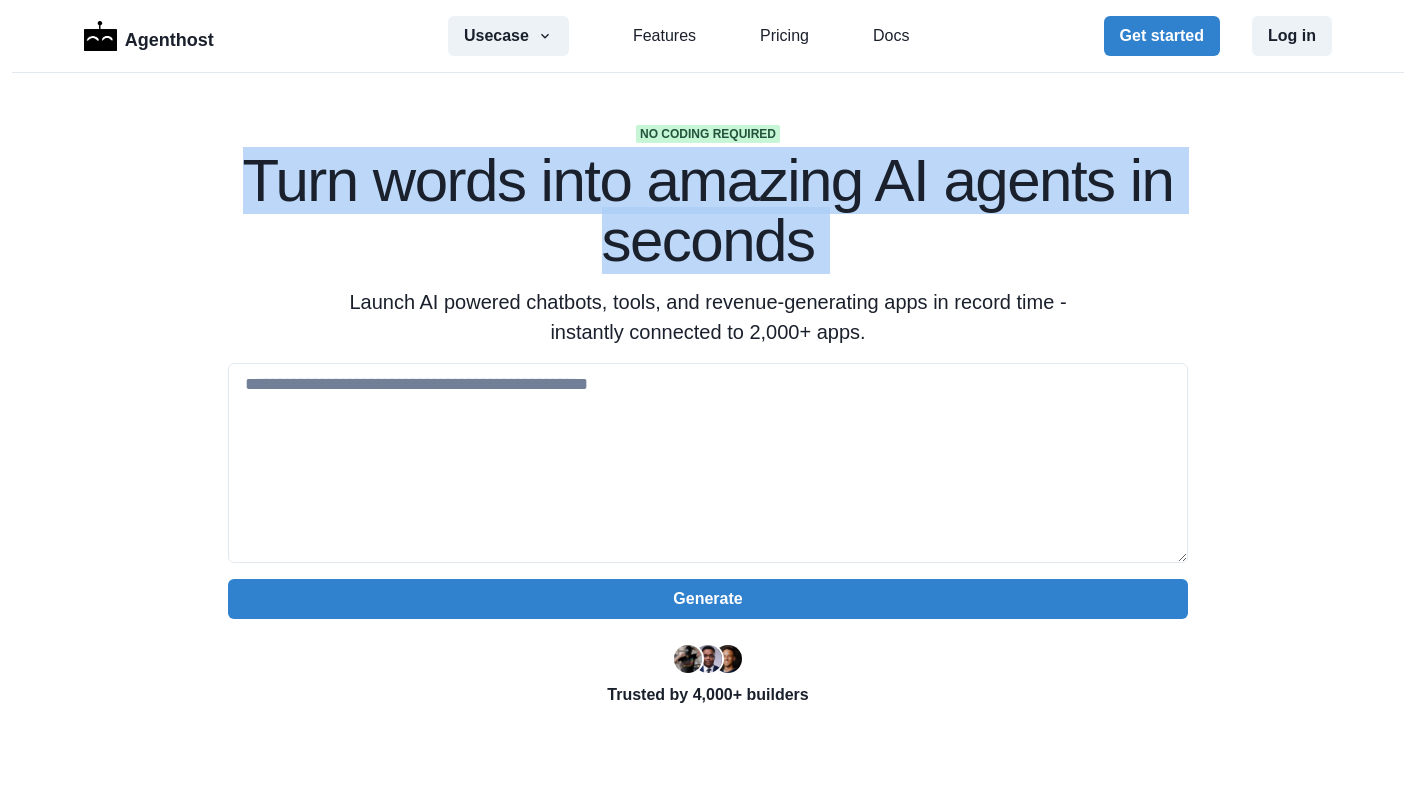 drag, startPoint x: 829, startPoint y: 254, endPoint x: 222, endPoint y: 176, distance: 611.991 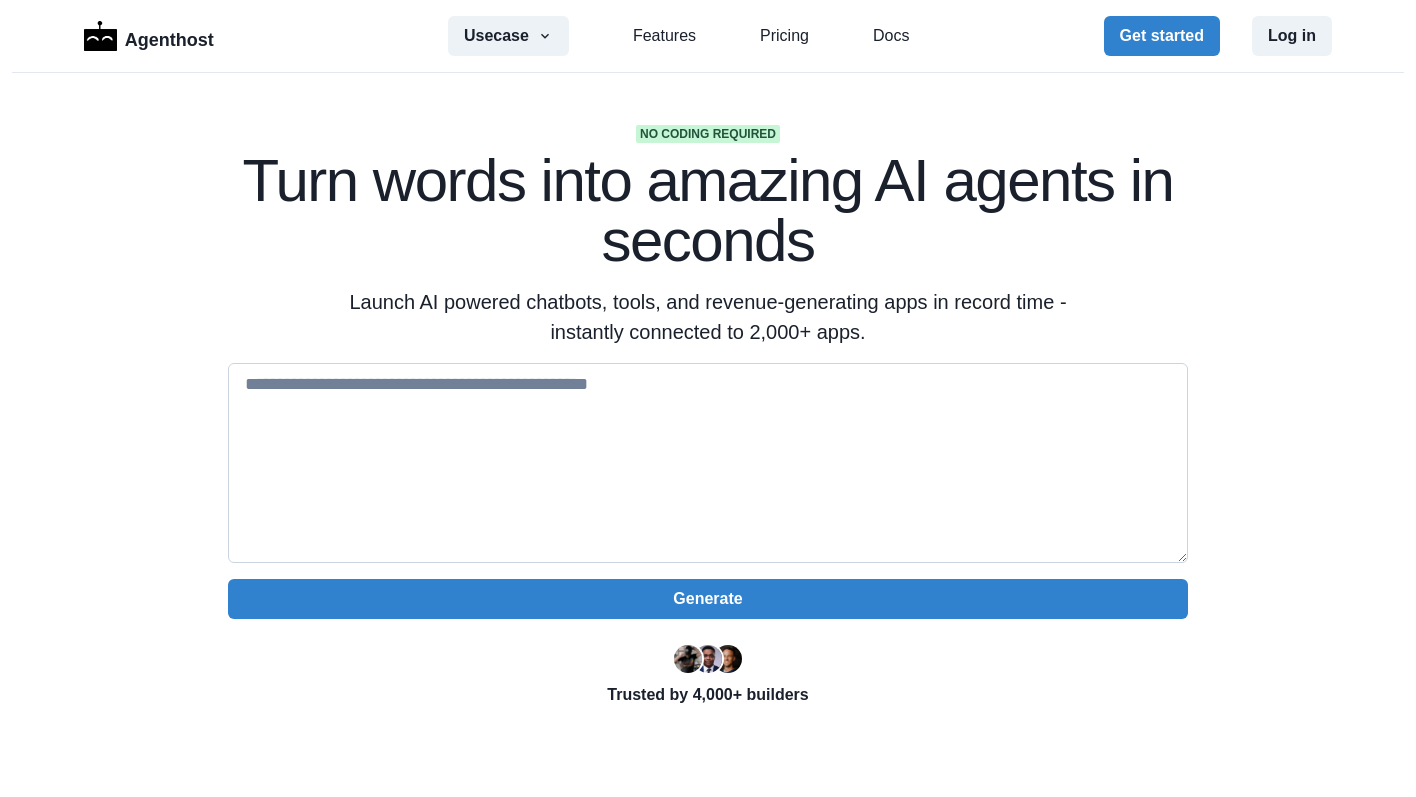 click at bounding box center (708, 463) 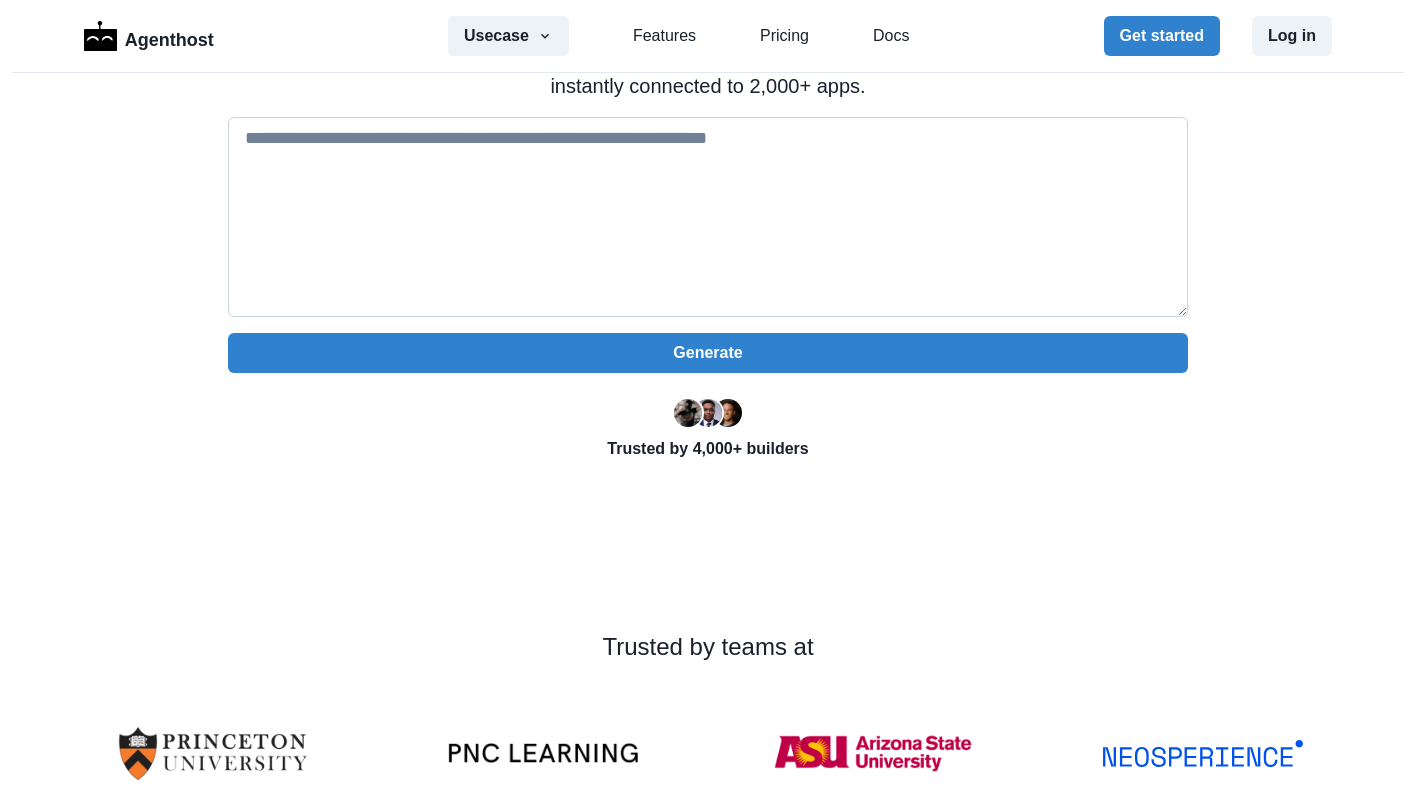scroll, scrollTop: 320, scrollLeft: 0, axis: vertical 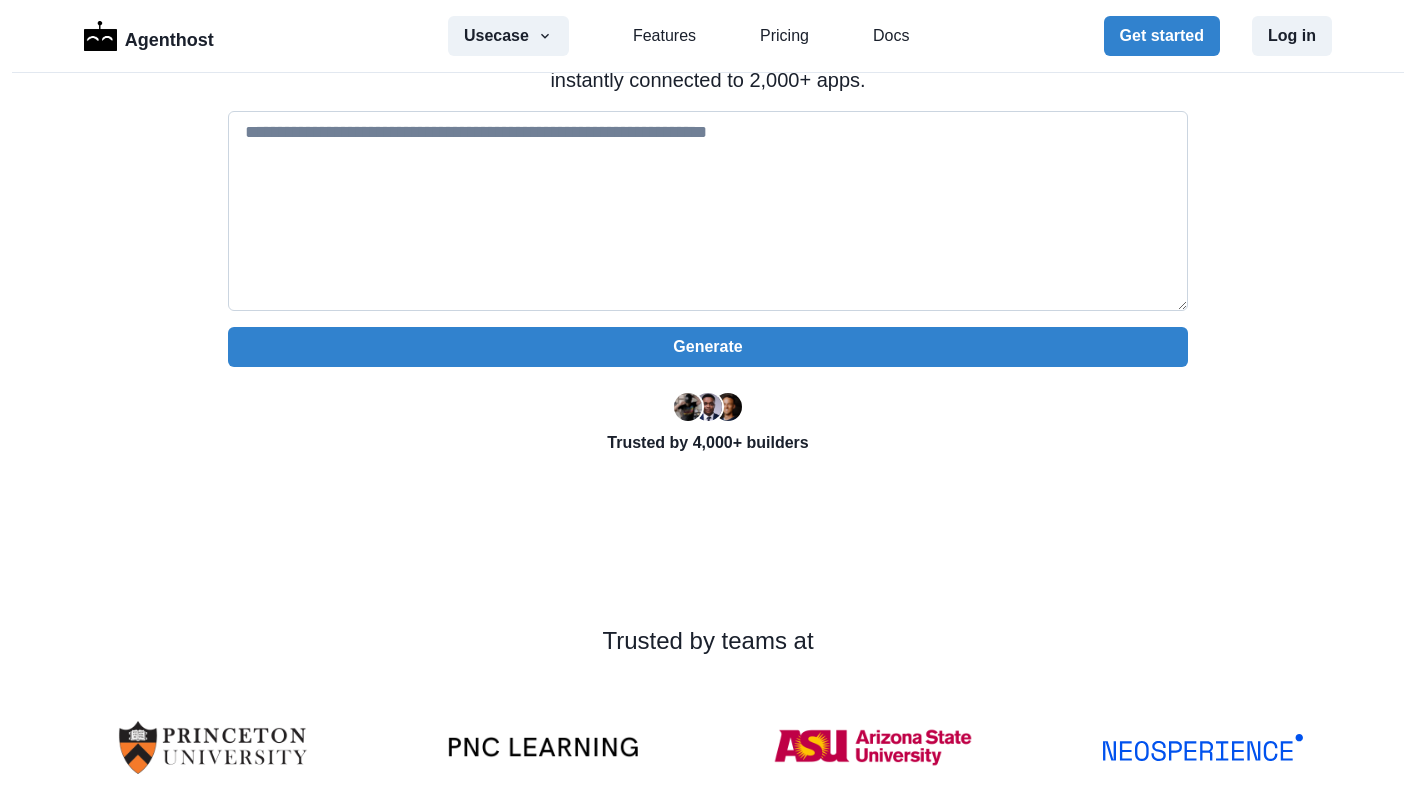click at bounding box center [708, 211] 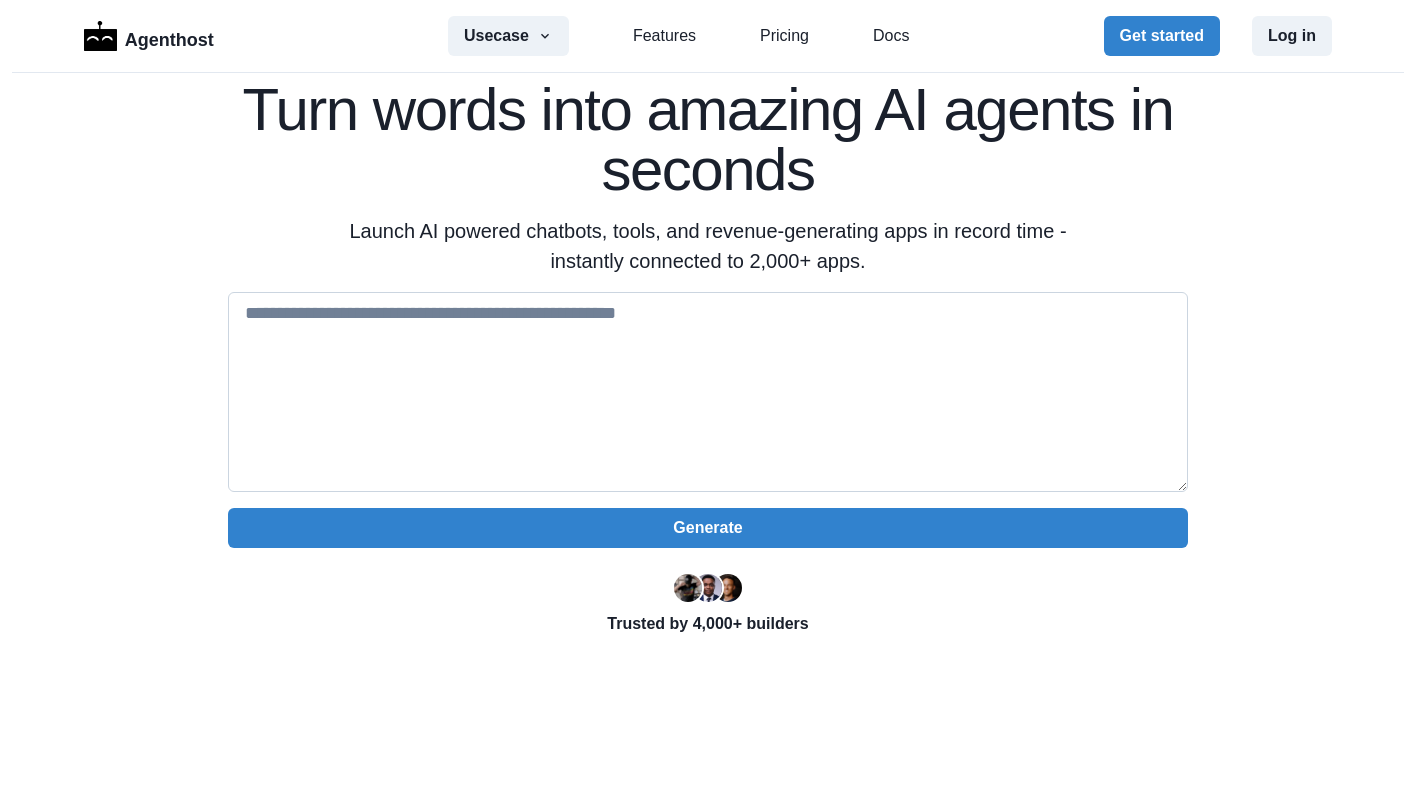 scroll, scrollTop: 131, scrollLeft: 0, axis: vertical 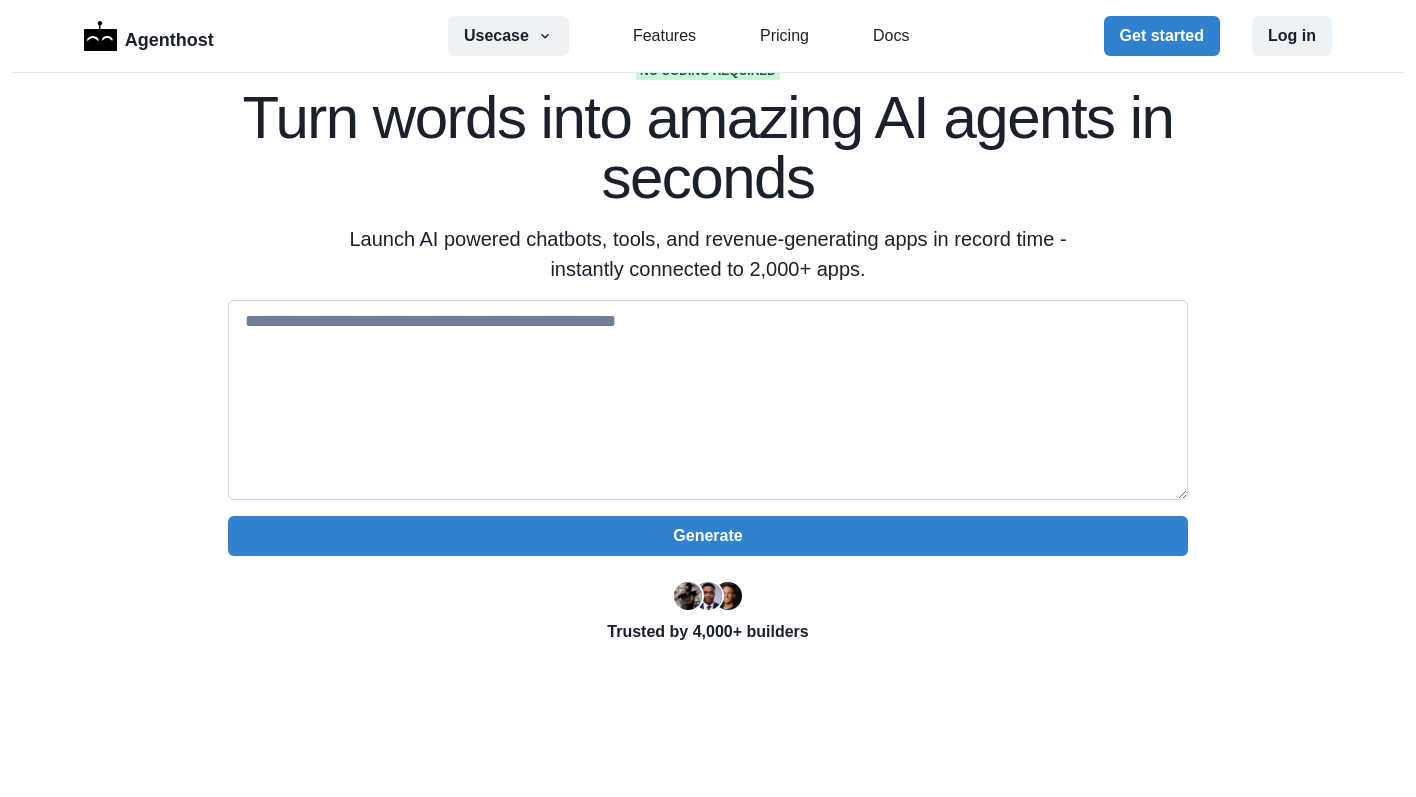 click at bounding box center (708, 400) 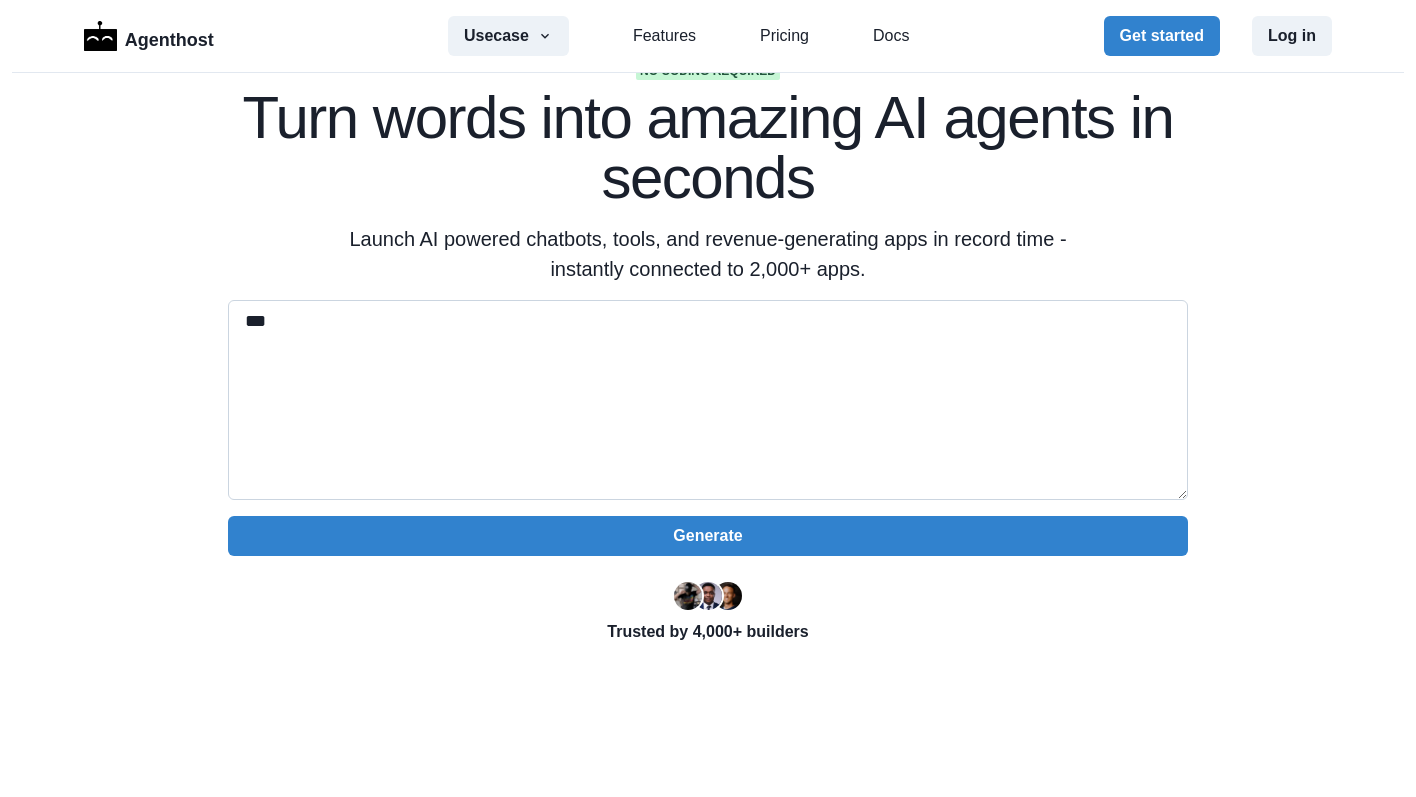 type on "*" 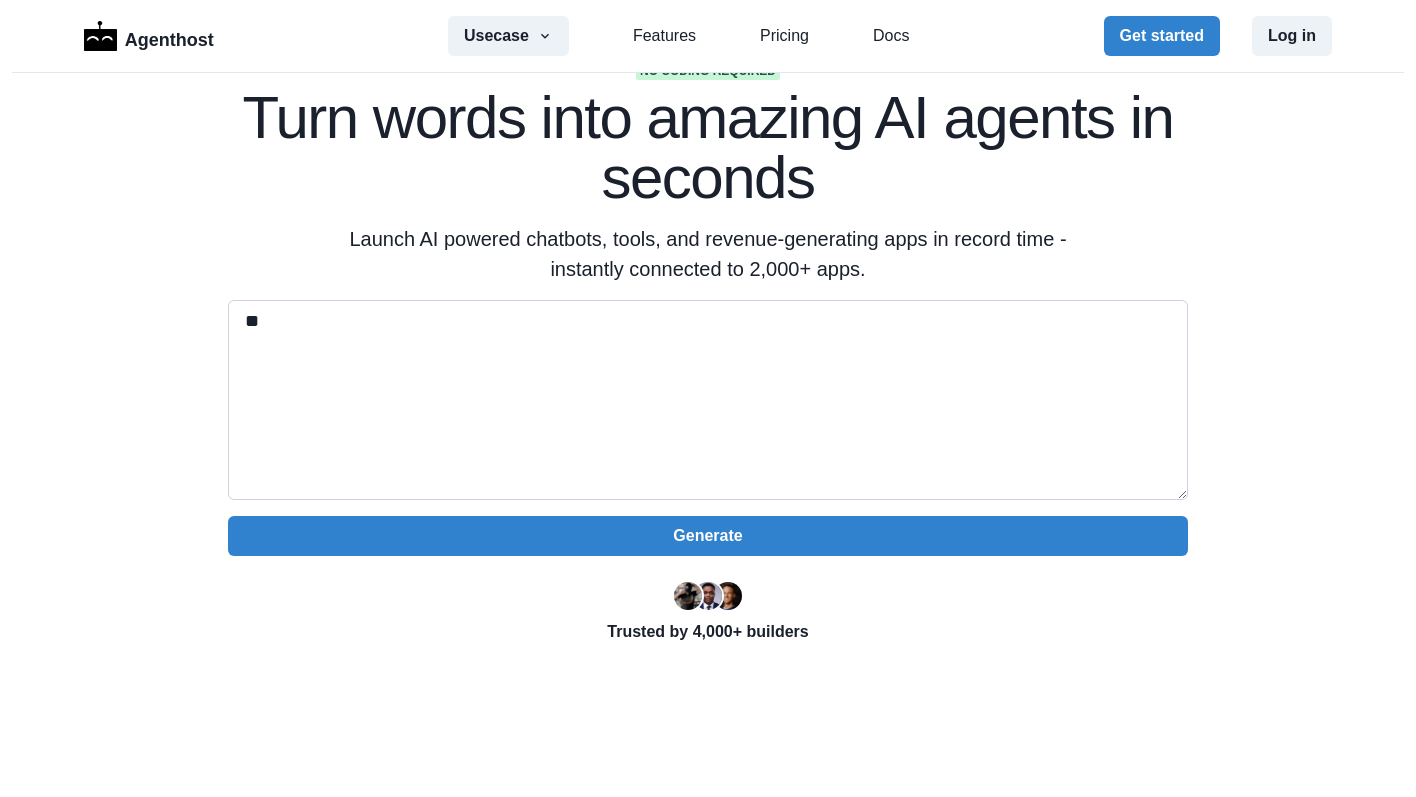 type on "*" 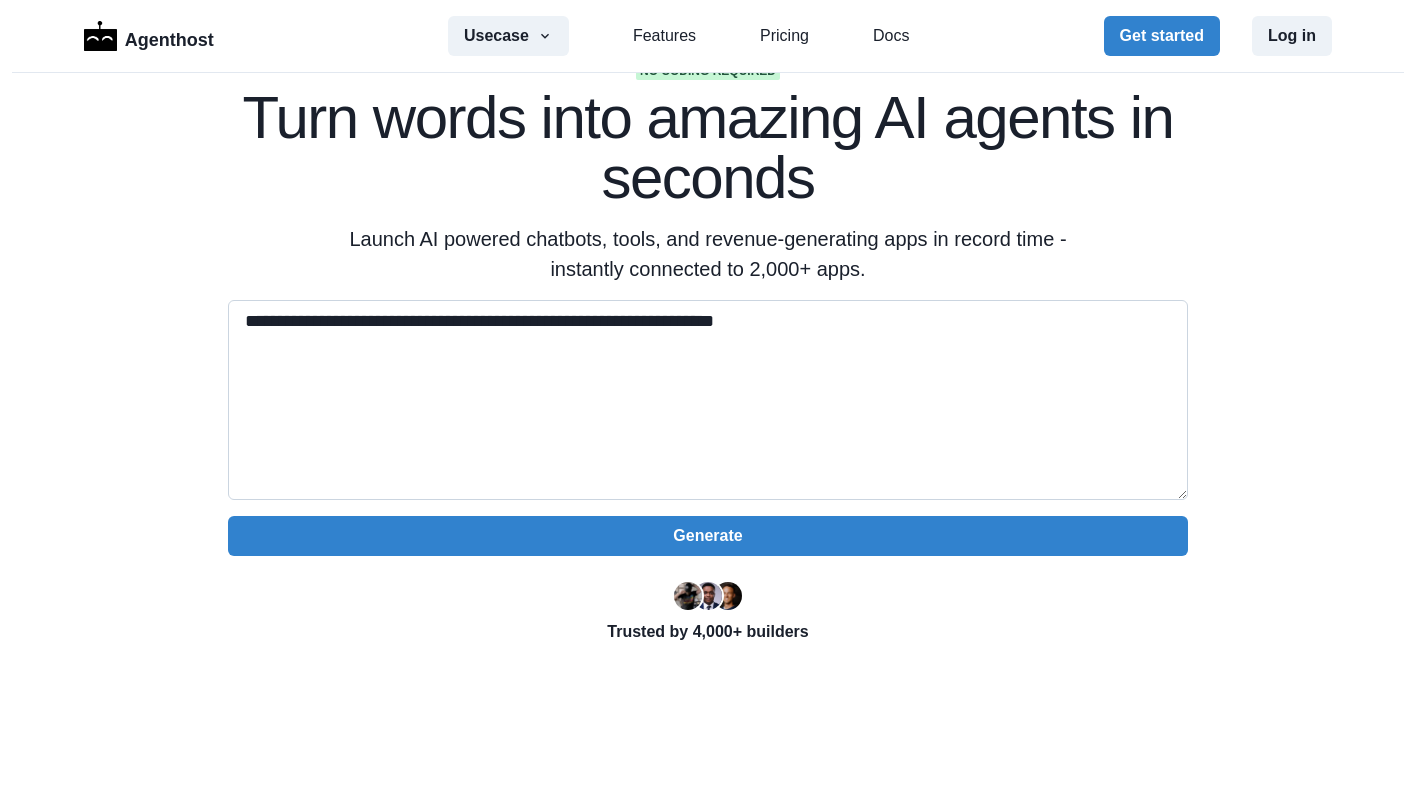 click on "**********" at bounding box center (708, 400) 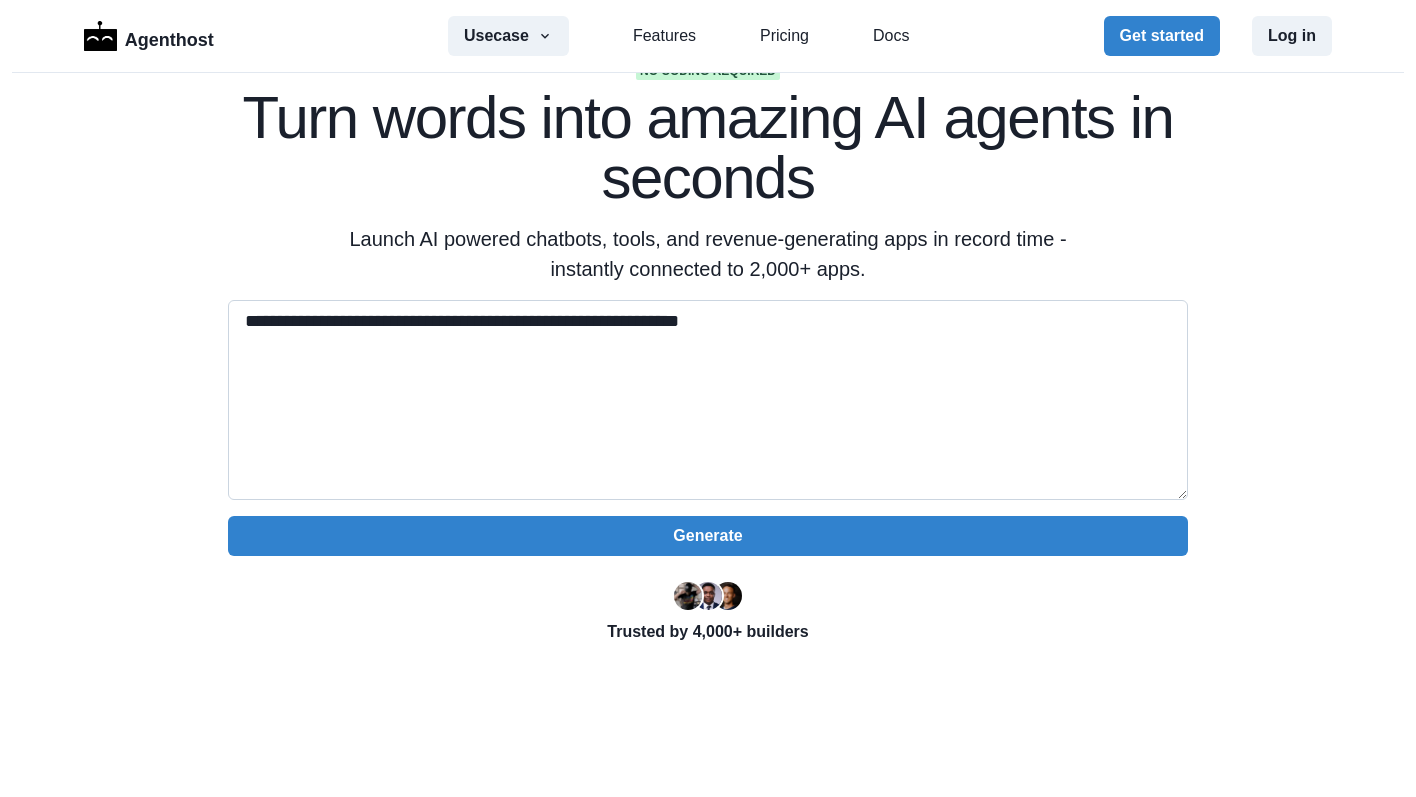 click on "**********" at bounding box center [708, 400] 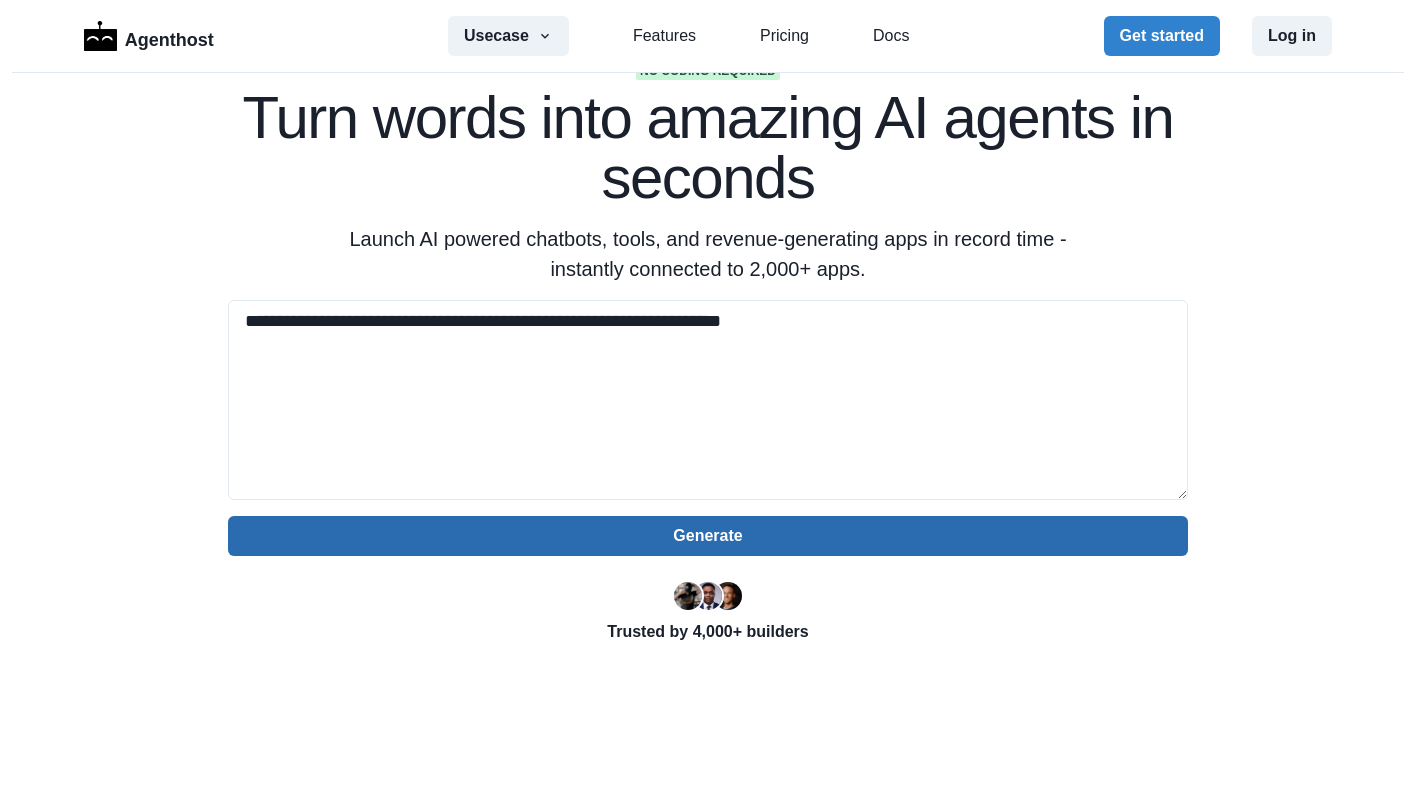type on "**********" 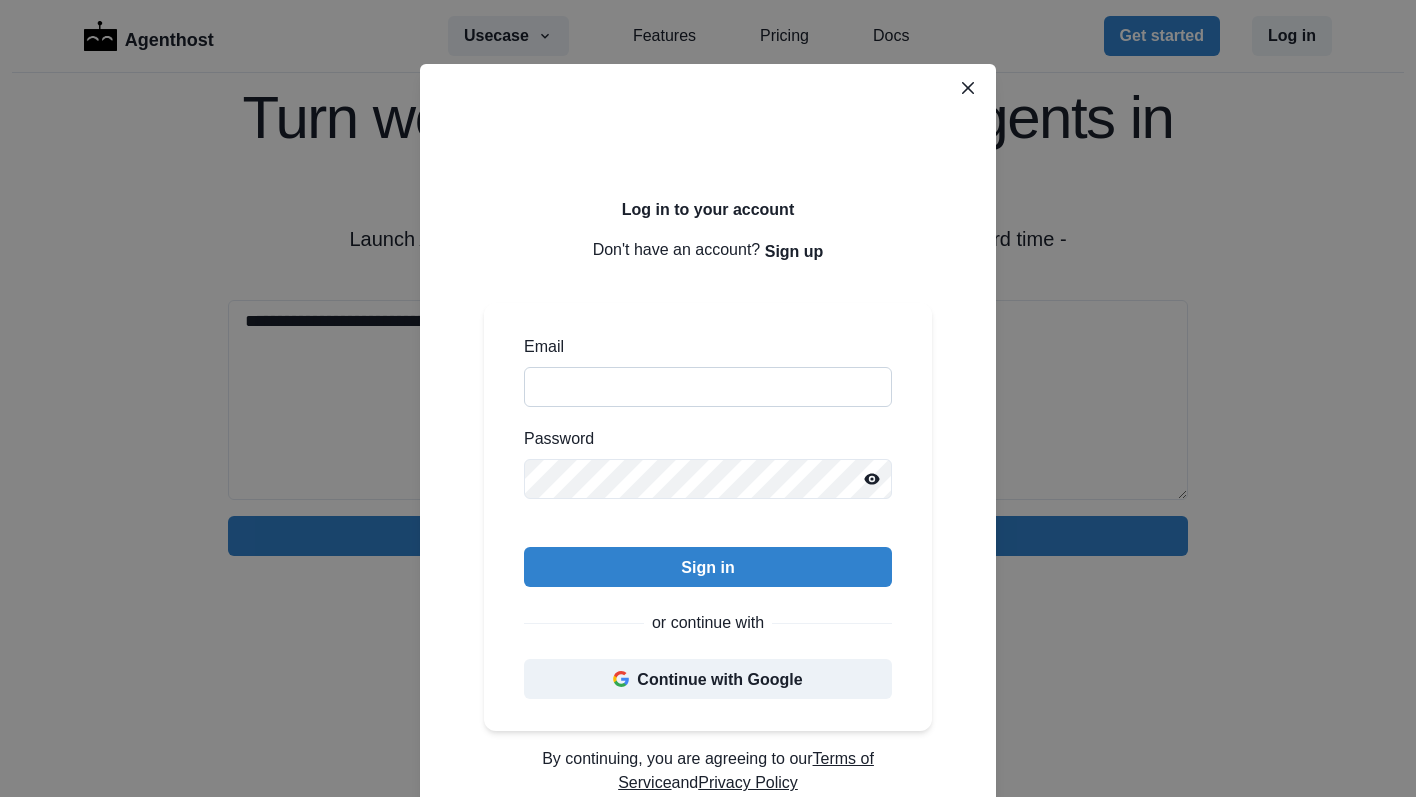 click on "Email" at bounding box center [708, 387] 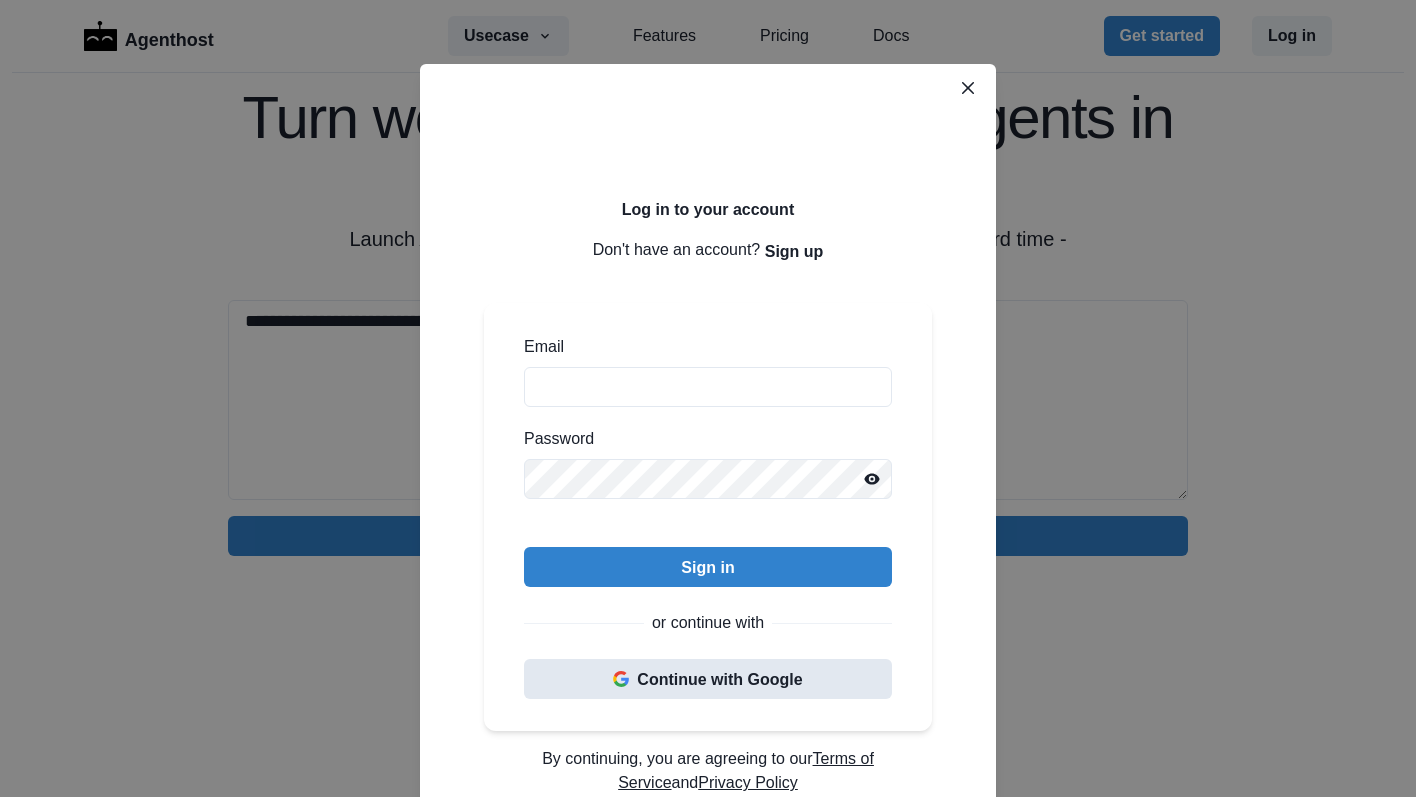 click on "Continue with Google" at bounding box center [708, 679] 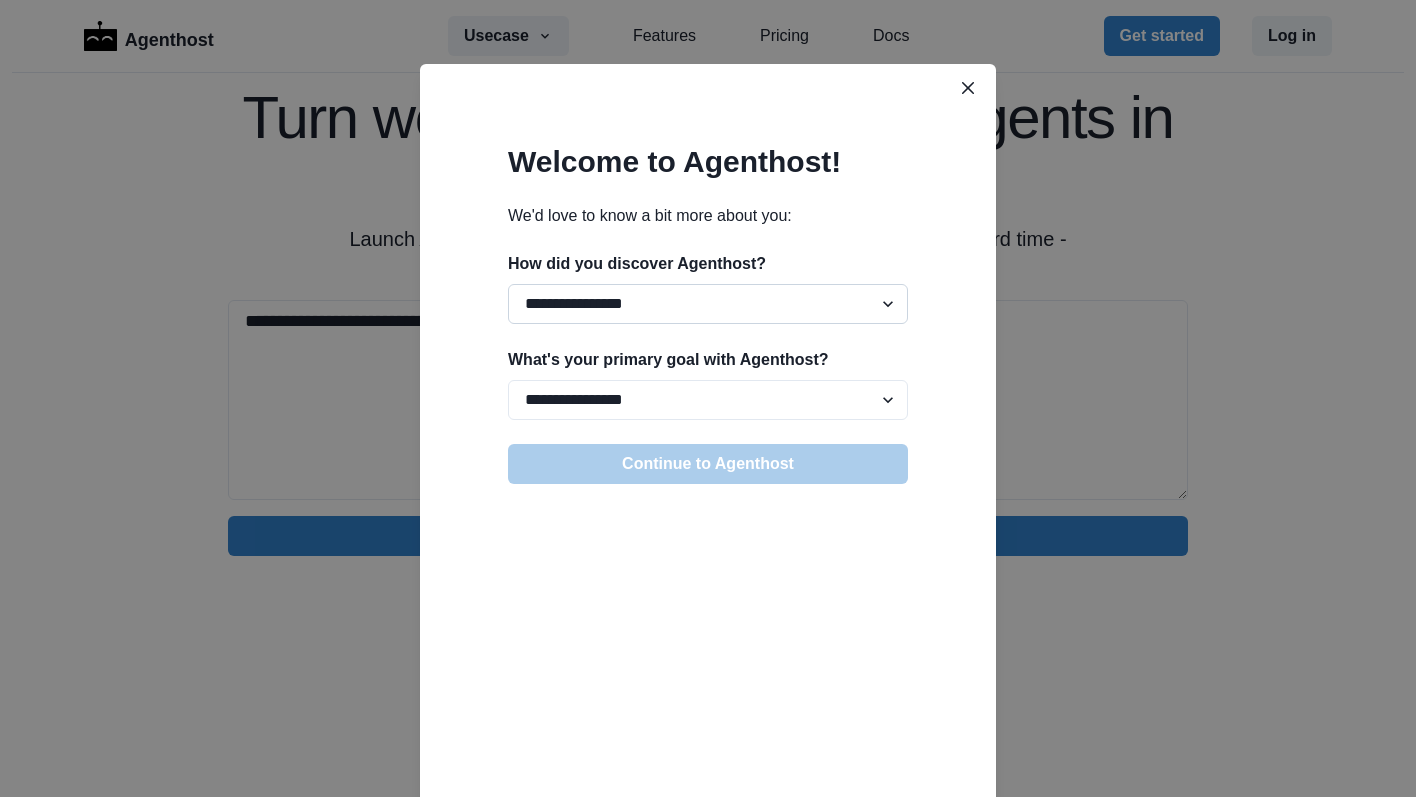 click on "**********" at bounding box center (708, 304) 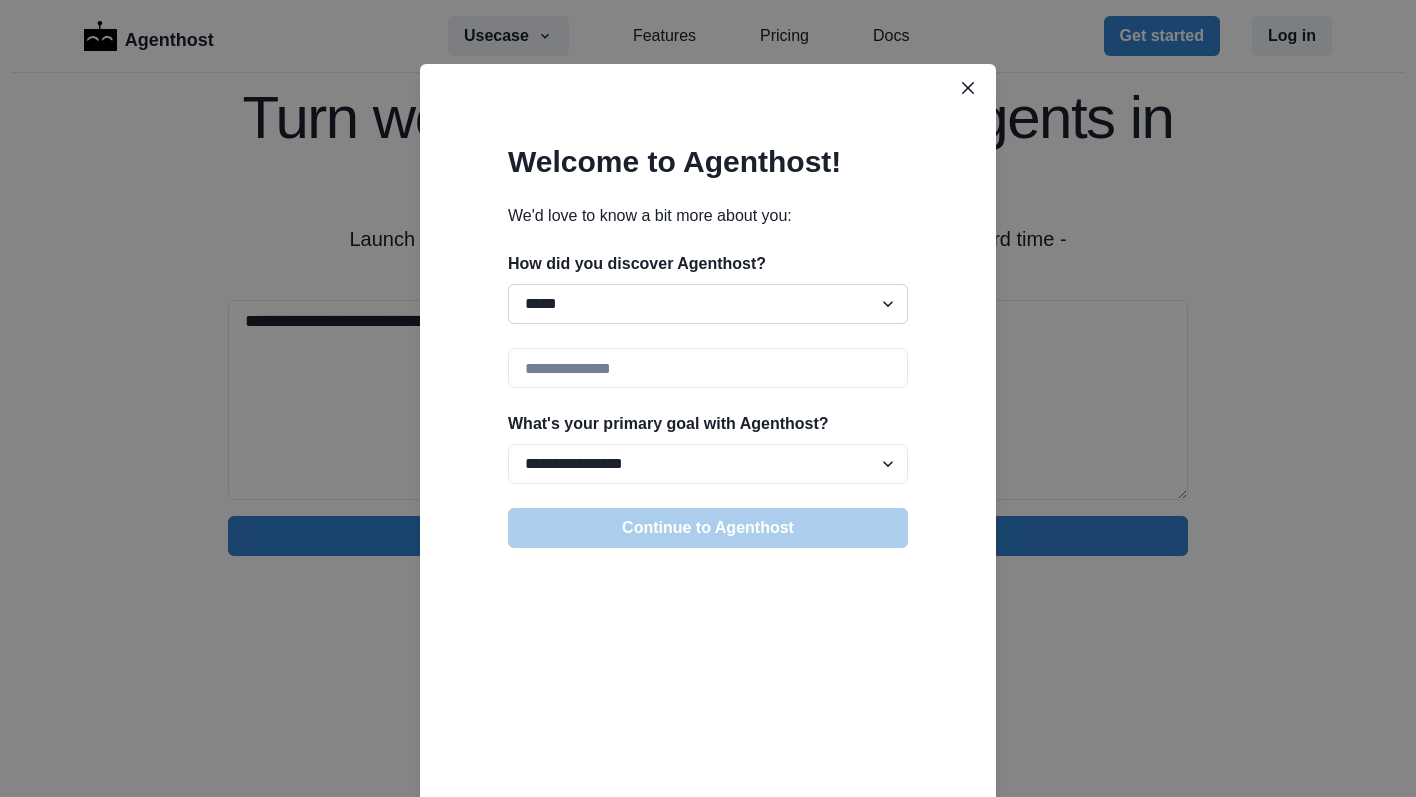 click on "**********" at bounding box center [708, 304] 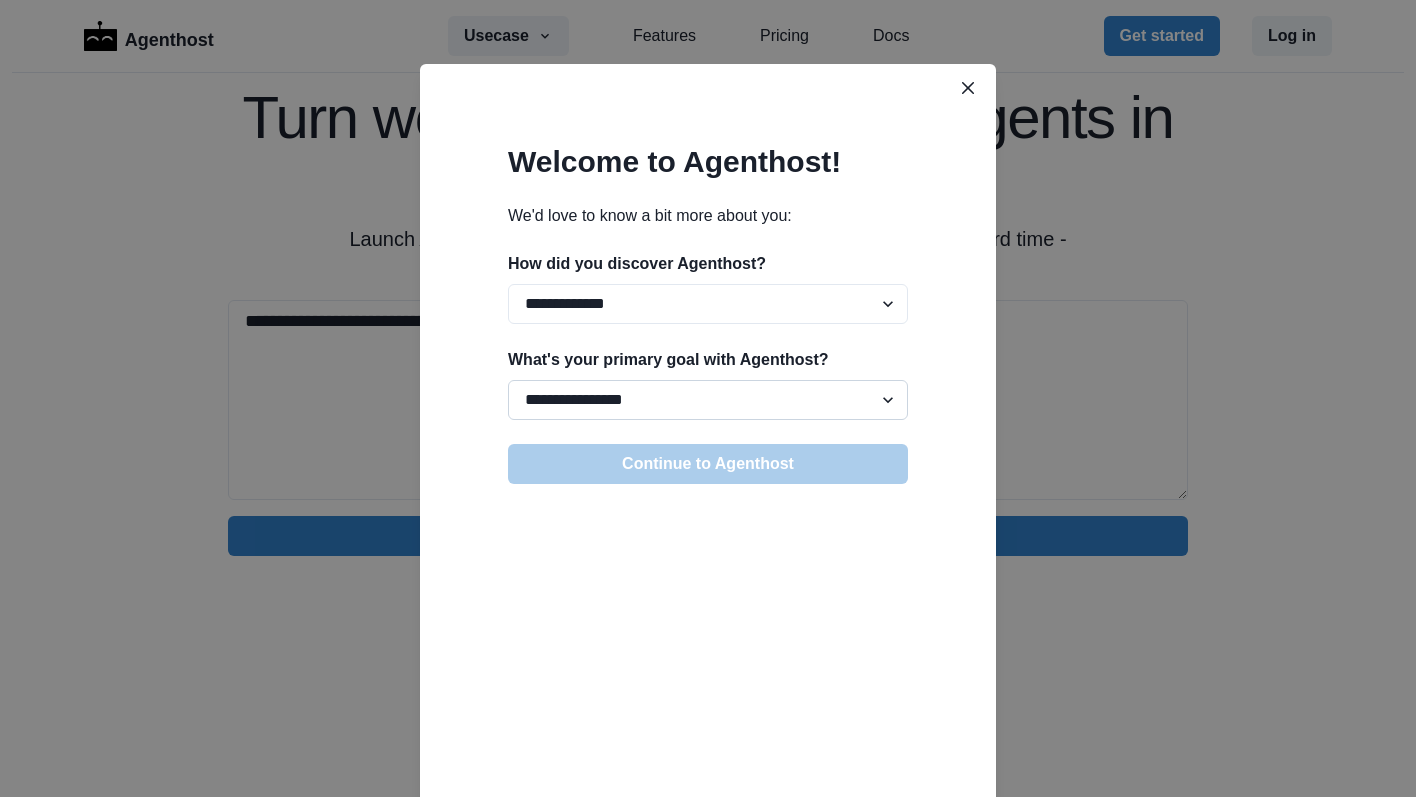 click on "**********" at bounding box center [708, 400] 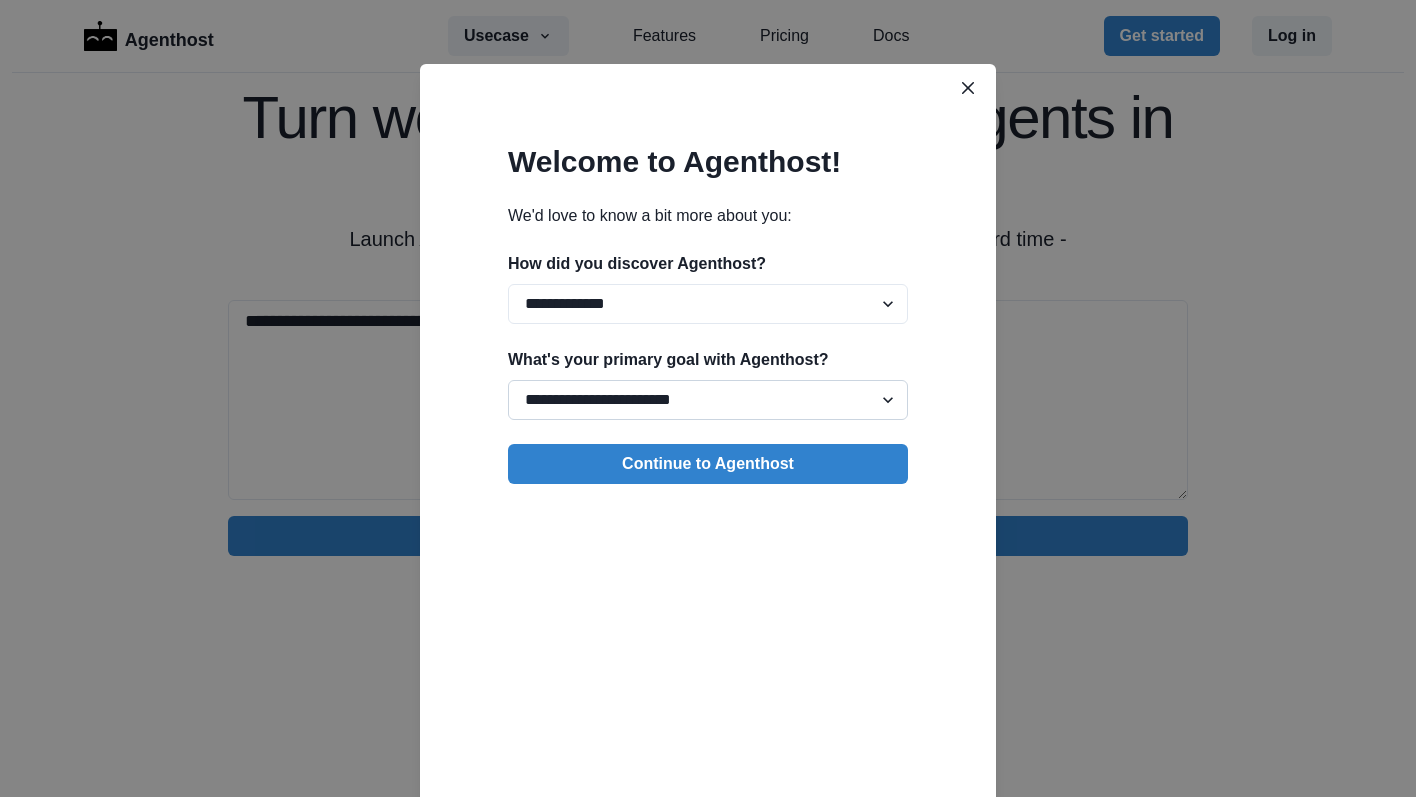 click on "**********" at bounding box center (708, 400) 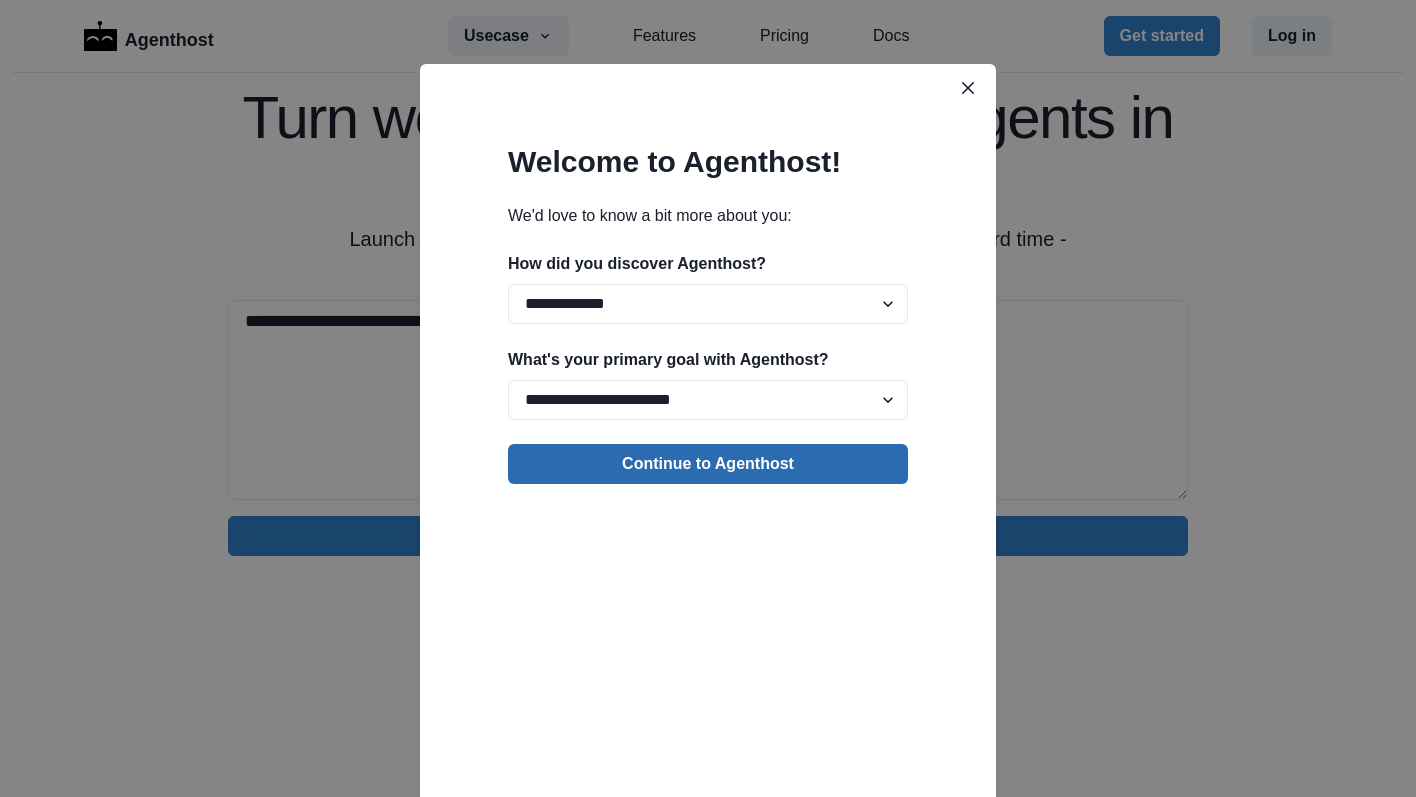 click on "Continue to Agenthost" at bounding box center [708, 464] 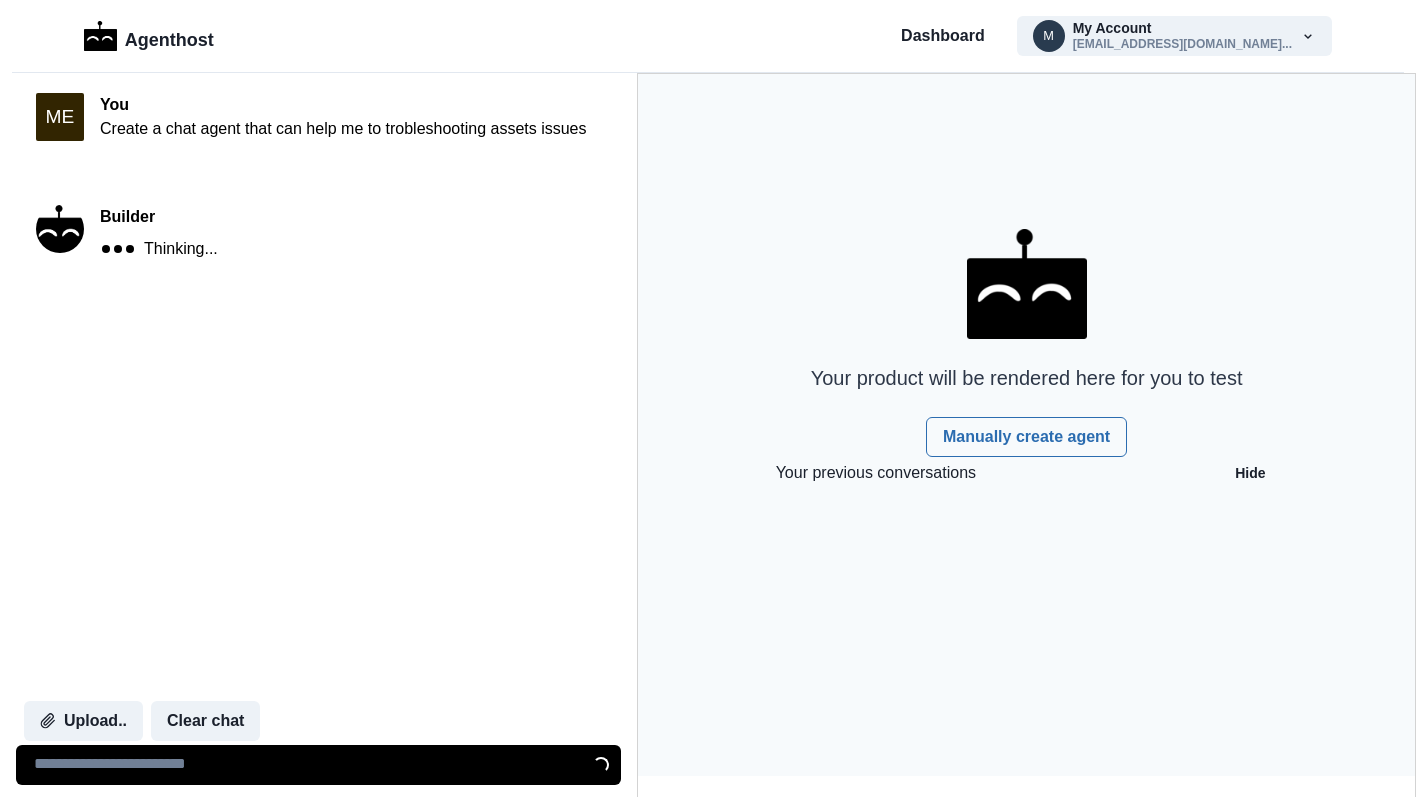 scroll, scrollTop: 0, scrollLeft: 0, axis: both 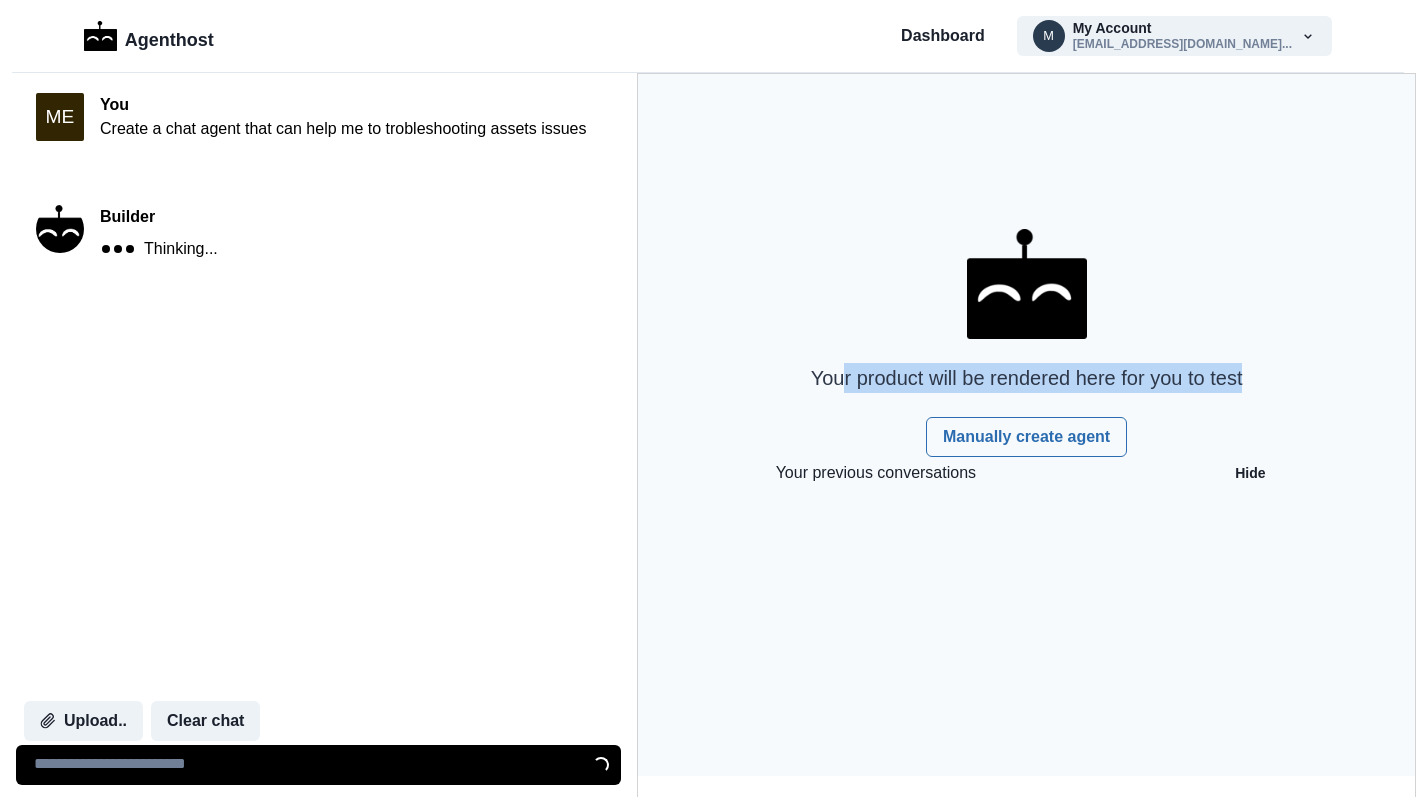 drag, startPoint x: 839, startPoint y: 386, endPoint x: 1267, endPoint y: 385, distance: 428.00116 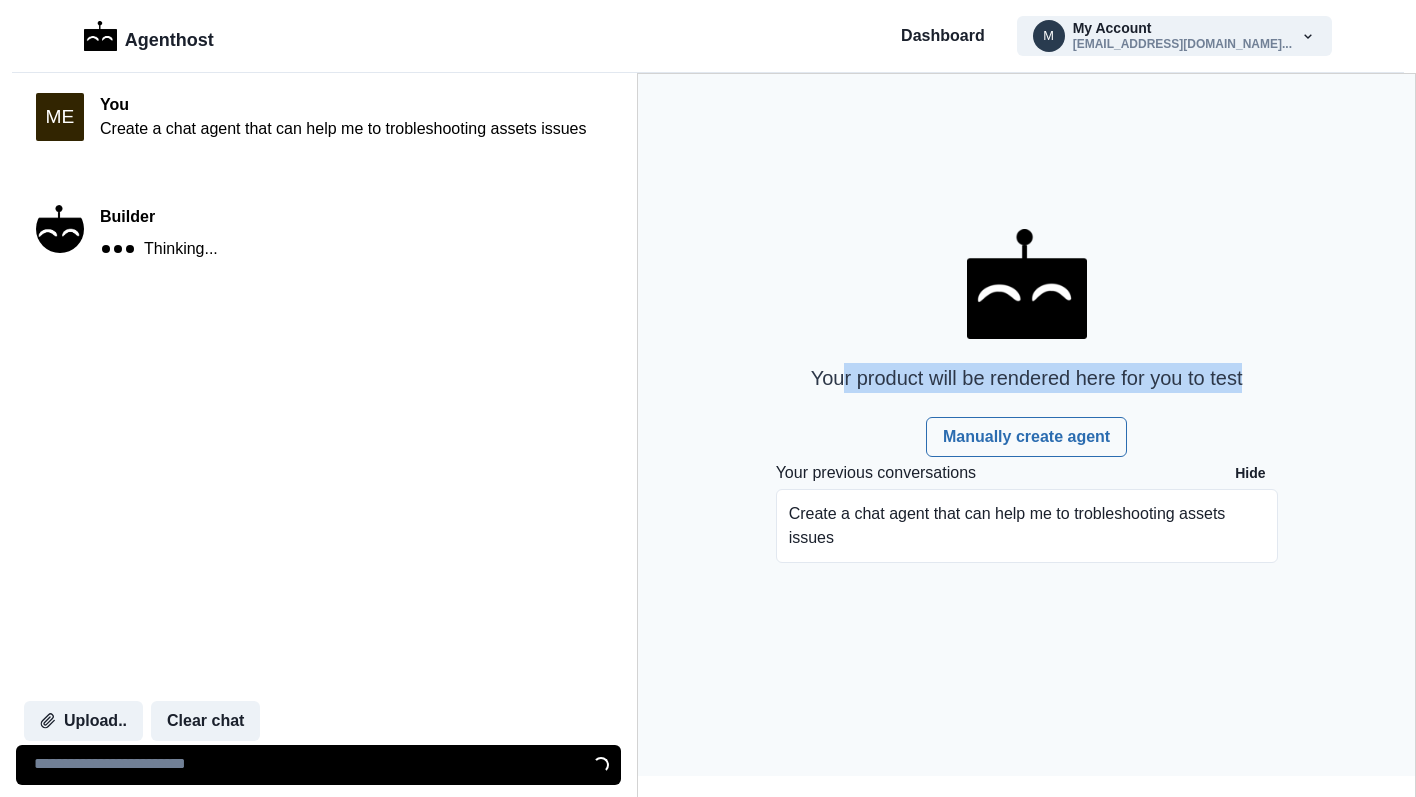 click on "Your product will be rendered here for you to test Manually create agent" at bounding box center [1027, 343] 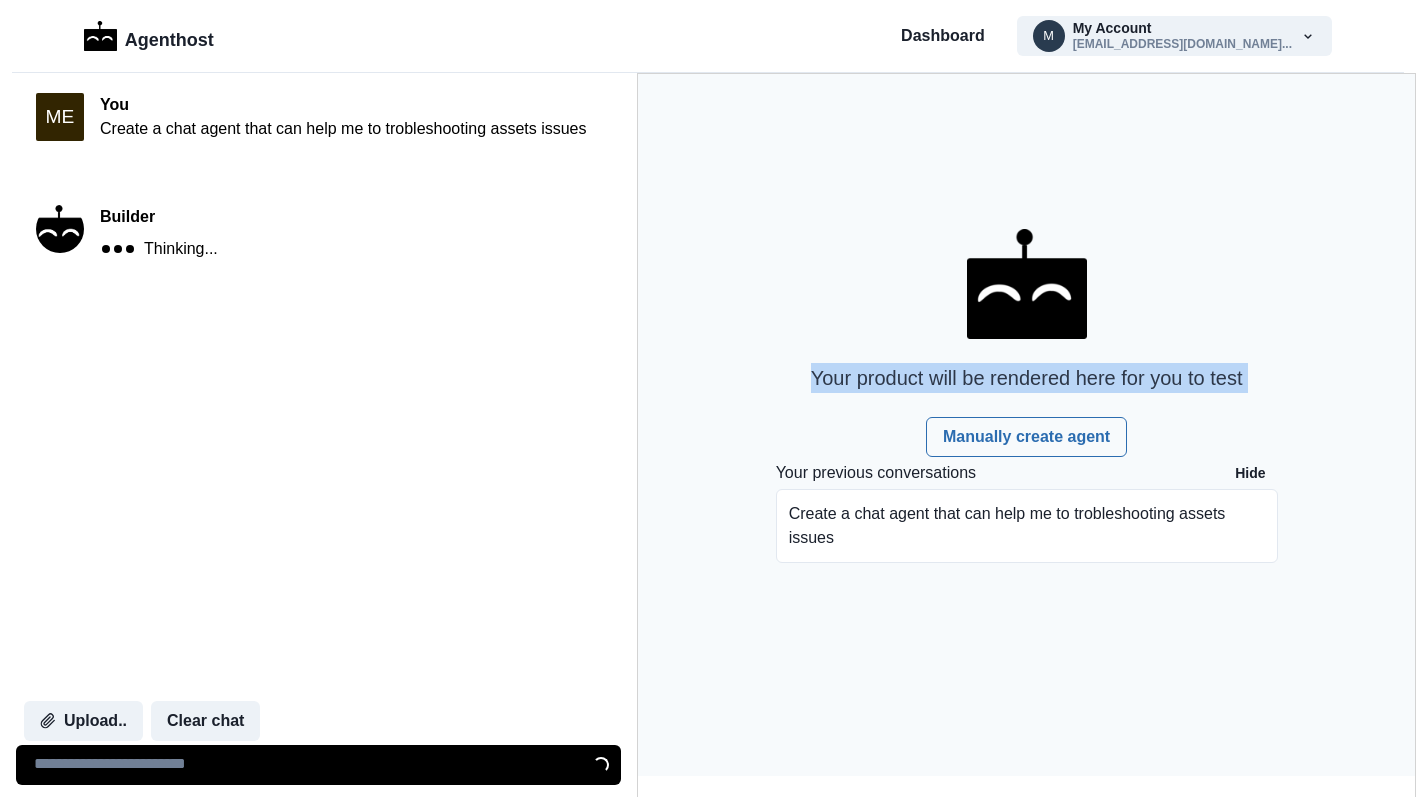 drag, startPoint x: 1267, startPoint y: 385, endPoint x: 786, endPoint y: 373, distance: 481.14966 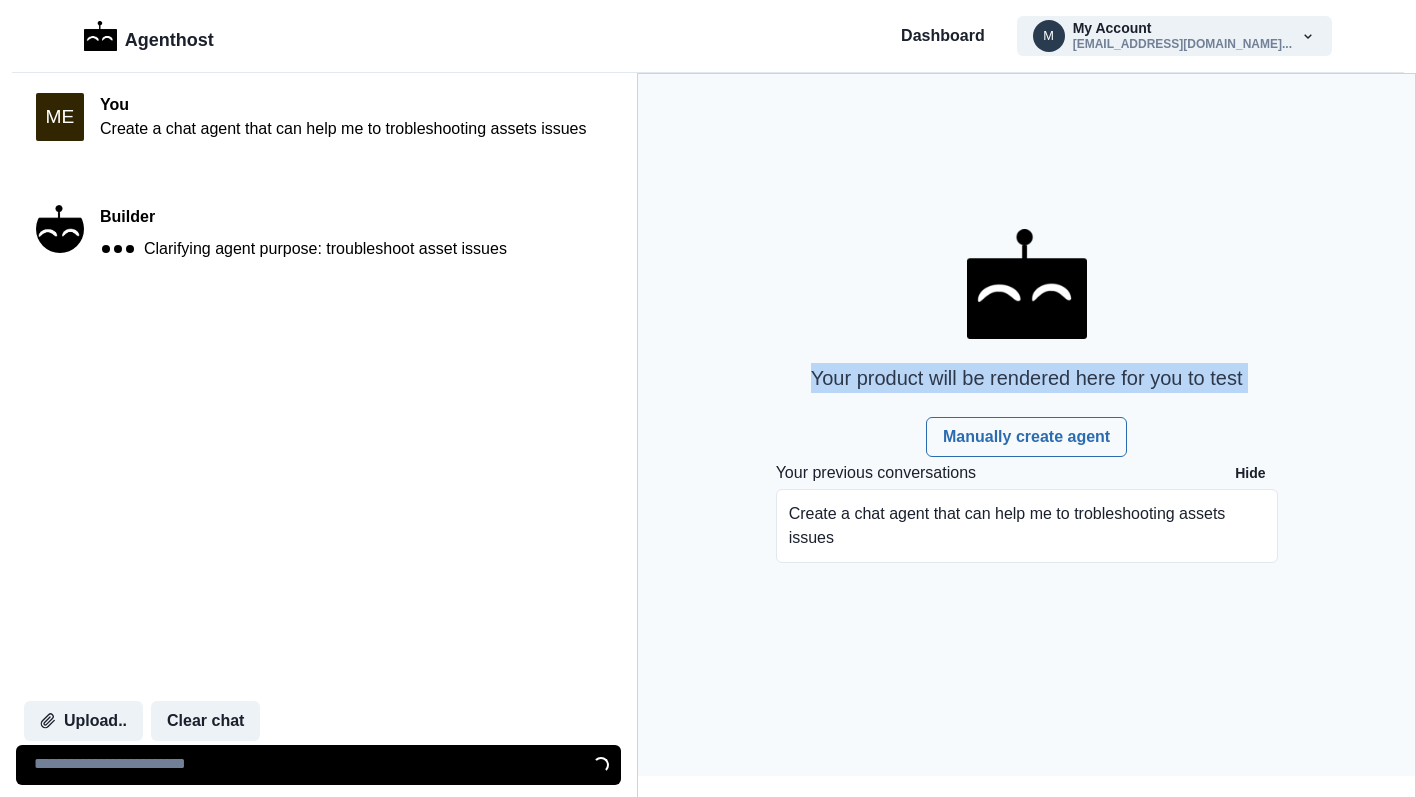 drag, startPoint x: 786, startPoint y: 373, endPoint x: 1271, endPoint y: 373, distance: 485 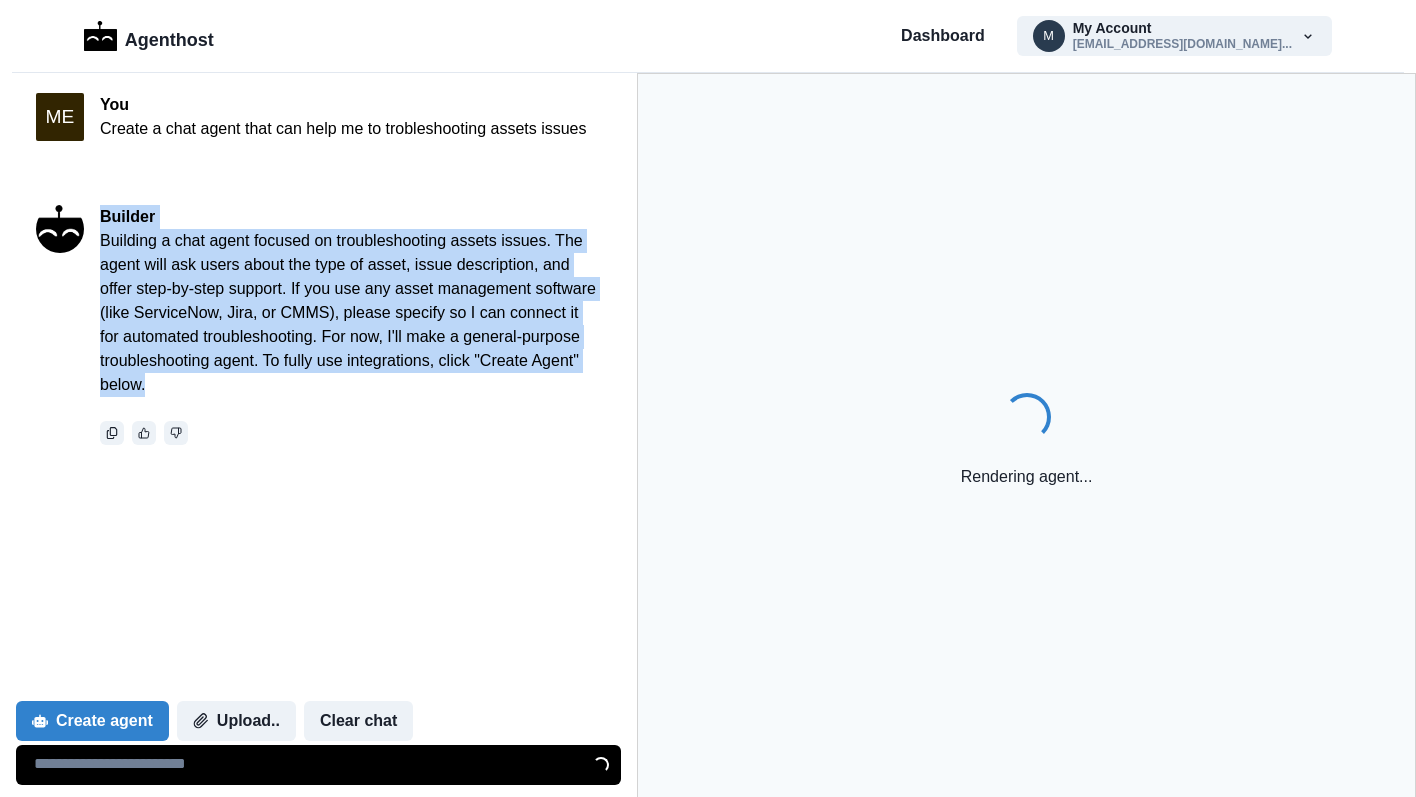 click at bounding box center [350, 433] 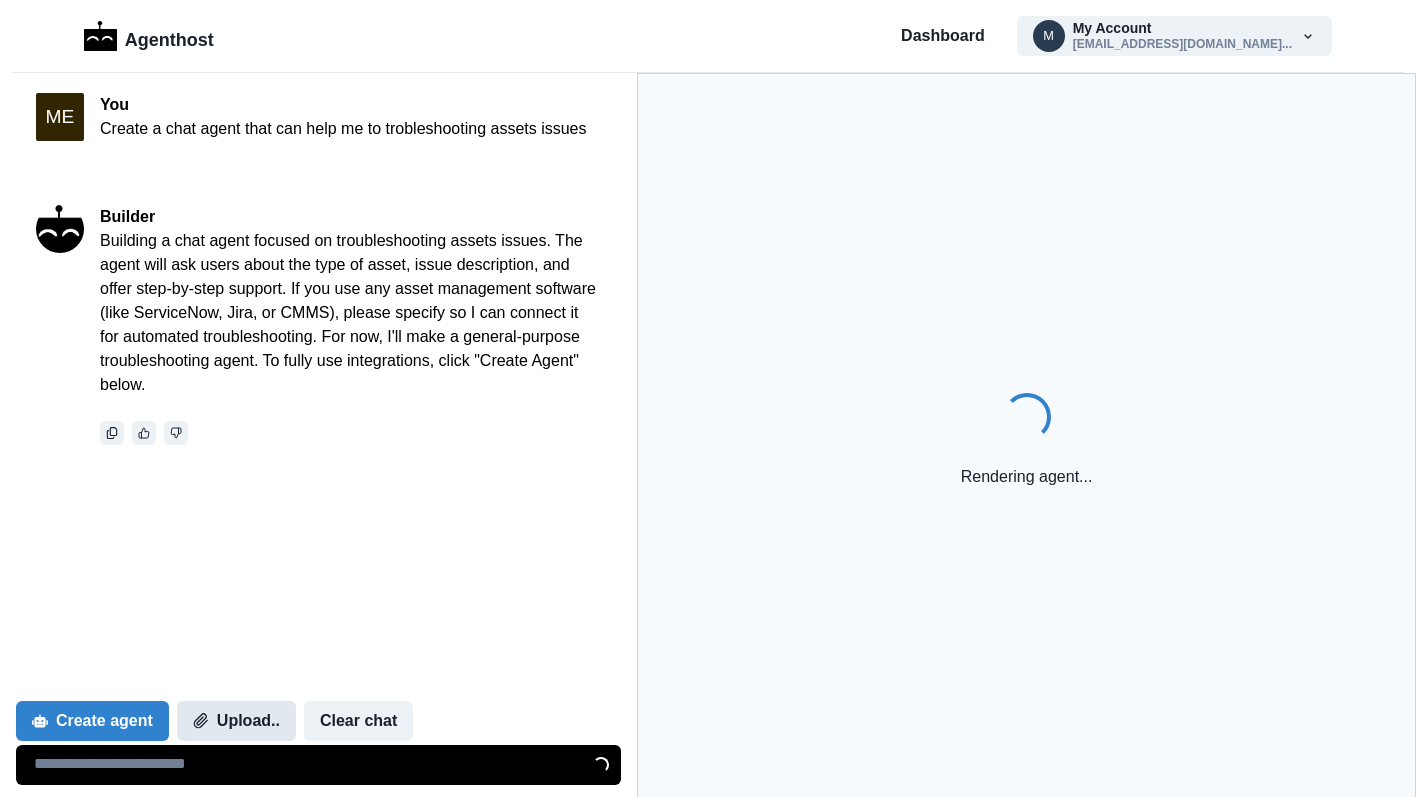 click on "Upload.." at bounding box center [236, 721] 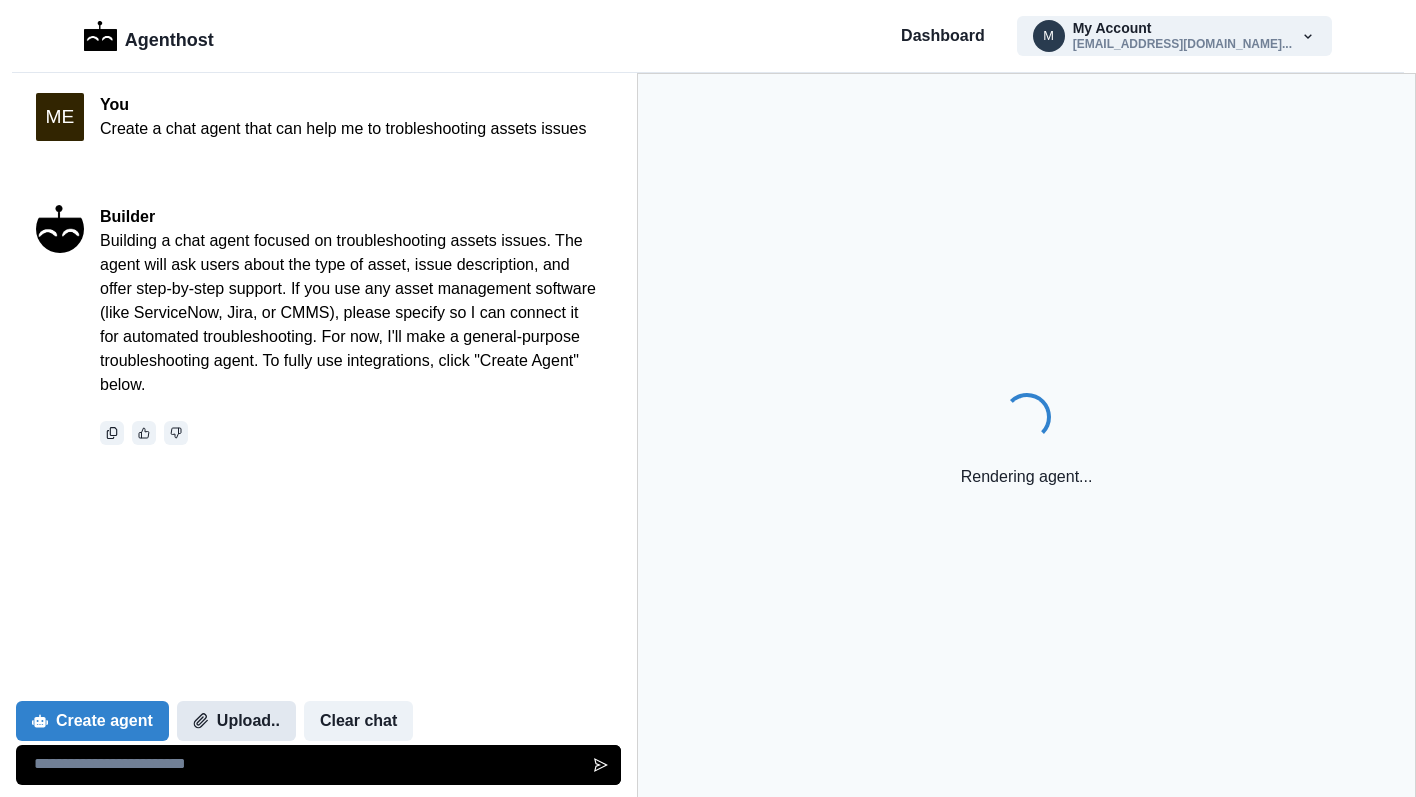 scroll, scrollTop: 0, scrollLeft: 0, axis: both 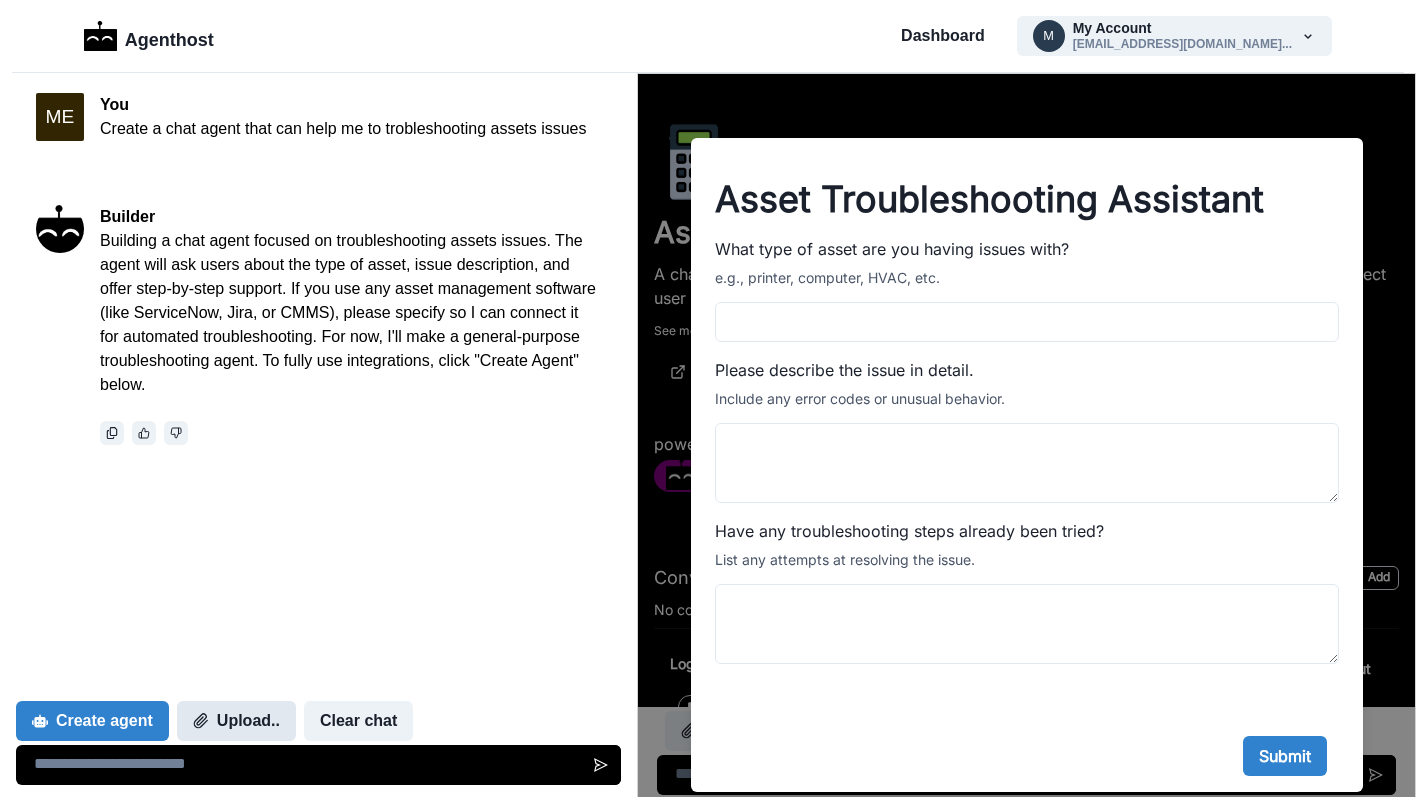 click on "Upload.." at bounding box center (236, 721) 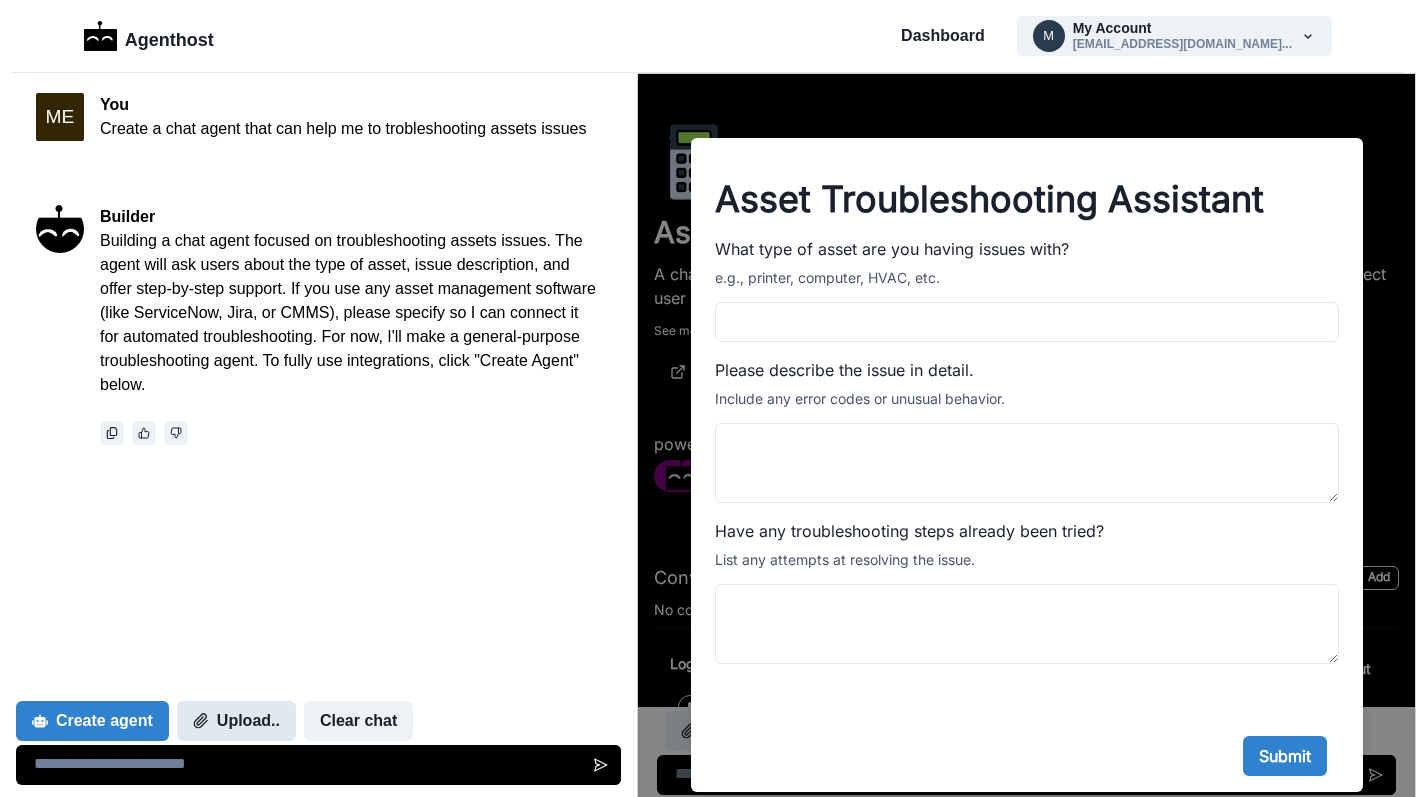click on "Upload.." at bounding box center (236, 721) 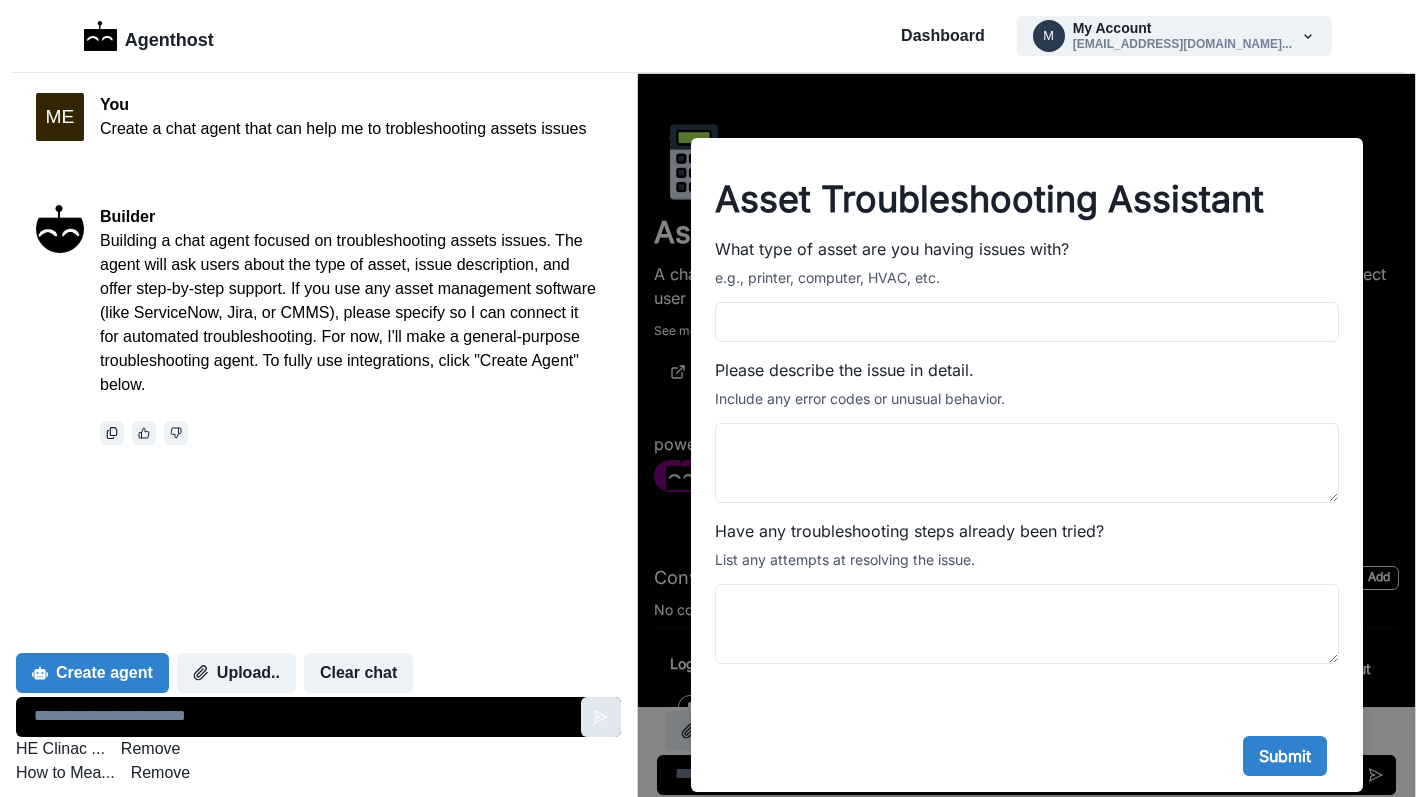 click 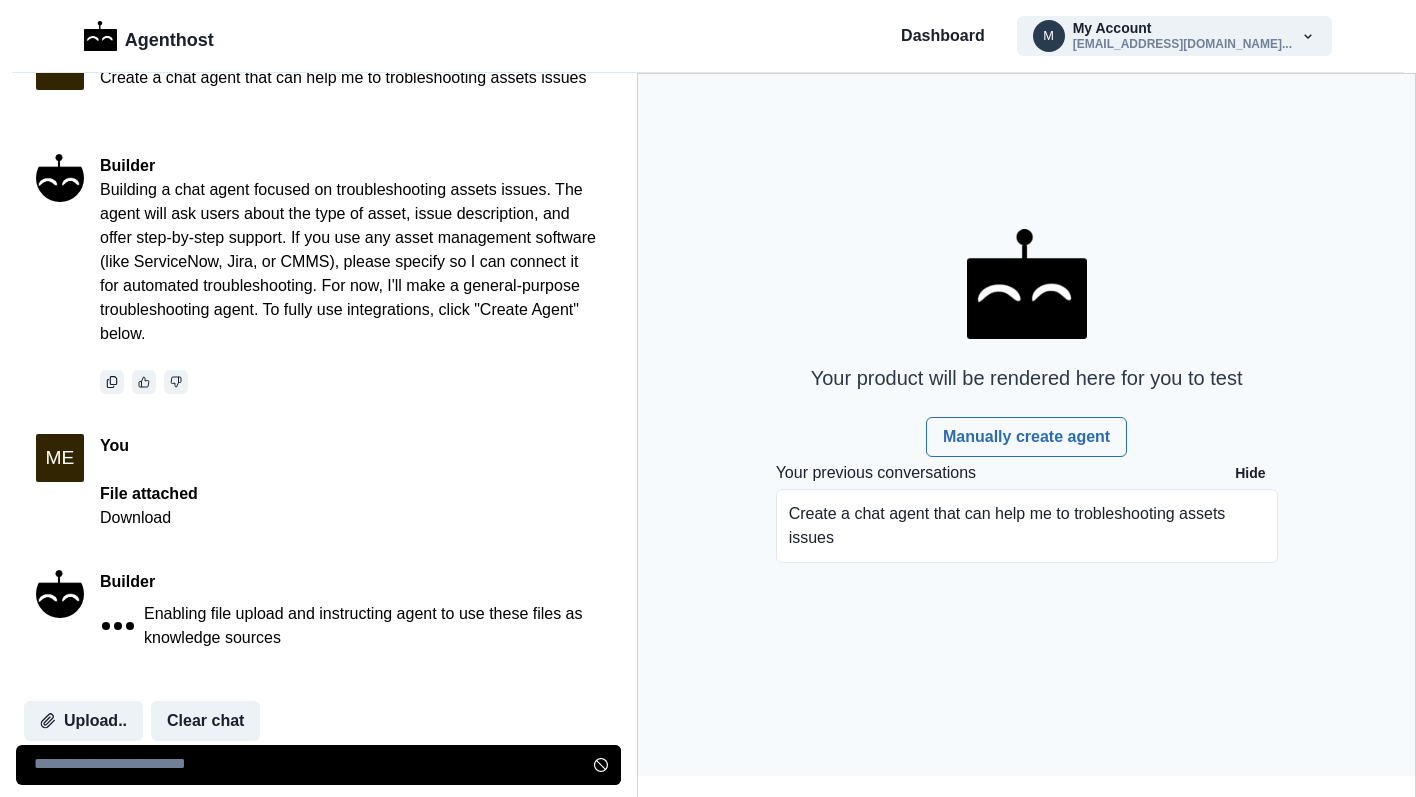 scroll, scrollTop: 203, scrollLeft: 0, axis: vertical 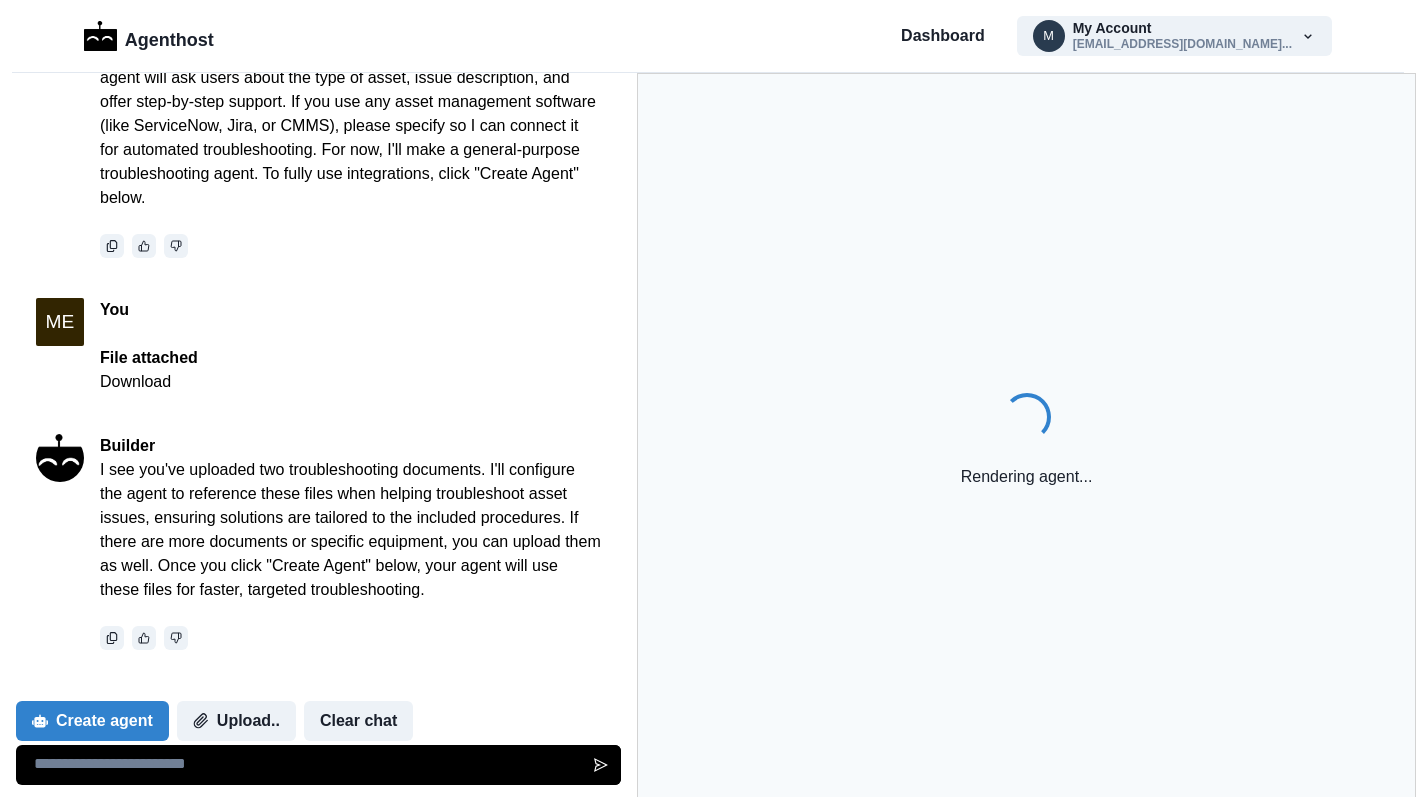 drag, startPoint x: 138, startPoint y: 488, endPoint x: 445, endPoint y: 607, distance: 329.25674 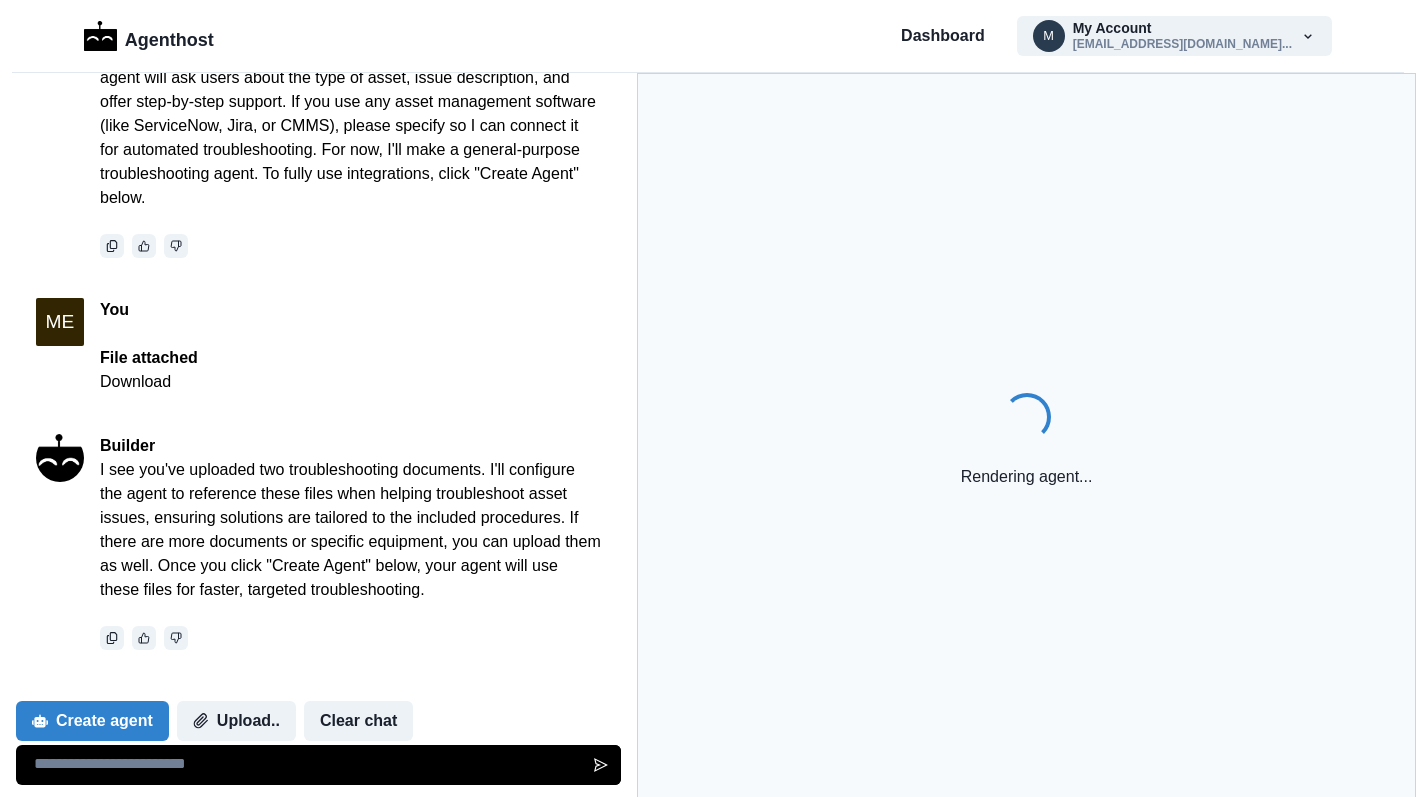 scroll, scrollTop: 0, scrollLeft: 0, axis: both 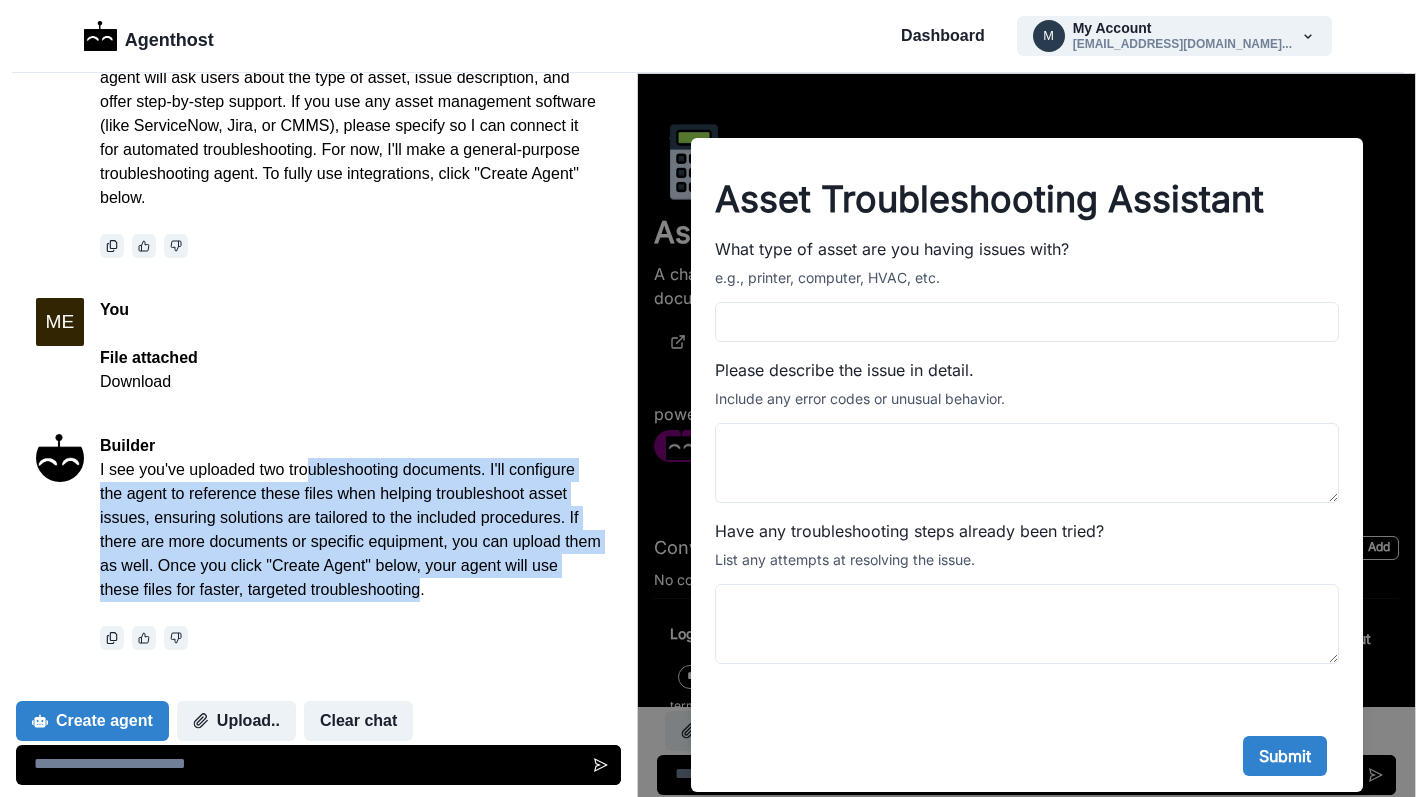 drag, startPoint x: 419, startPoint y: 597, endPoint x: 294, endPoint y: 462, distance: 183.98369 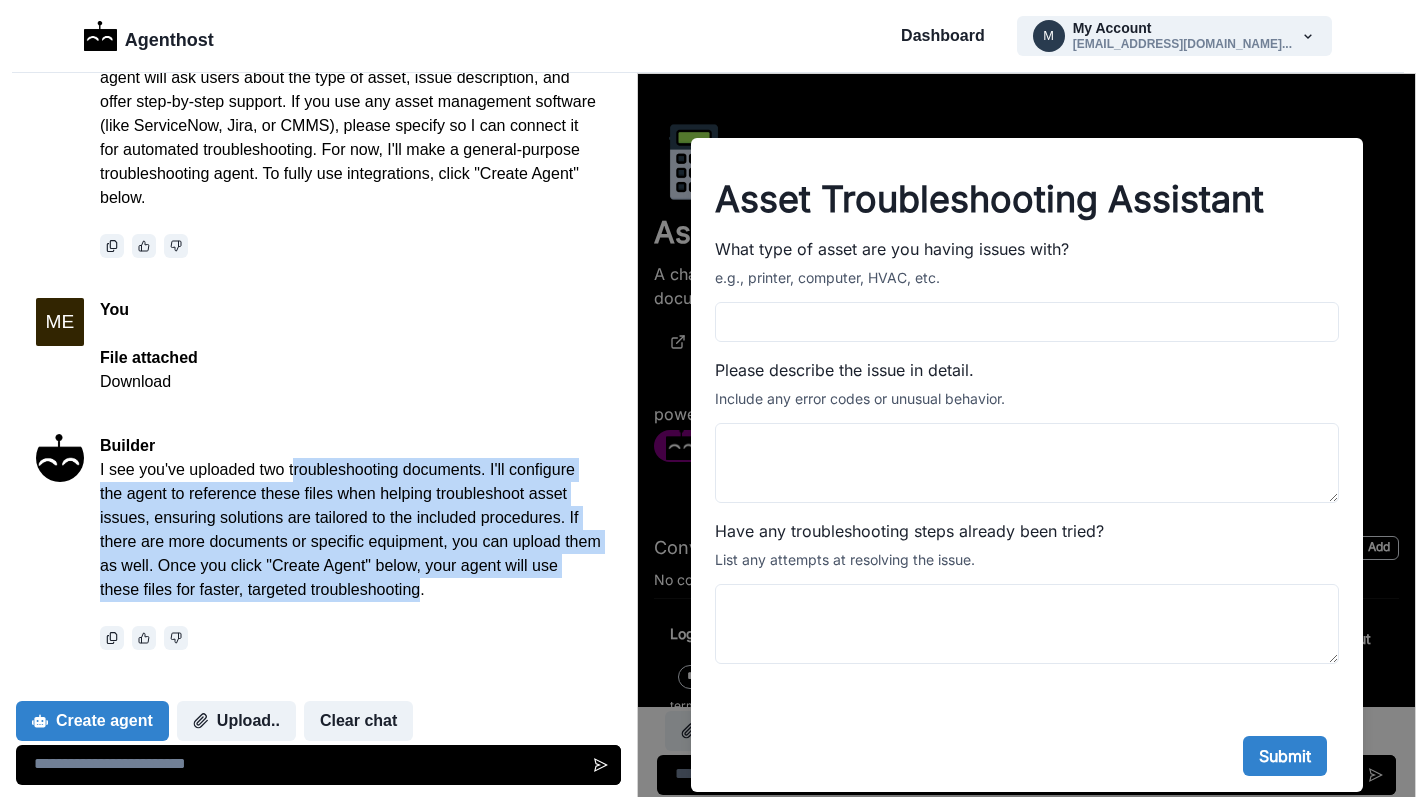 click on "I see you've uploaded two troubleshooting documents. I'll configure the agent to reference these files when helping troubleshoot asset issues, ensuring solutions are tailored to the included procedures. If there are more documents or specific equipment, you can upload them as well. Once you click "Create Agent" below, your agent will use these files for faster, targeted troubleshooting." at bounding box center [350, 530] 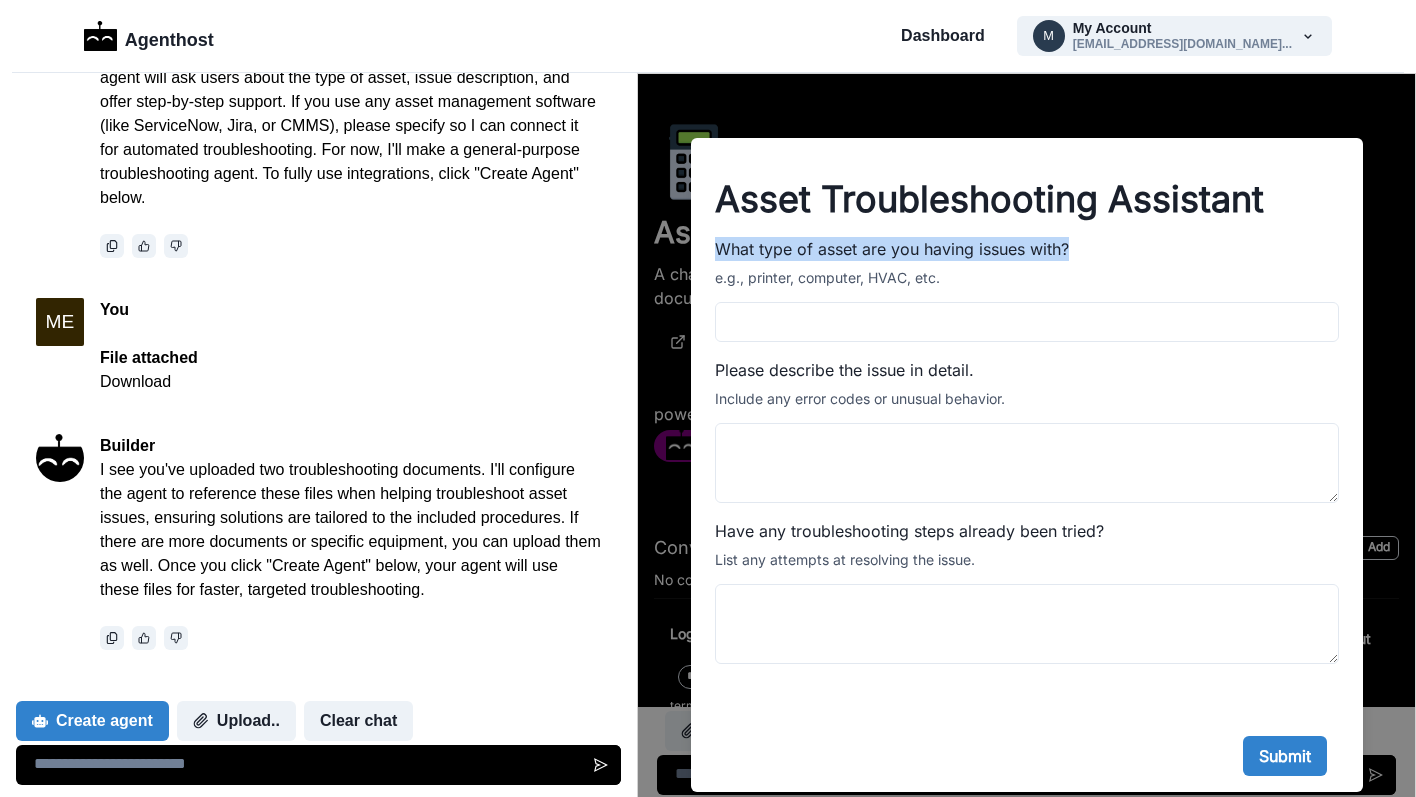 drag, startPoint x: 722, startPoint y: 244, endPoint x: 1103, endPoint y: 251, distance: 381.0643 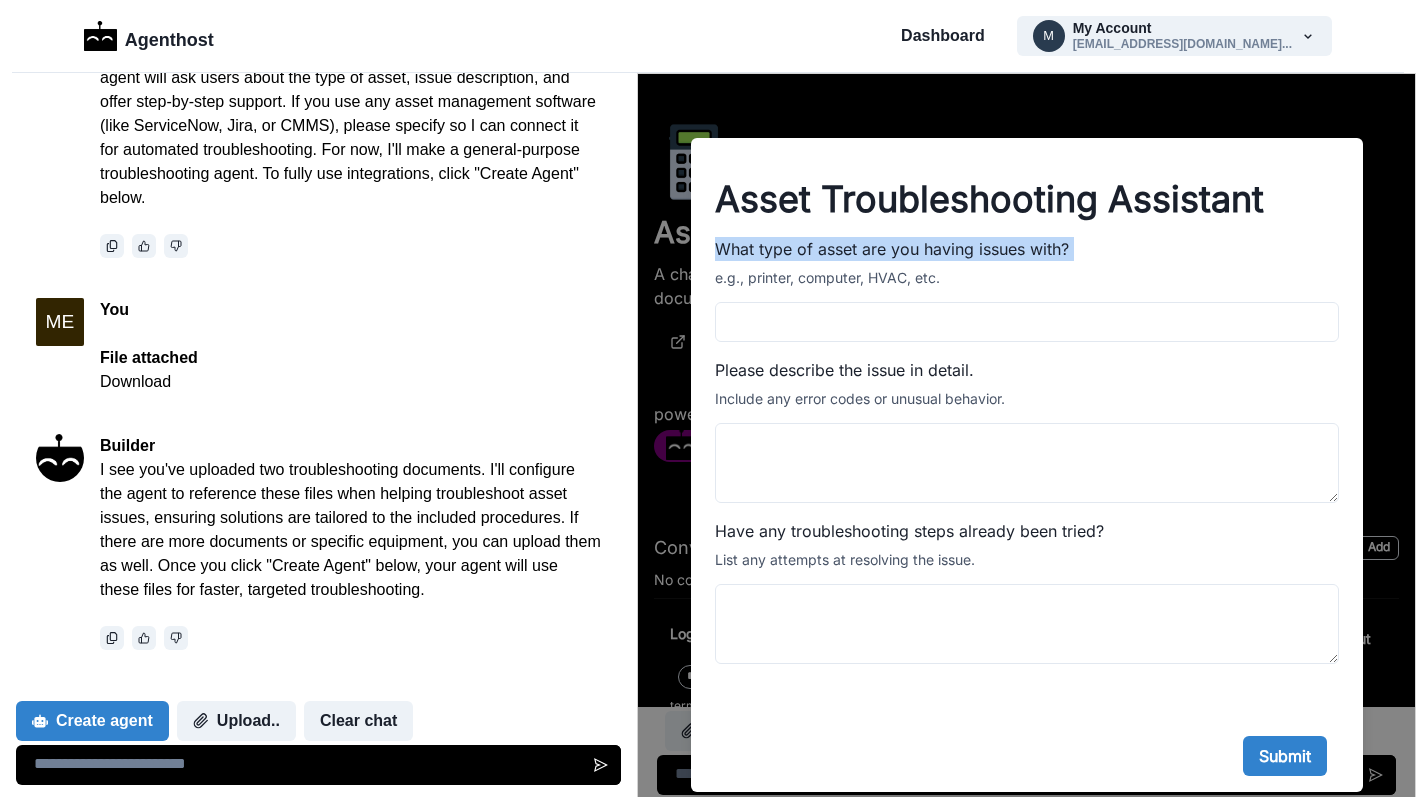 drag, startPoint x: 1103, startPoint y: 251, endPoint x: 747, endPoint y: 246, distance: 356.03513 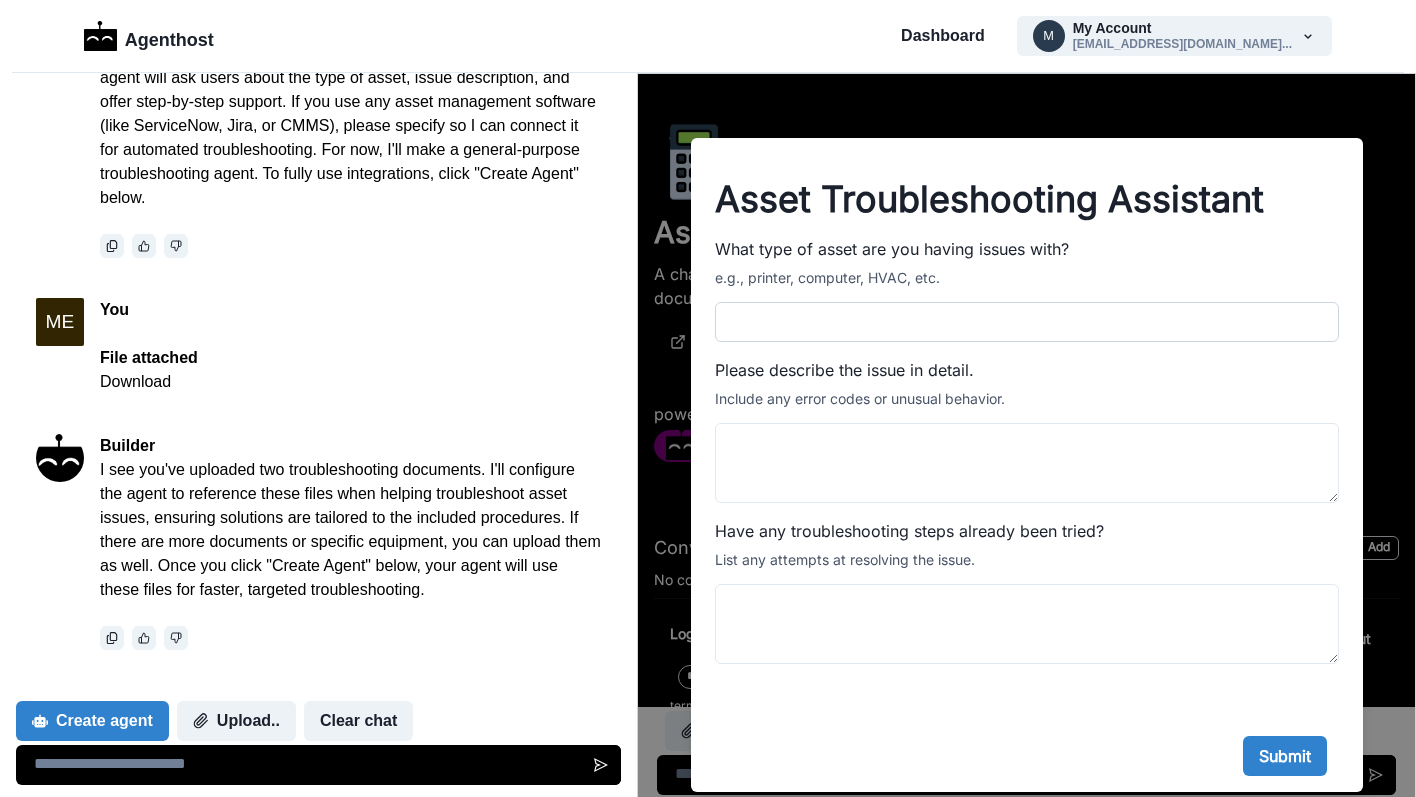 click on "What type of asset are you having issues with?" at bounding box center (1027, 322) 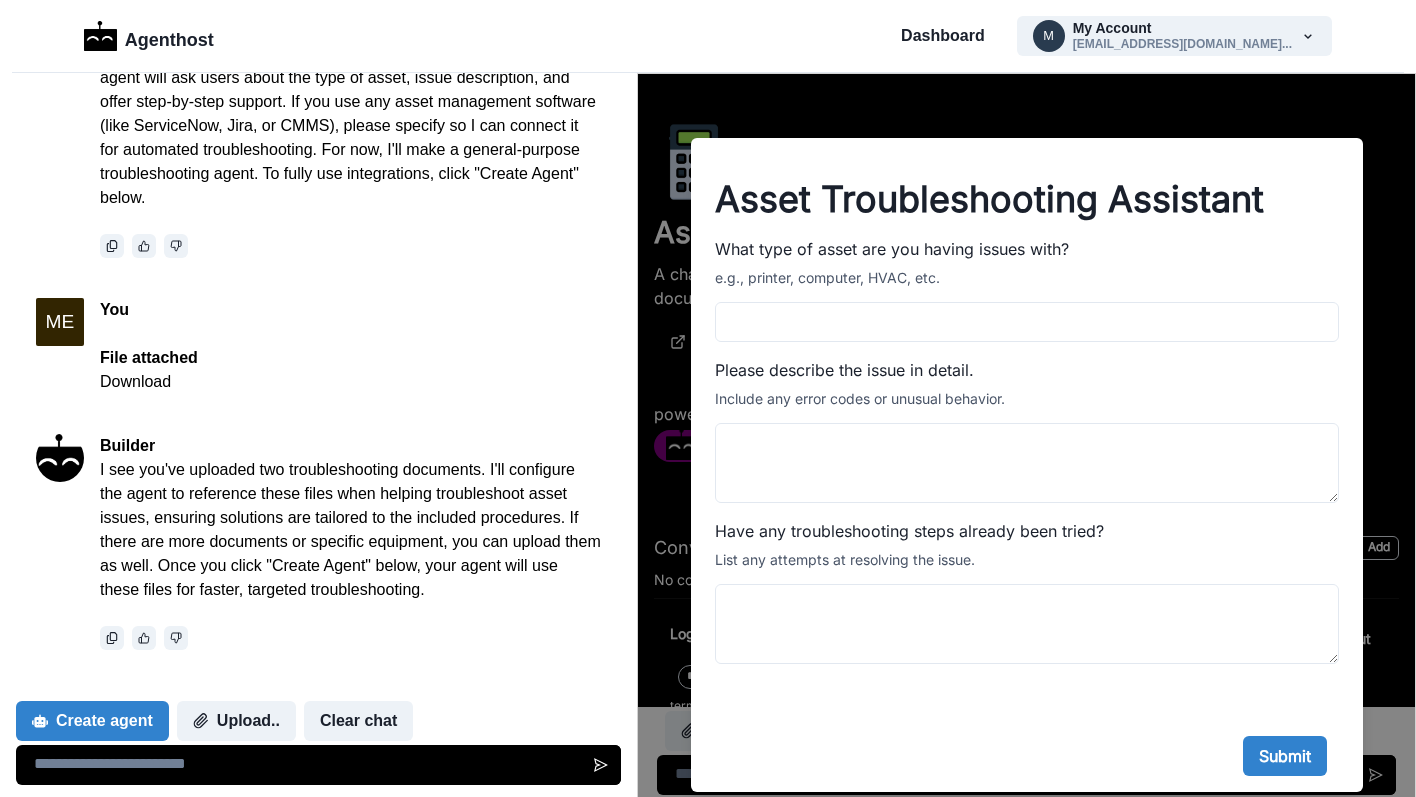 click on "ME You File attached Download" at bounding box center (318, 346) 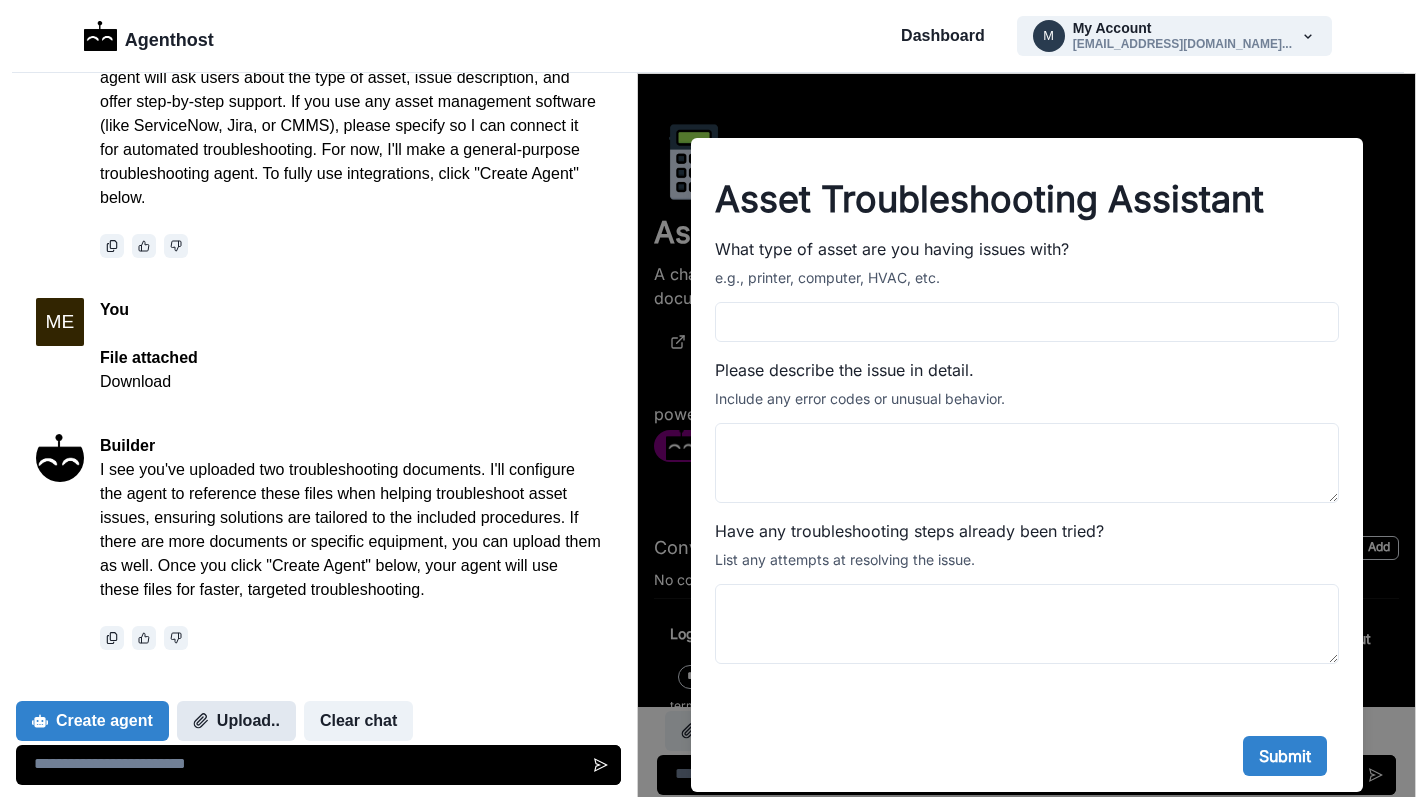 click on "Upload.." at bounding box center (236, 721) 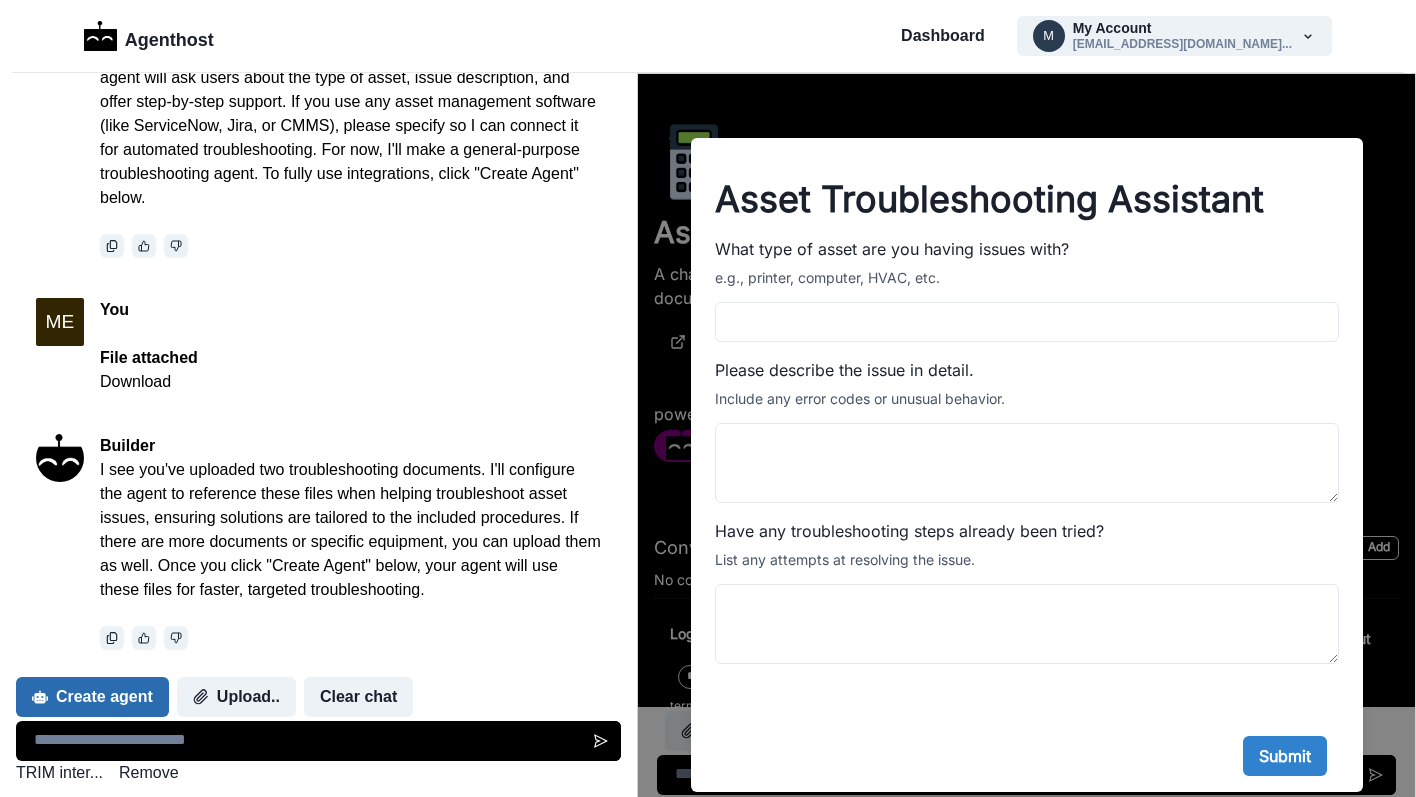 click on "Create agent" at bounding box center [92, 697] 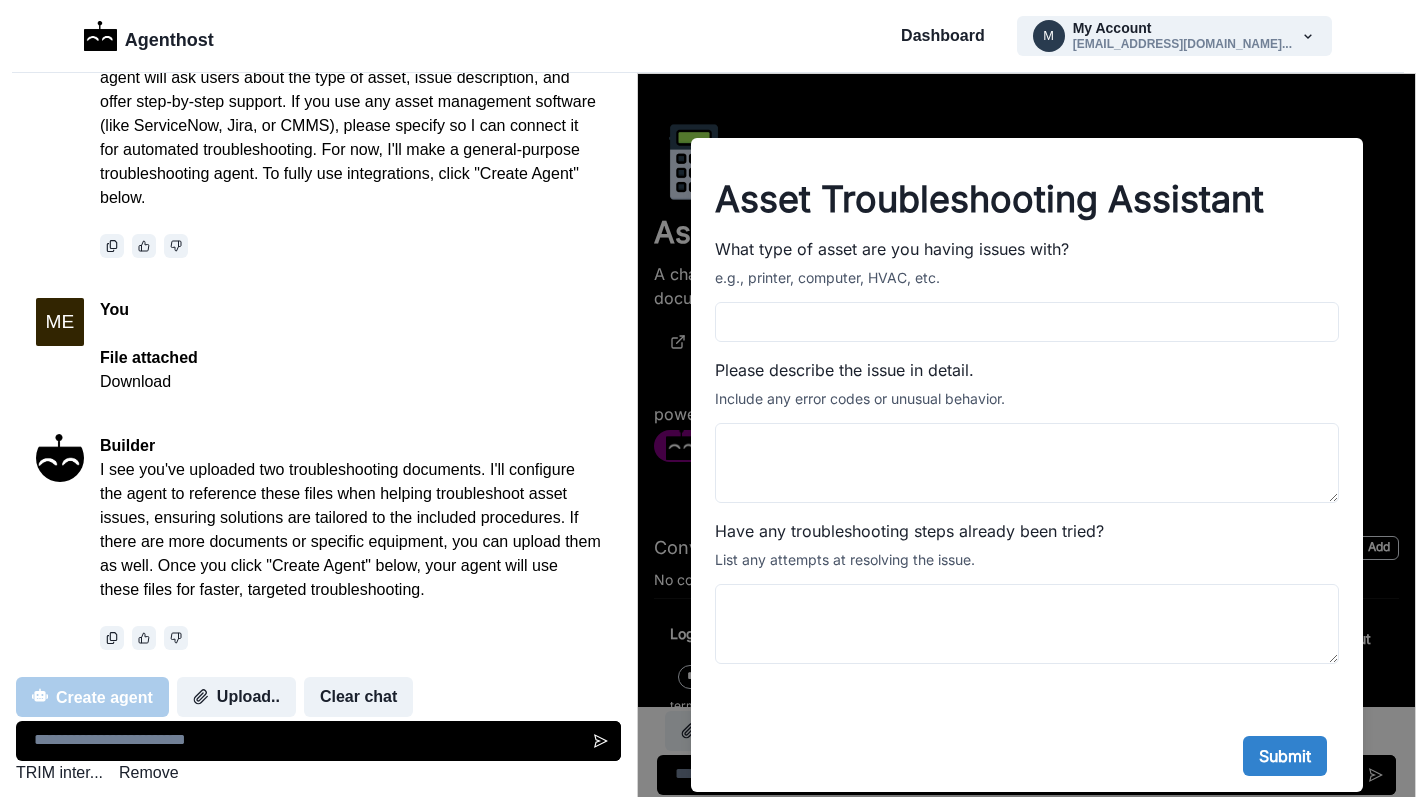 click on "Builder I see you've uploaded two troubleshooting documents. I'll configure the agent to reference these files when helping troubleshoot asset issues, ensuring solutions are tailored to the included procedures. If there are more documents or specific equipment, you can upload them as well. Once you click "Create Agent" below, your agent will use these files for faster, targeted troubleshooting." at bounding box center (350, 542) 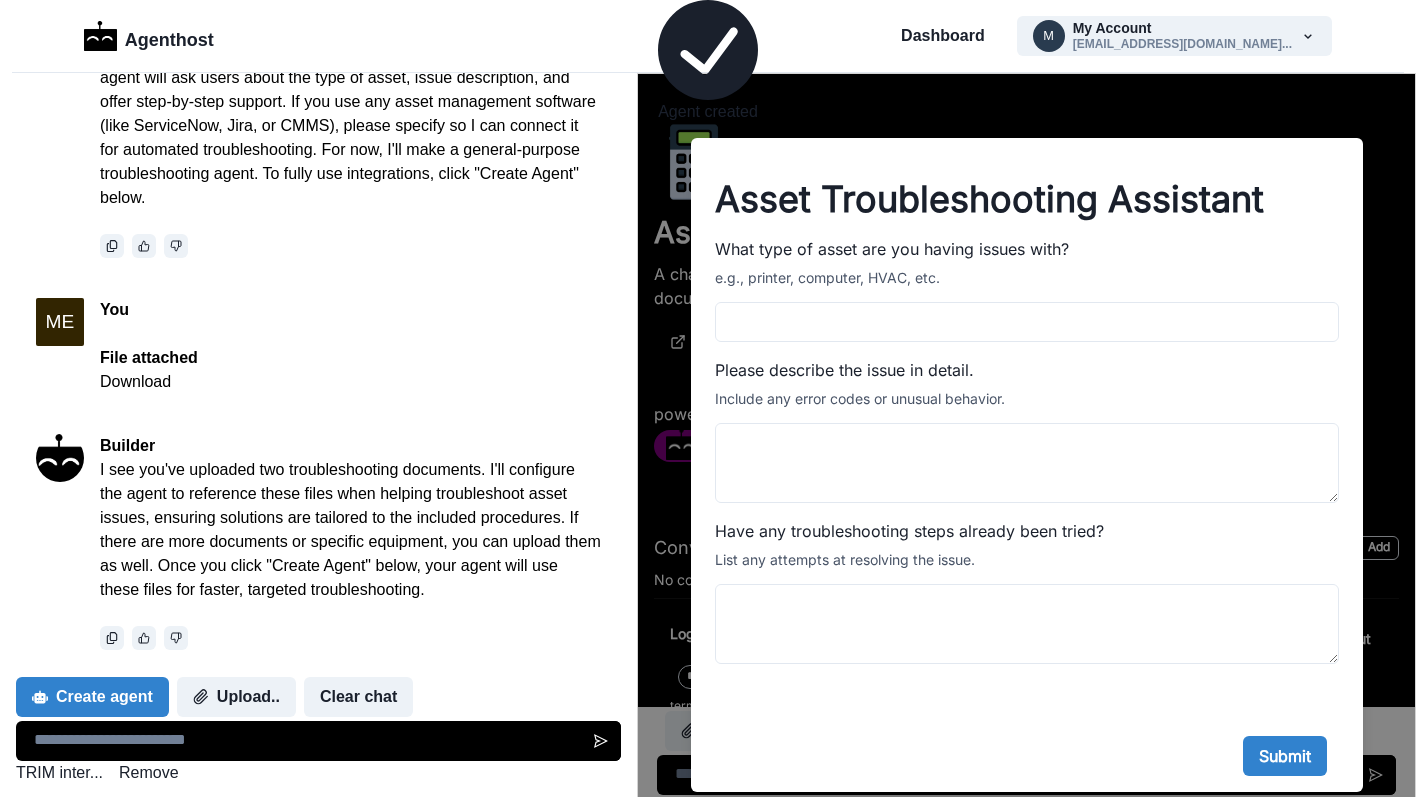 click at bounding box center (350, 638) 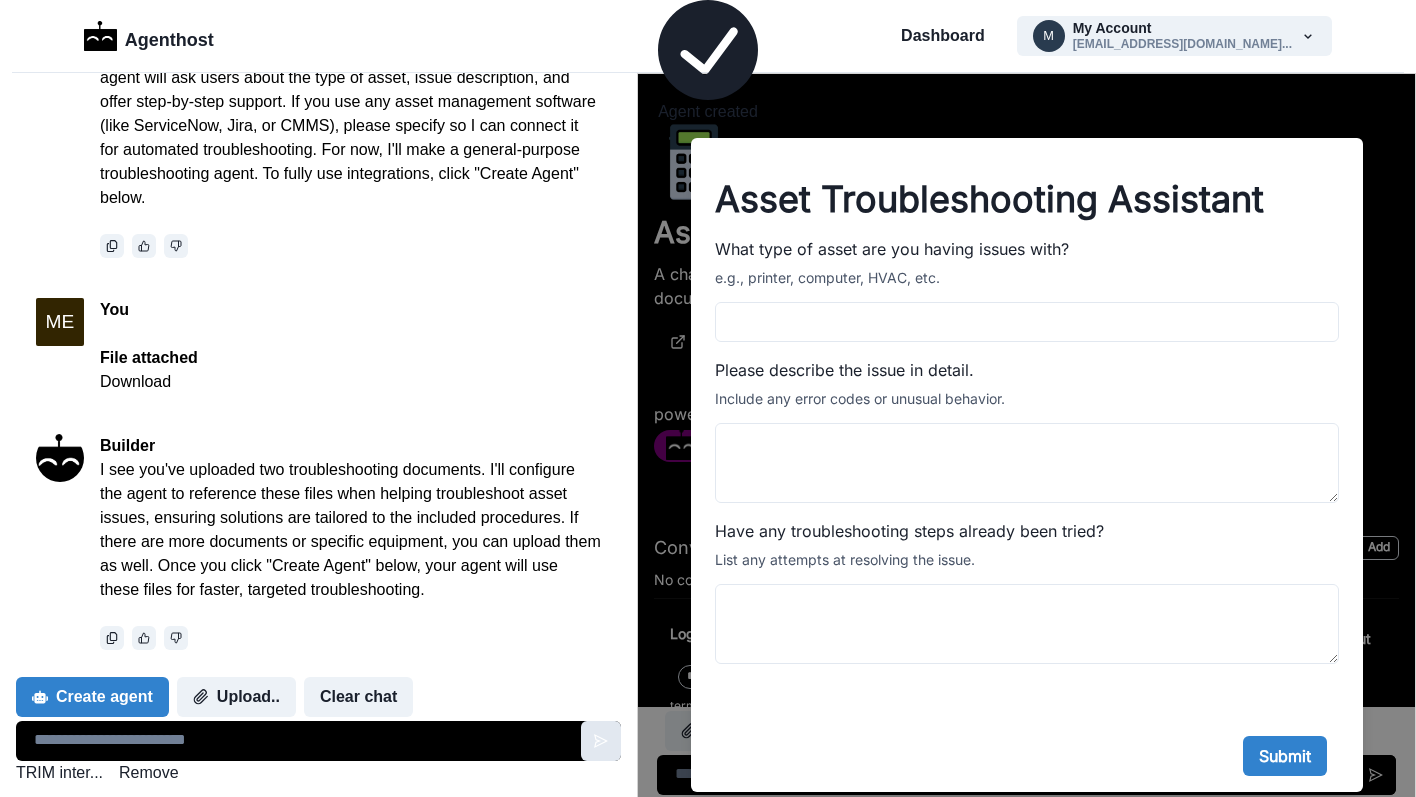 click 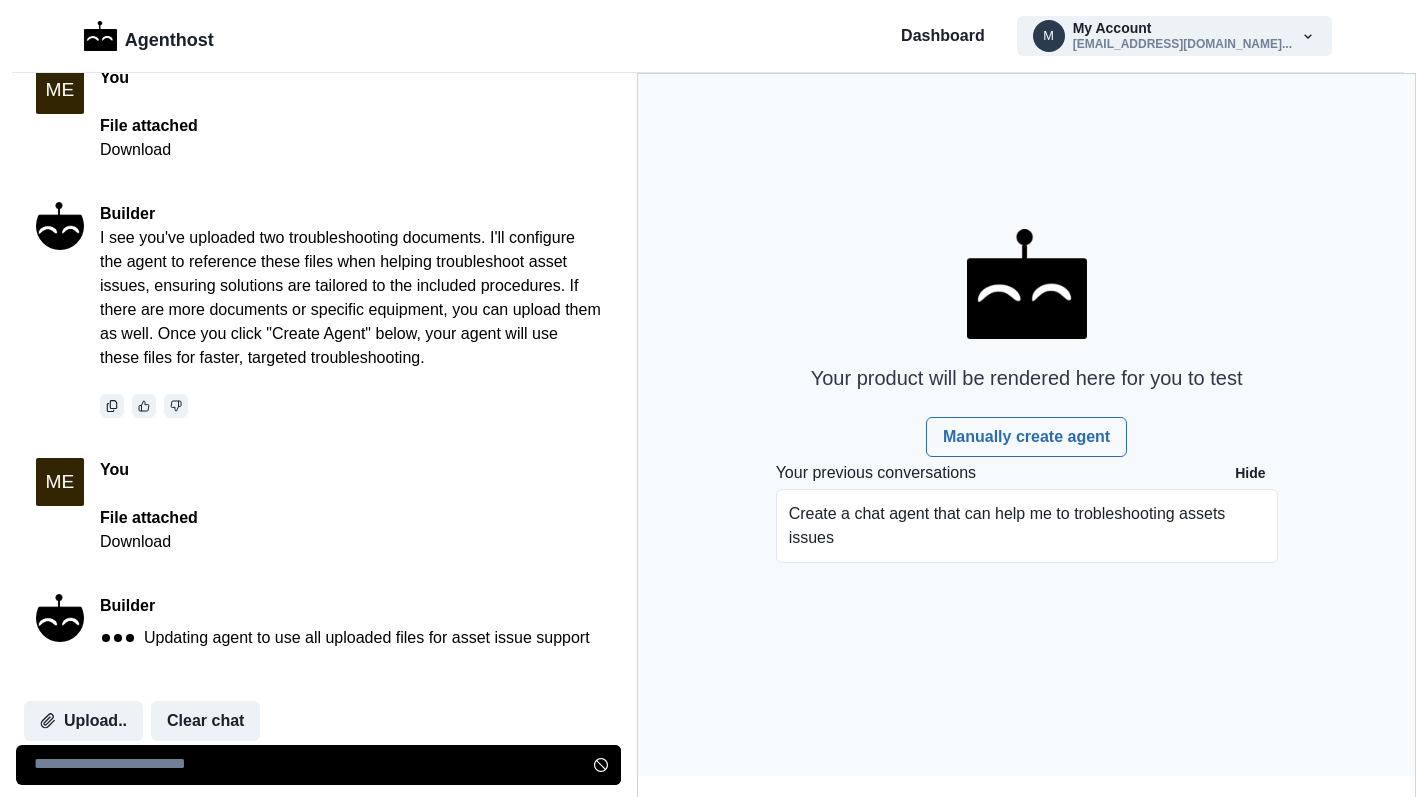 scroll, scrollTop: 587, scrollLeft: 0, axis: vertical 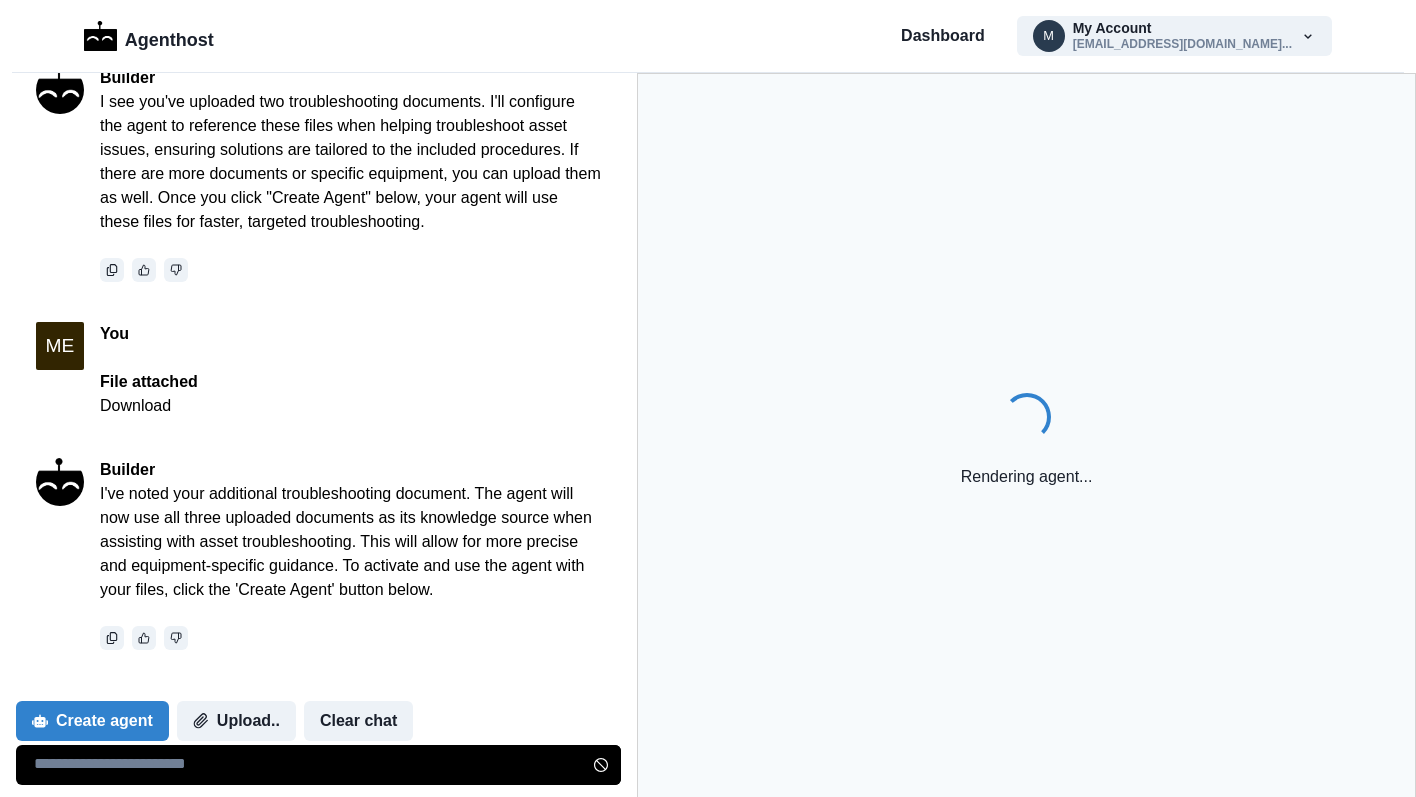 click on "Builder I've noted your additional troubleshooting document. The agent will now use all three uploaded documents as its knowledge source when assisting with asset troubleshooting. This will allow for more precise and equipment-specific guidance. To activate and use the agent with your files, click the 'Create Agent' button below." at bounding box center (350, 554) 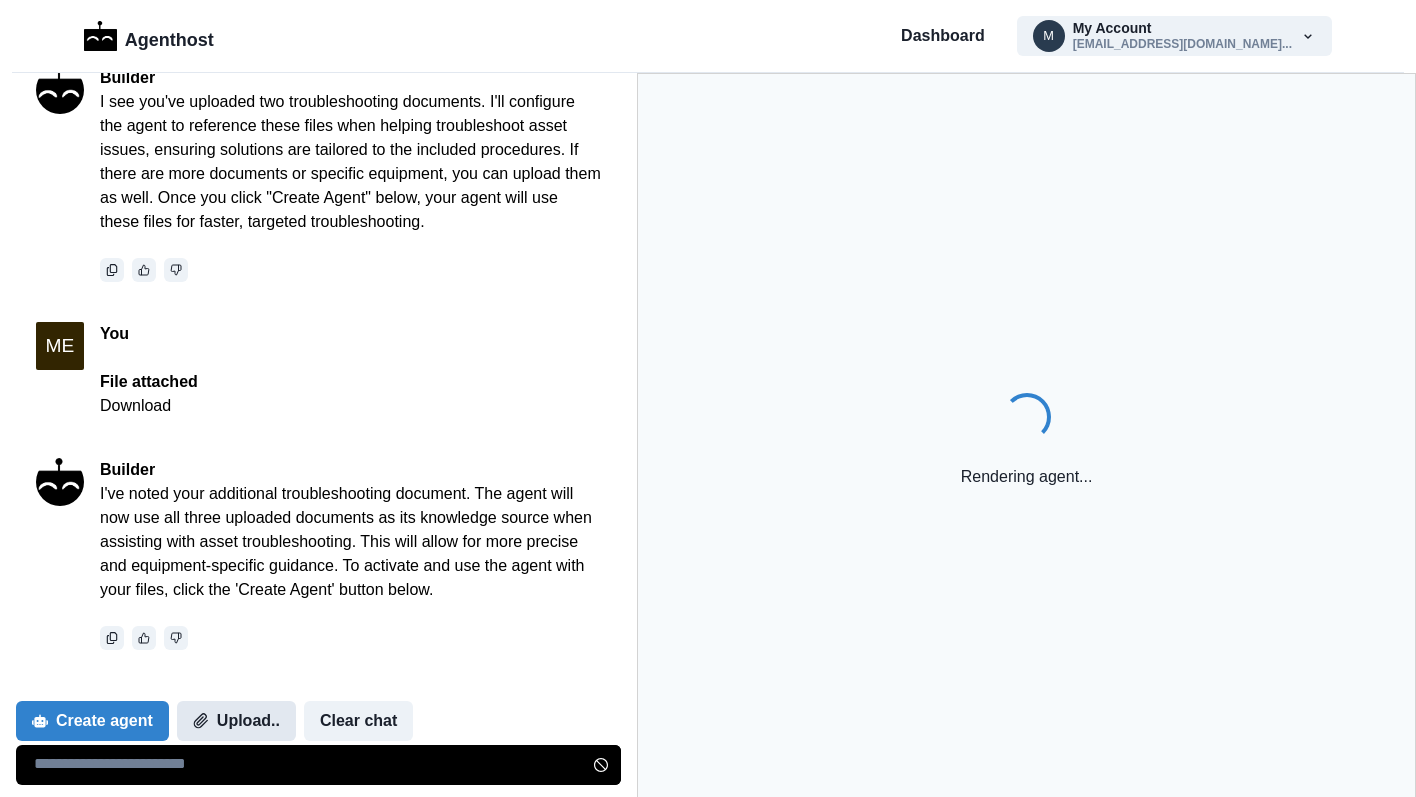 click on "Upload.." at bounding box center (236, 721) 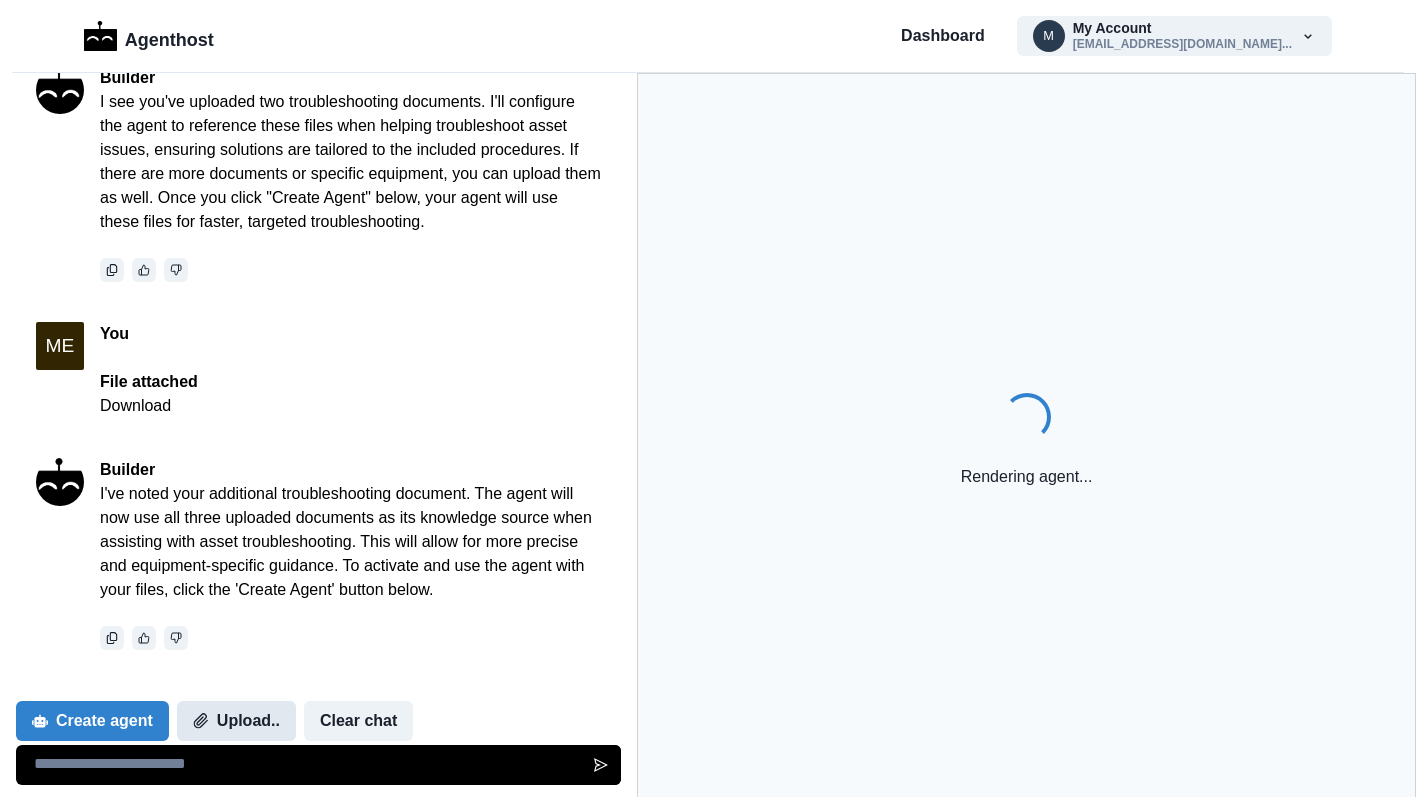scroll, scrollTop: 0, scrollLeft: 0, axis: both 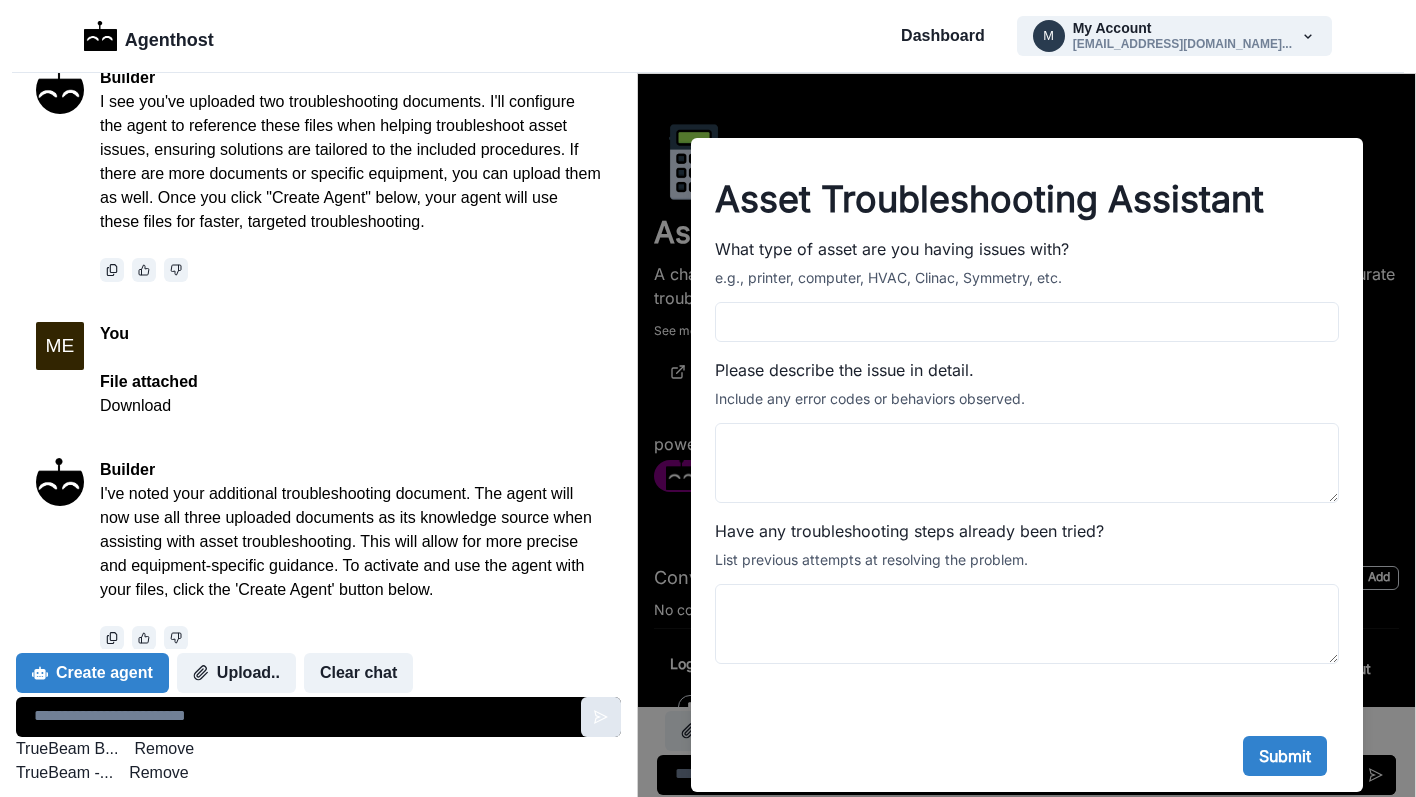 click 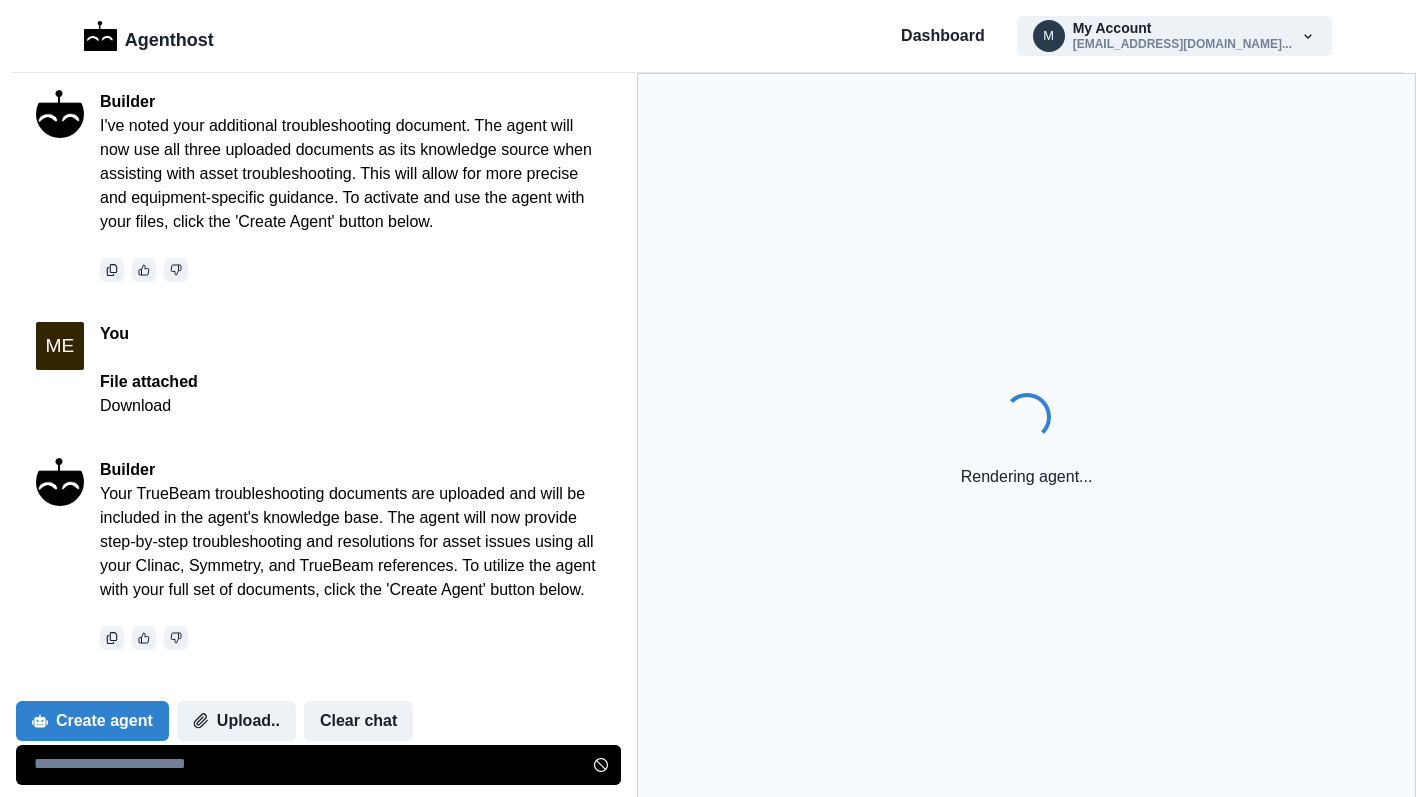 scroll, scrollTop: 875, scrollLeft: 0, axis: vertical 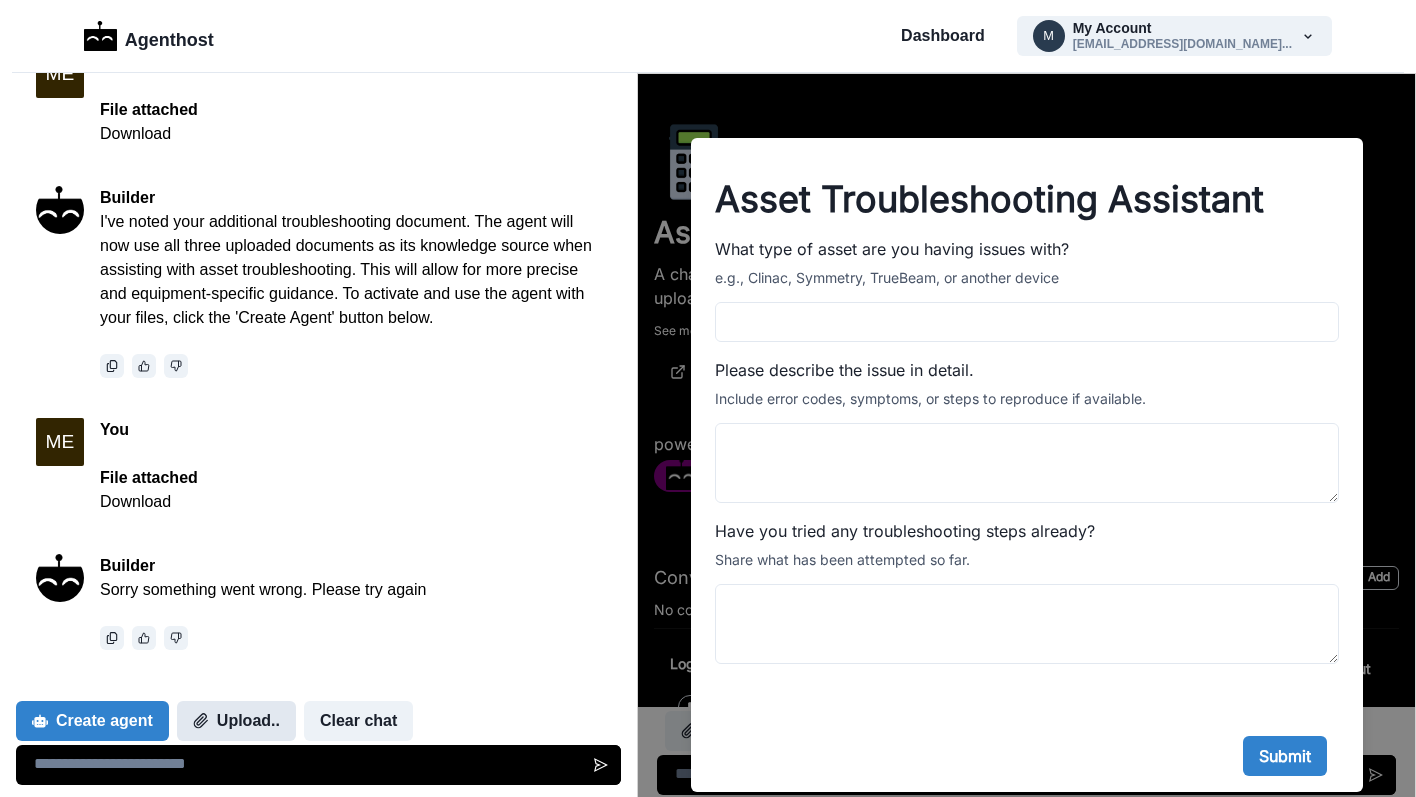 click on "Upload.." at bounding box center [236, 721] 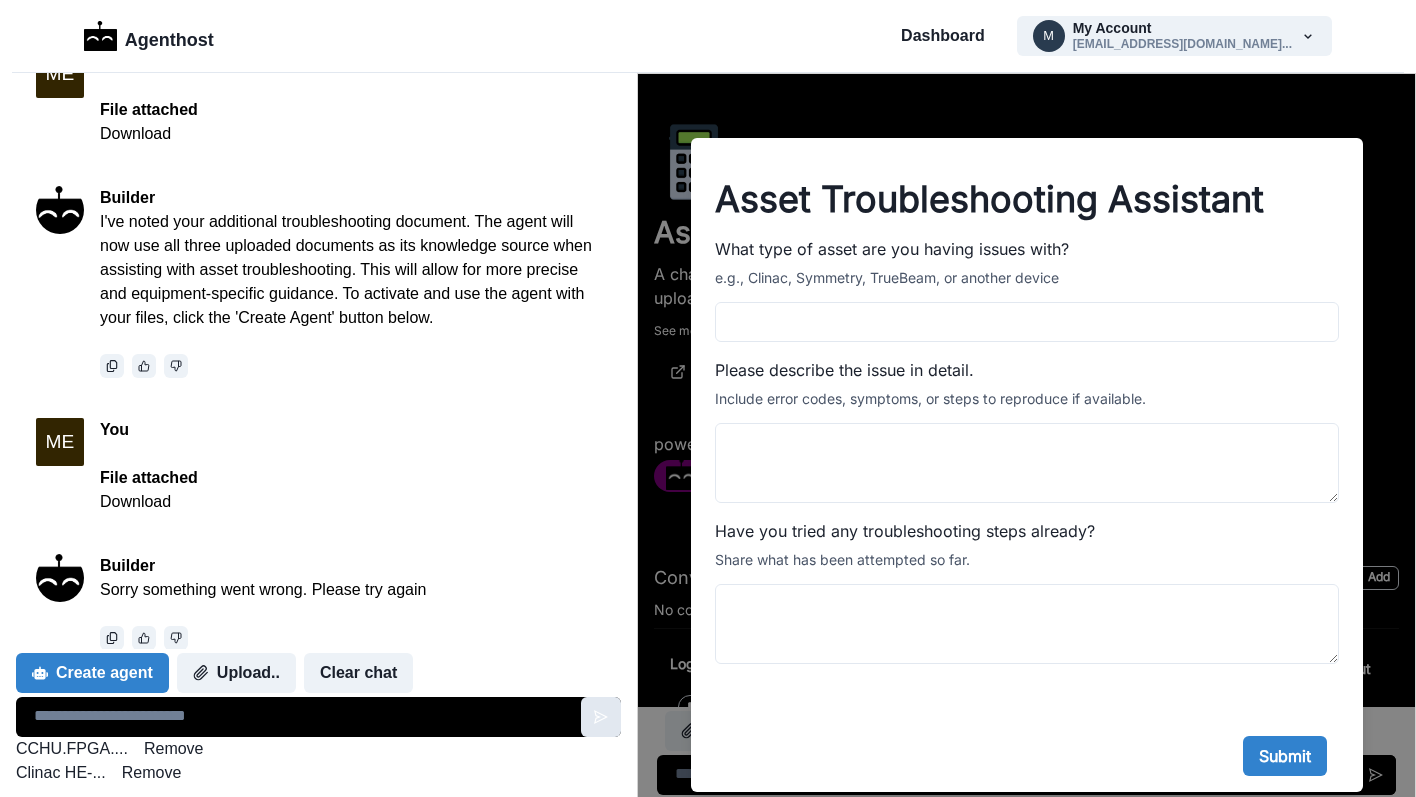 click 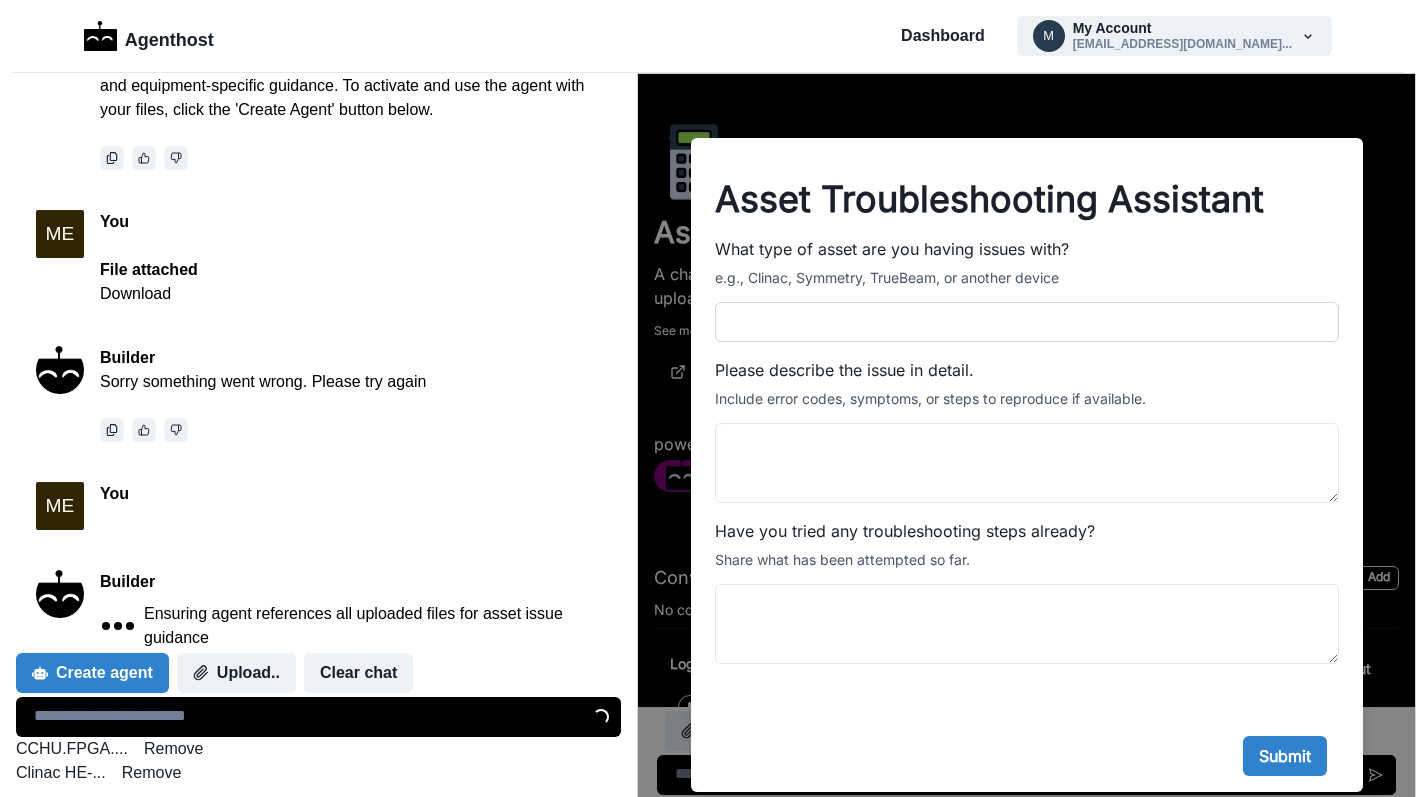 click on "What type of asset are you having issues with?" at bounding box center (1027, 322) 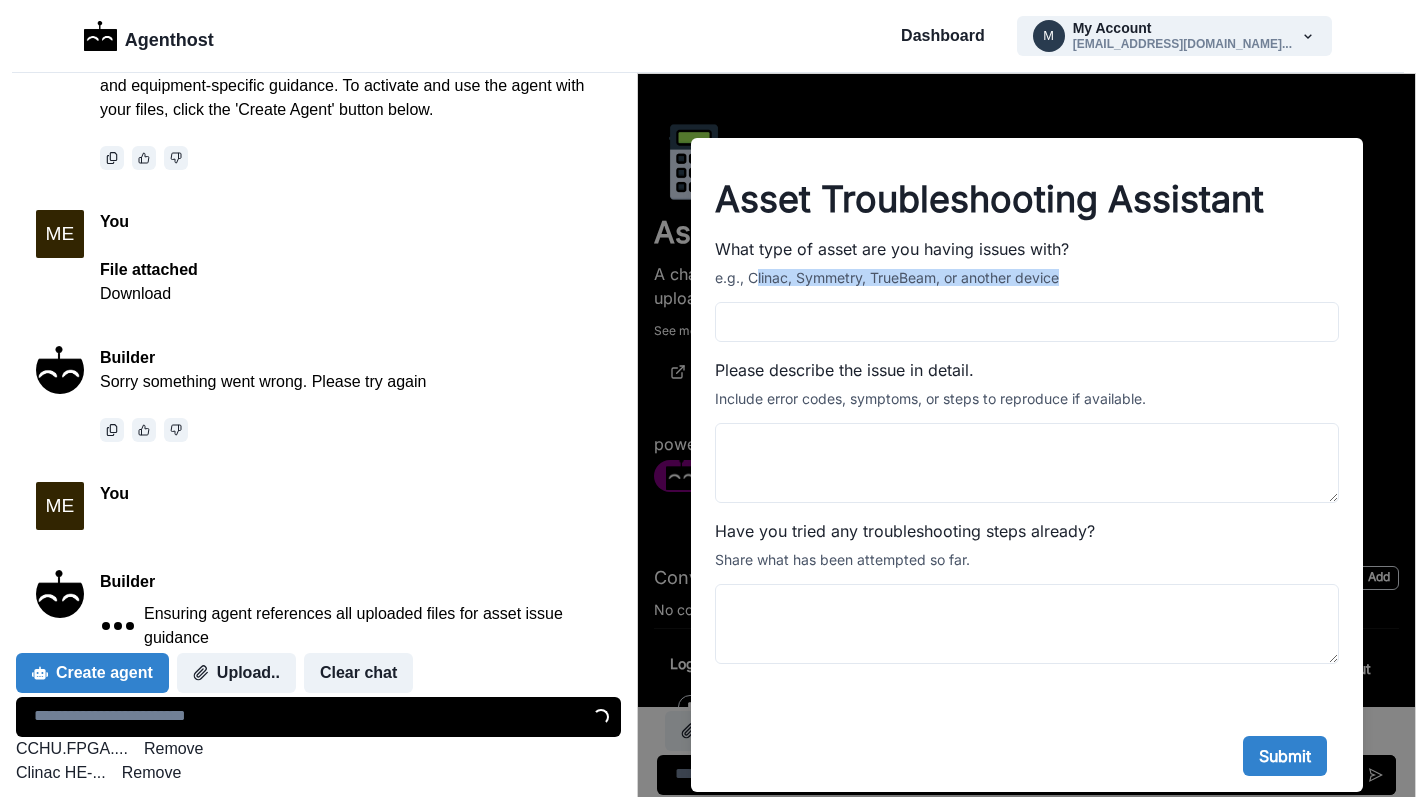 drag, startPoint x: 752, startPoint y: 279, endPoint x: 1174, endPoint y: 279, distance: 422 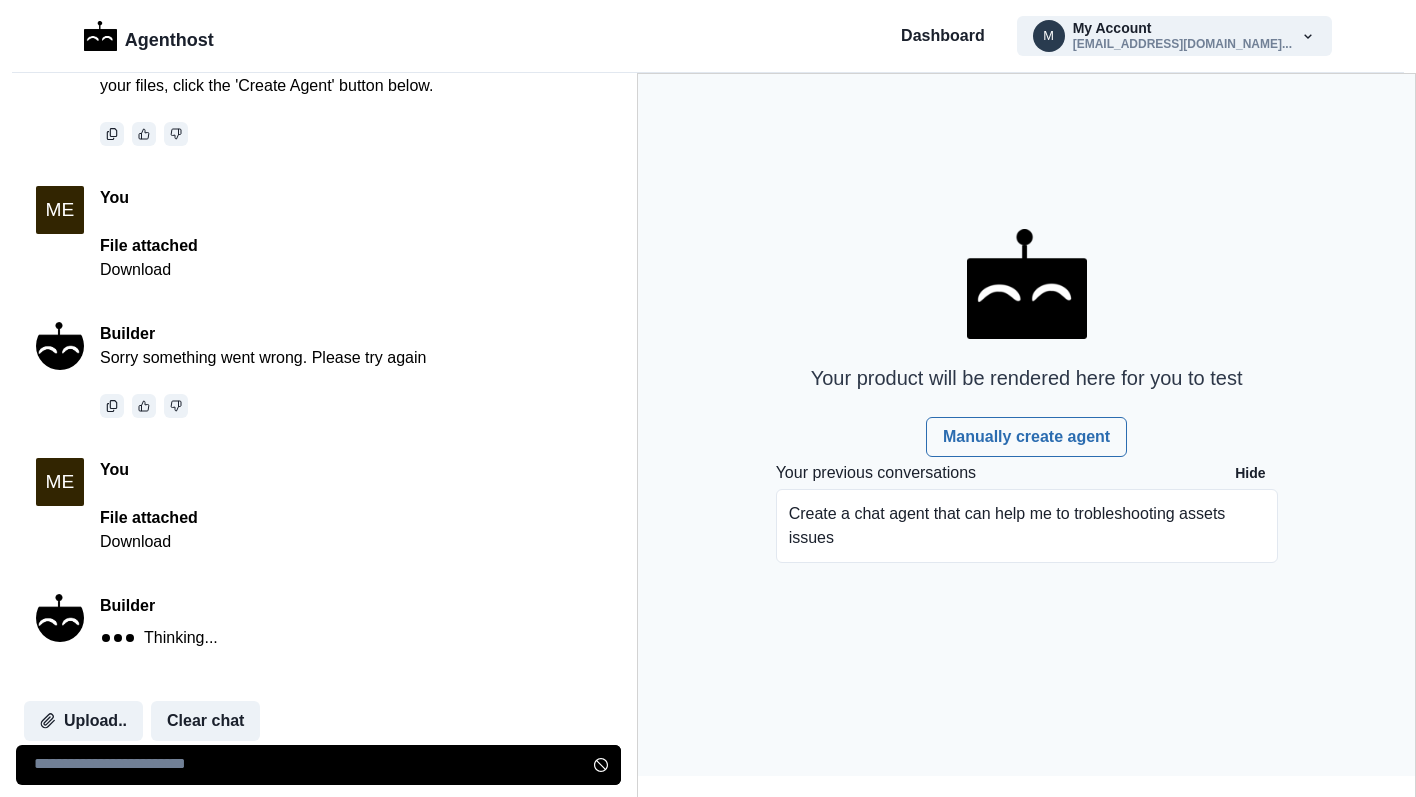 scroll, scrollTop: 1123, scrollLeft: 0, axis: vertical 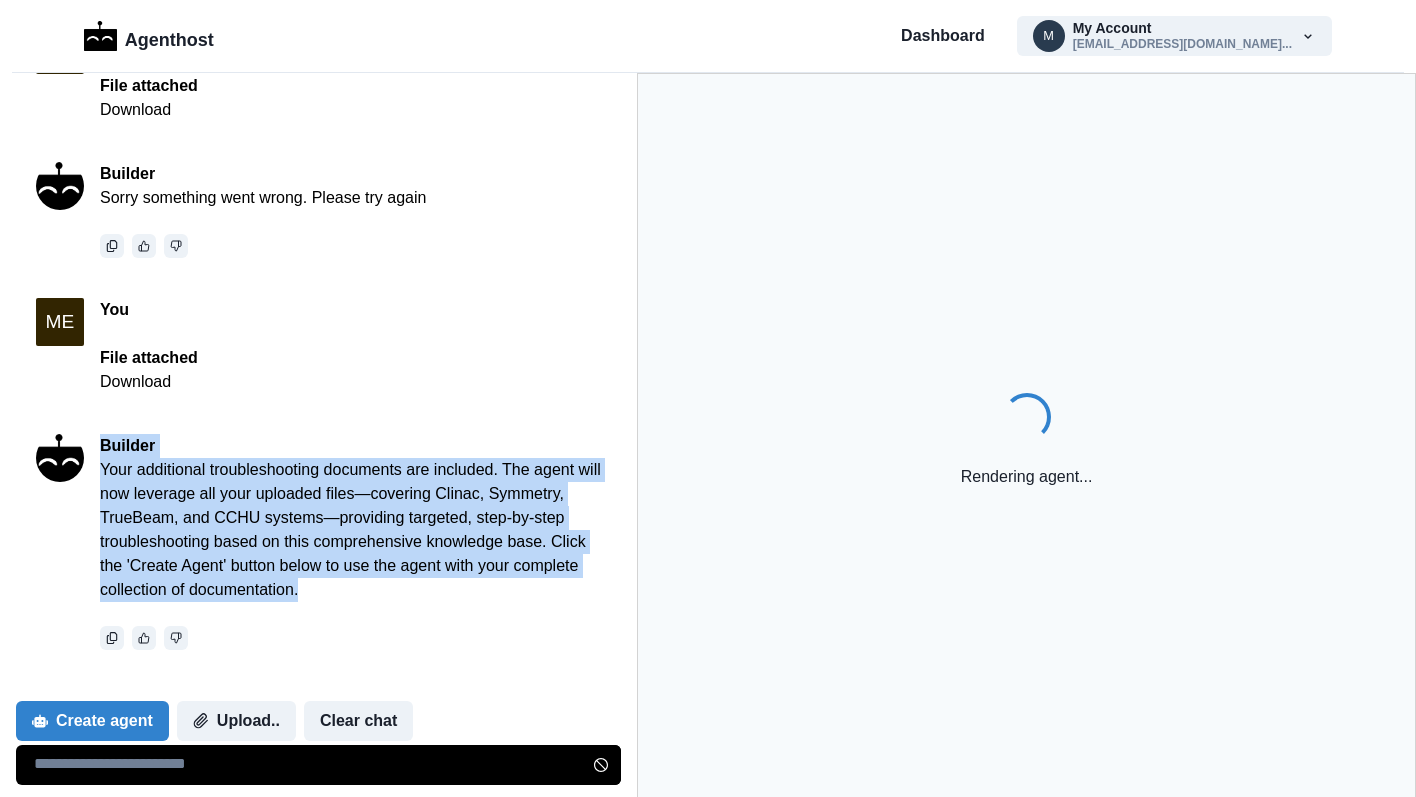 drag, startPoint x: 191, startPoint y: 485, endPoint x: 395, endPoint y: 605, distance: 236.677 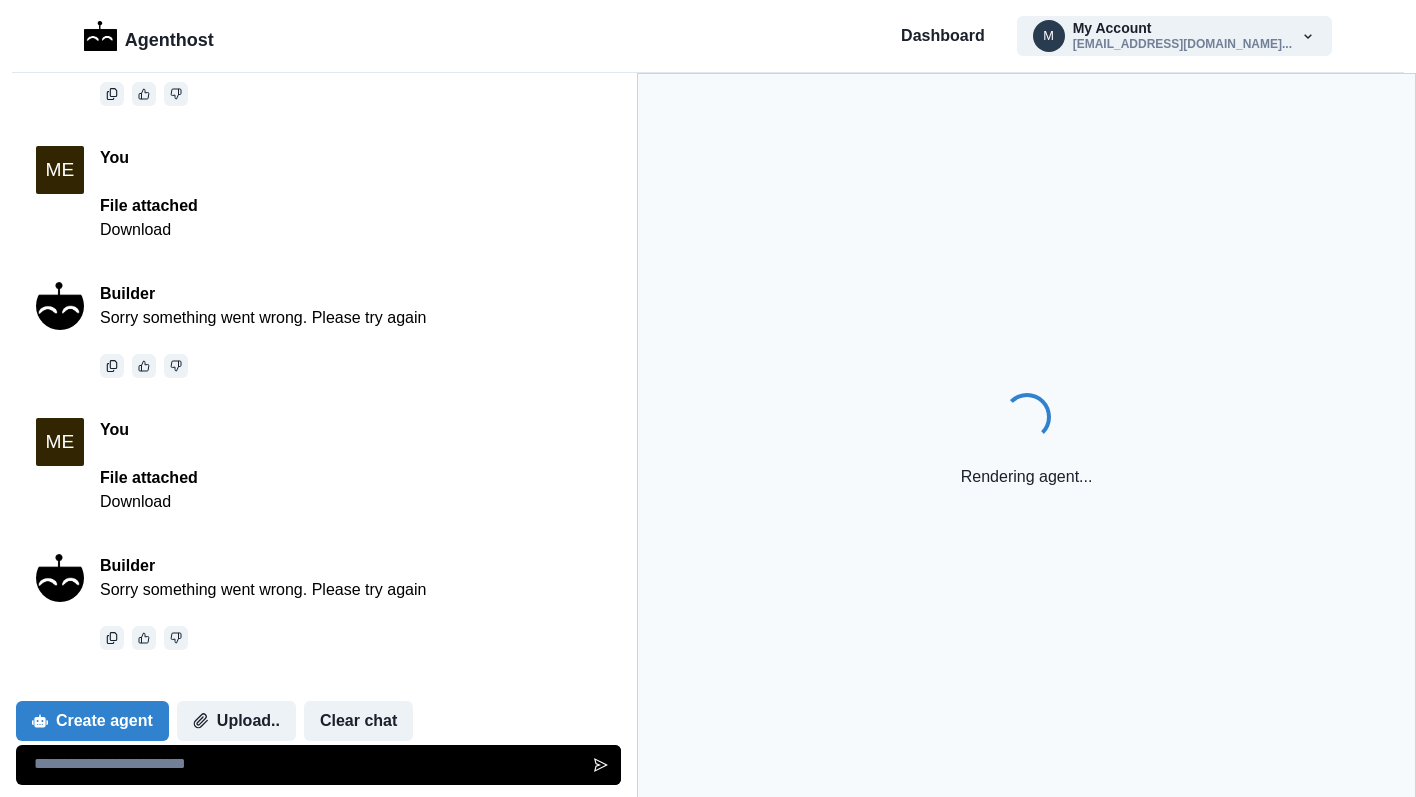 scroll, scrollTop: 1163, scrollLeft: 0, axis: vertical 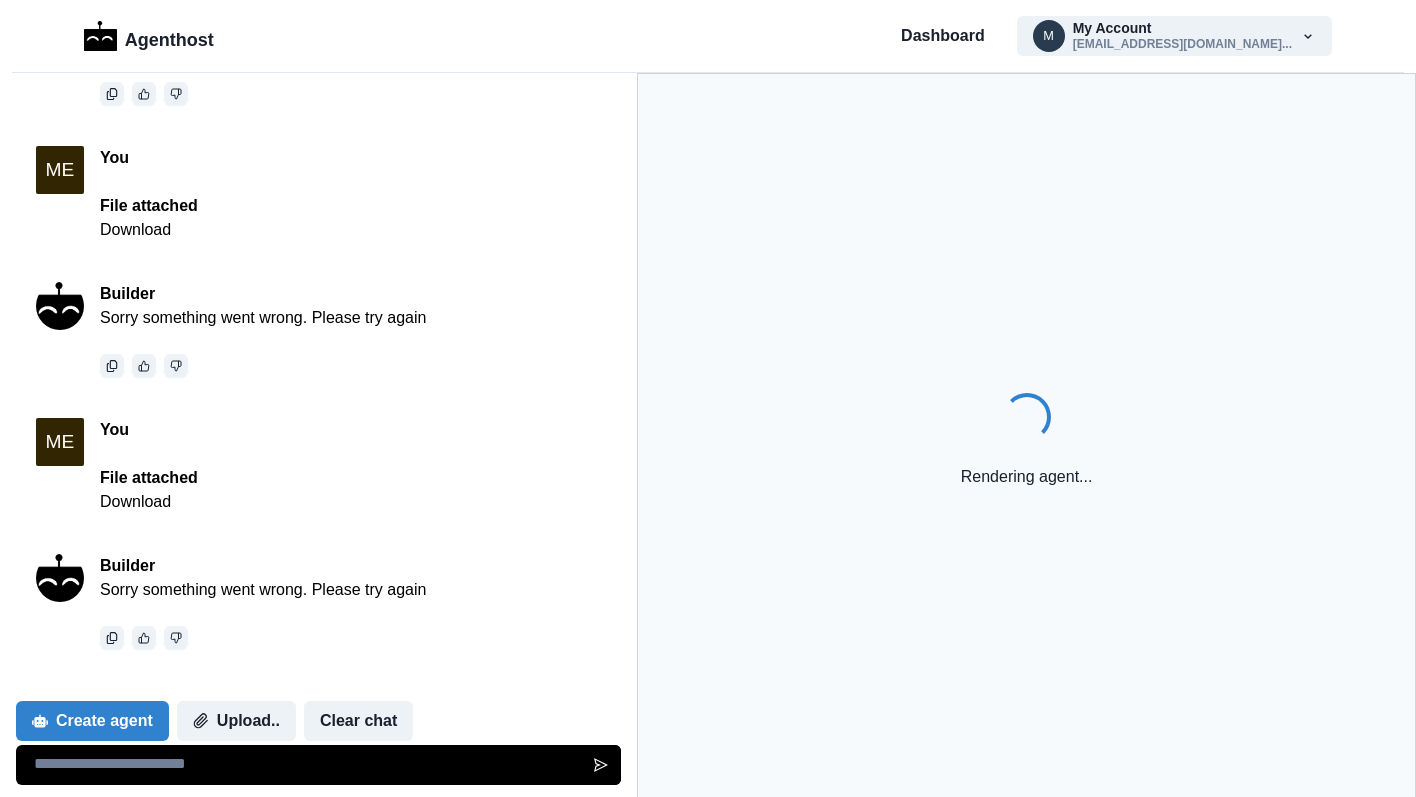 drag, startPoint x: 325, startPoint y: 580, endPoint x: 158, endPoint y: 551, distance: 169.49927 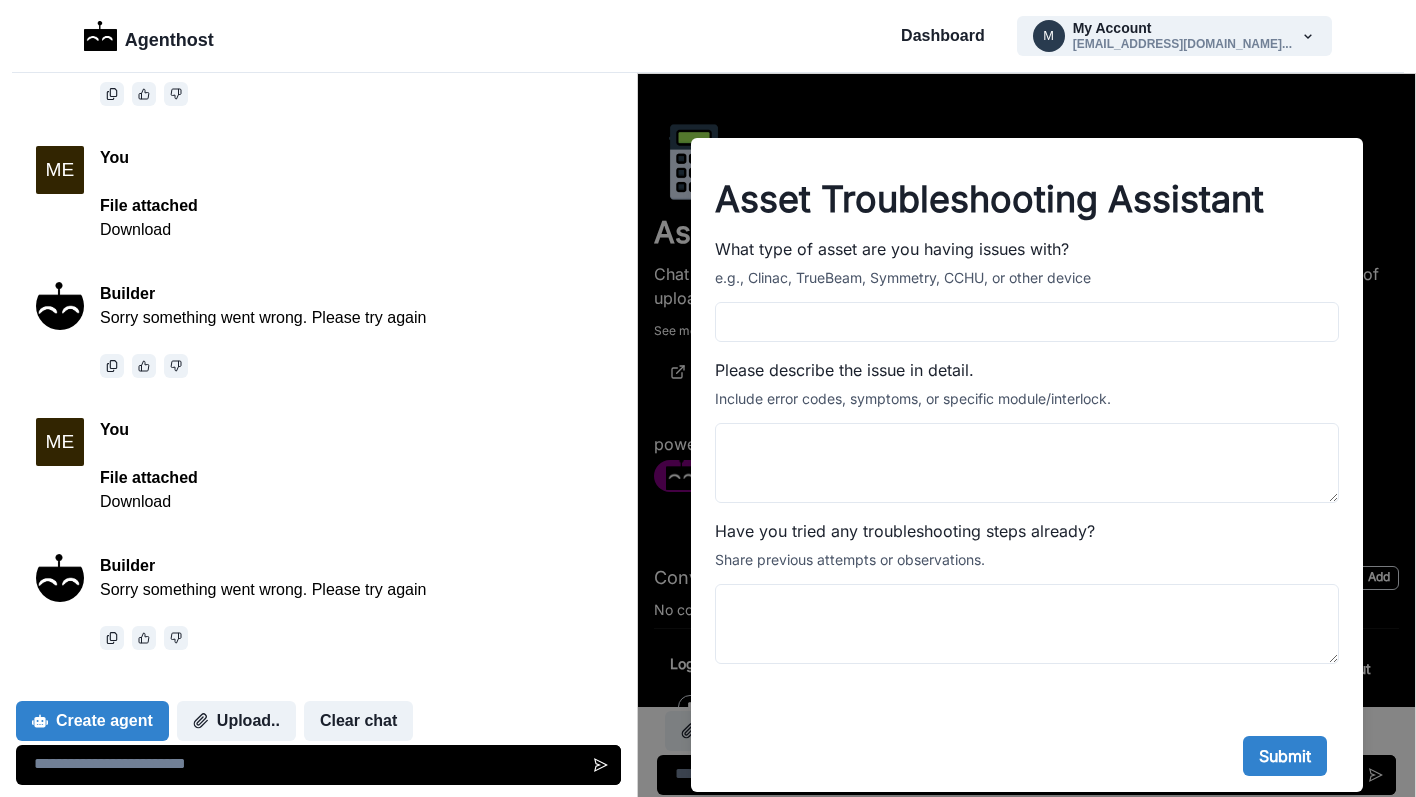click on "ME You File attached Download" at bounding box center [318, 466] 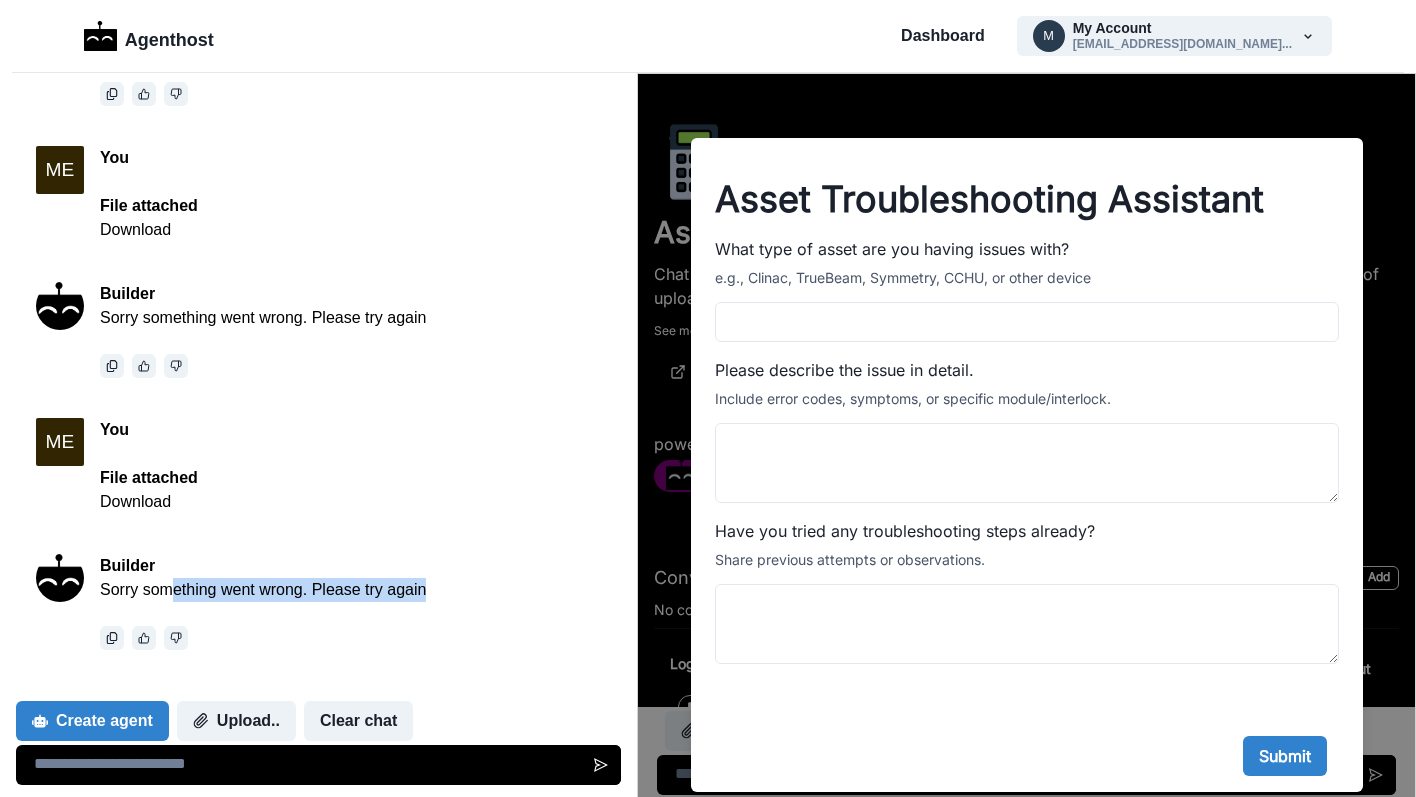 drag, startPoint x: 169, startPoint y: 594, endPoint x: 452, endPoint y: 593, distance: 283.00177 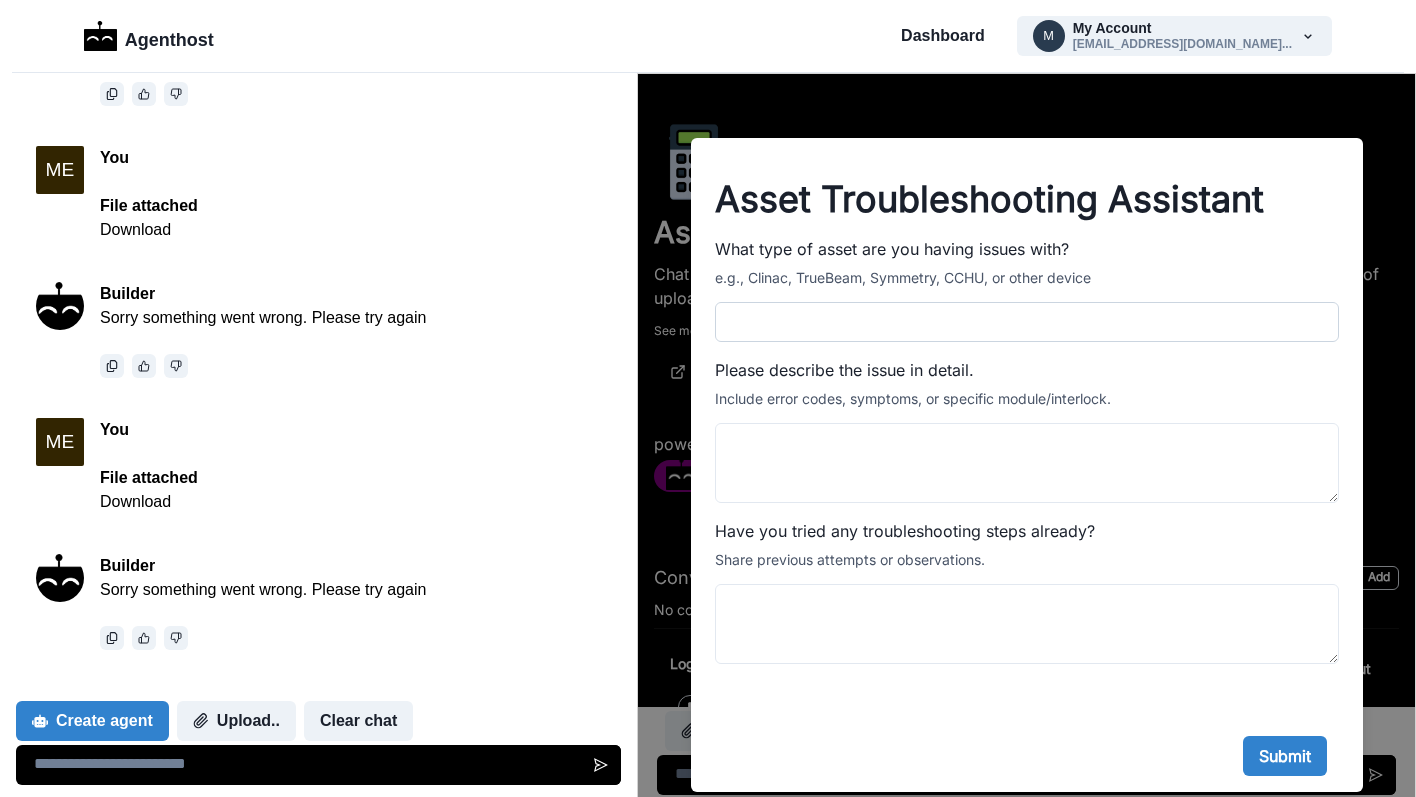 click on "What type of asset are you having issues with?" at bounding box center [1027, 322] 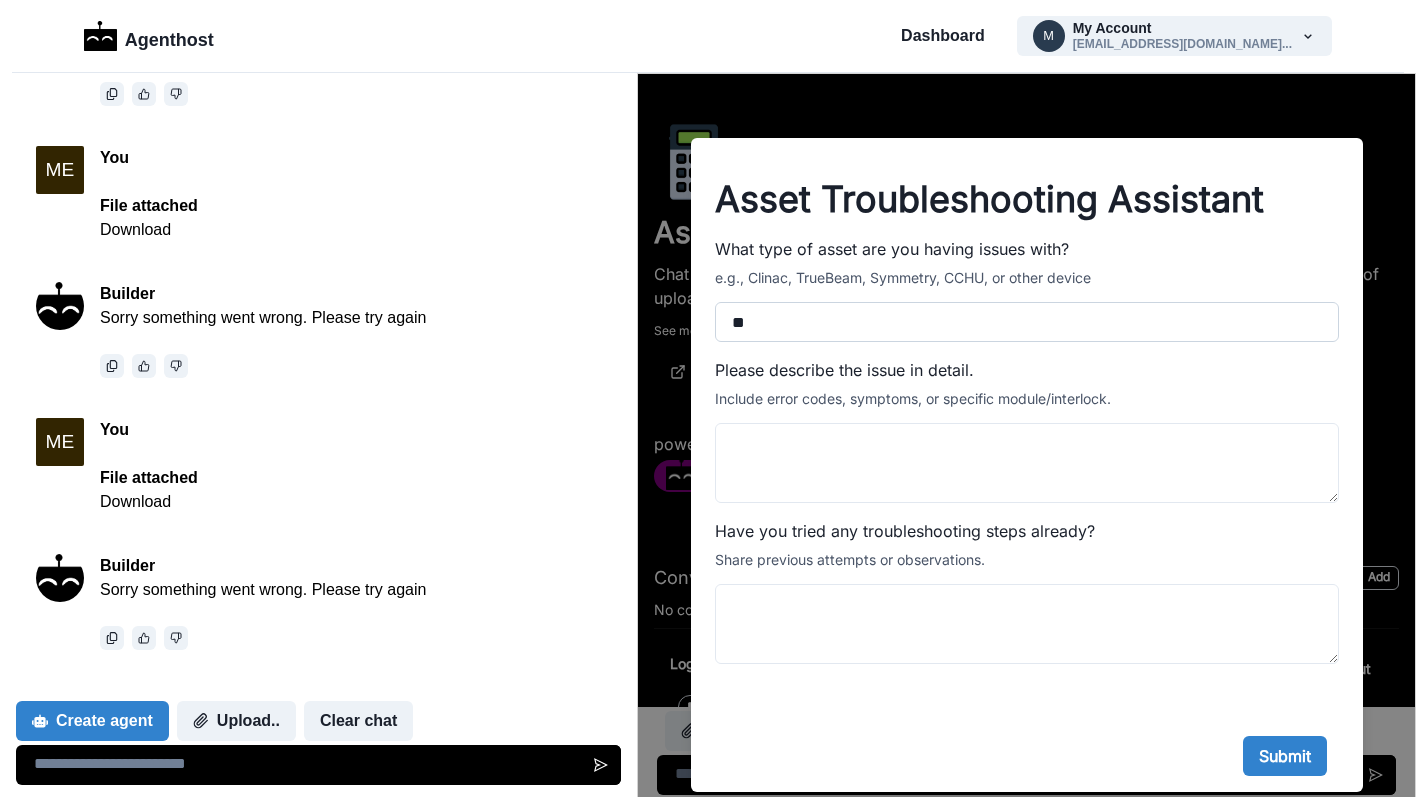 type on "*" 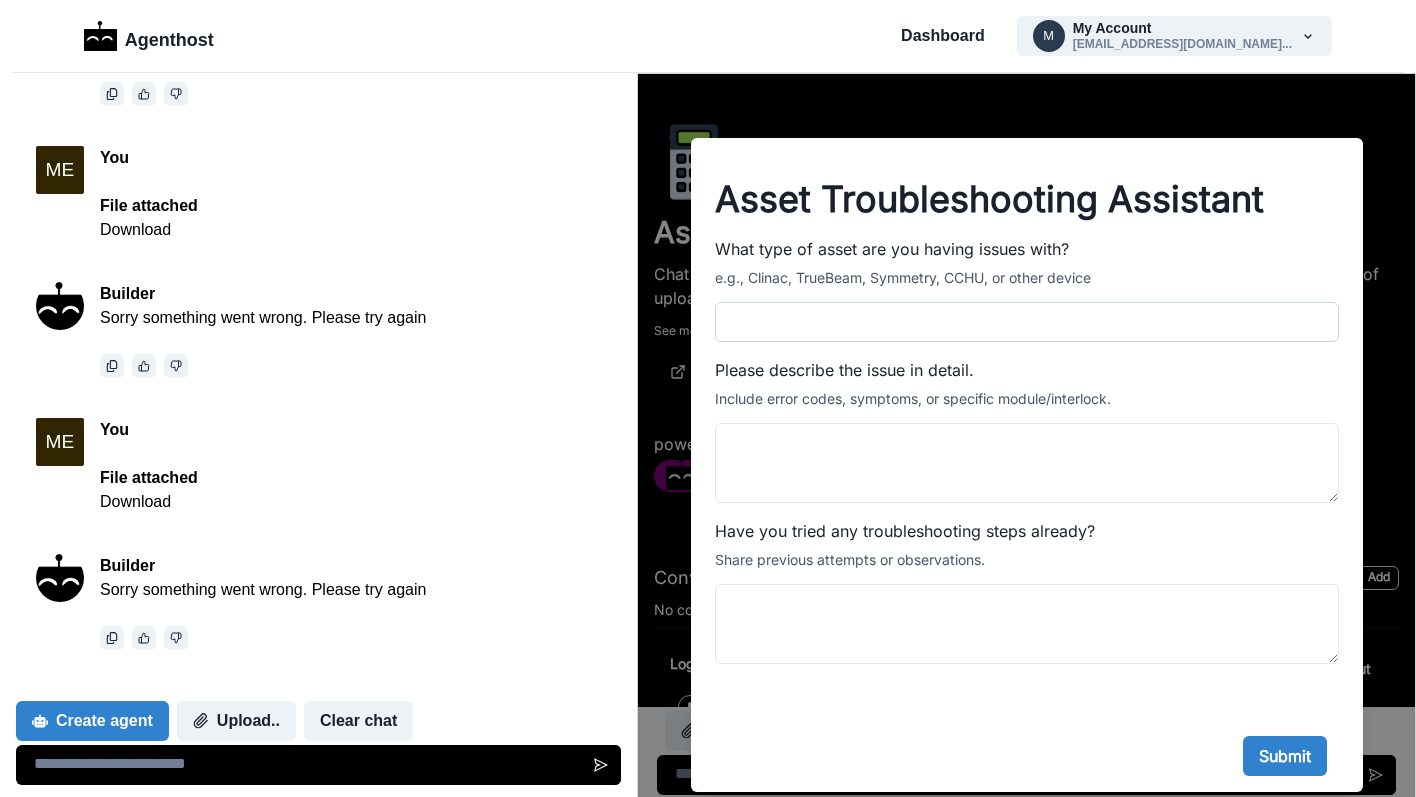 type on "*" 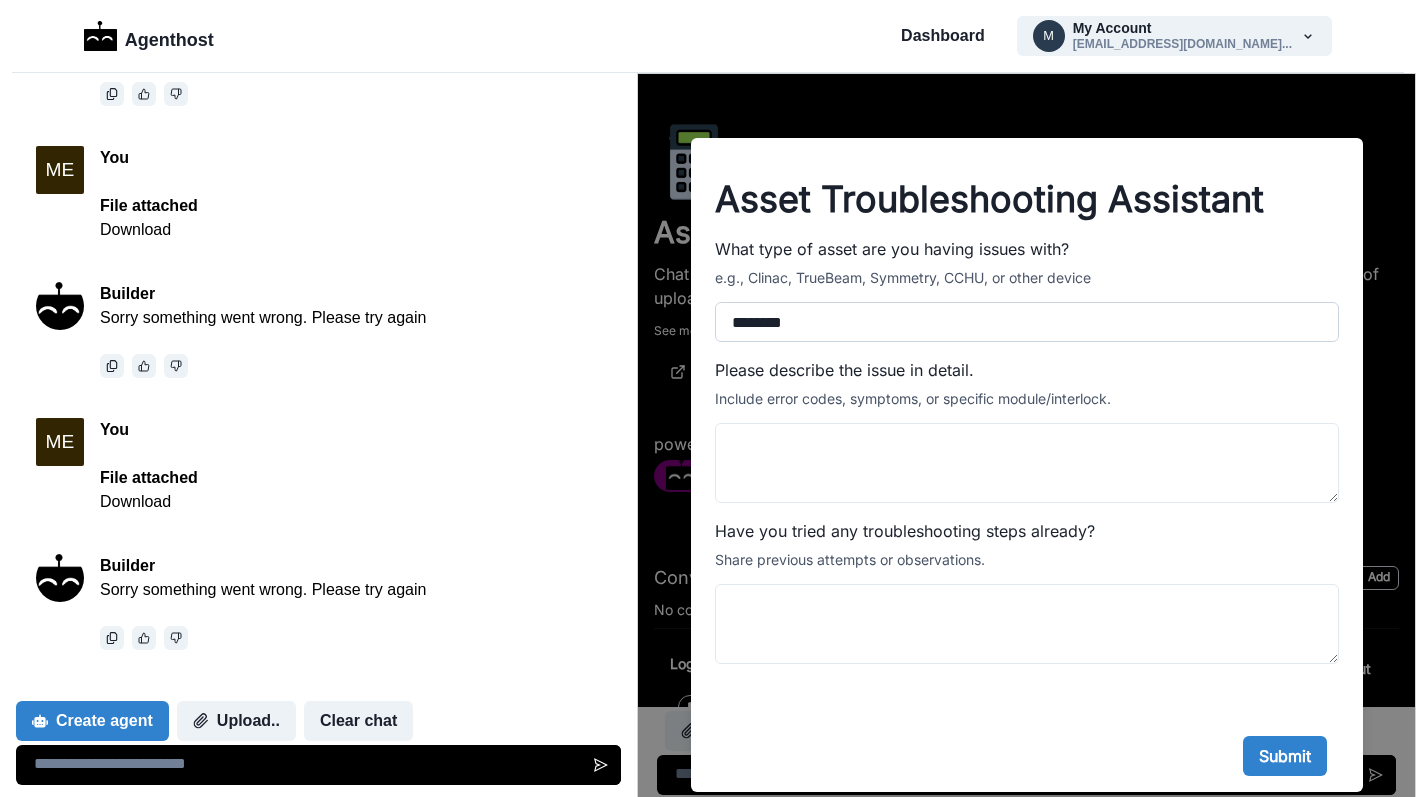 type on "********" 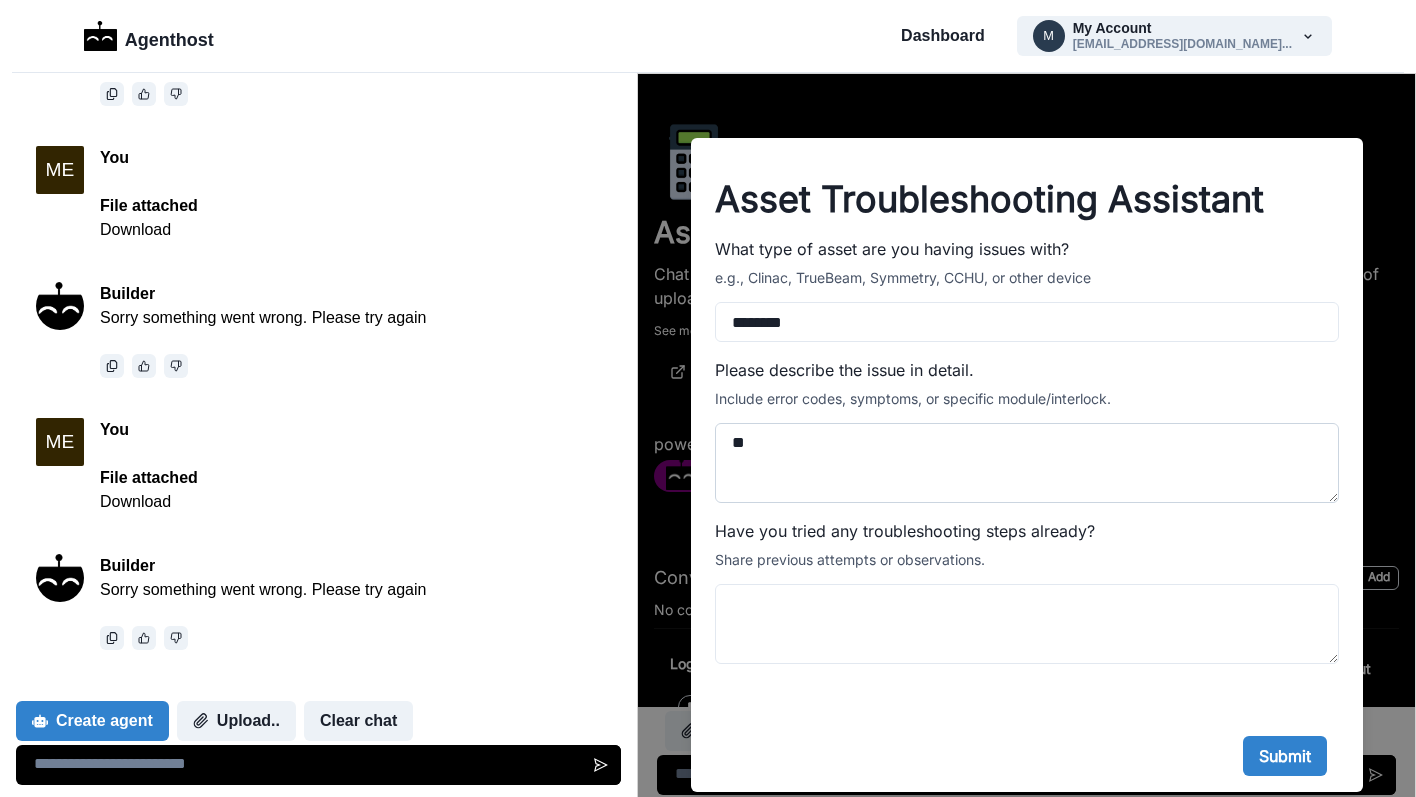 type on "*" 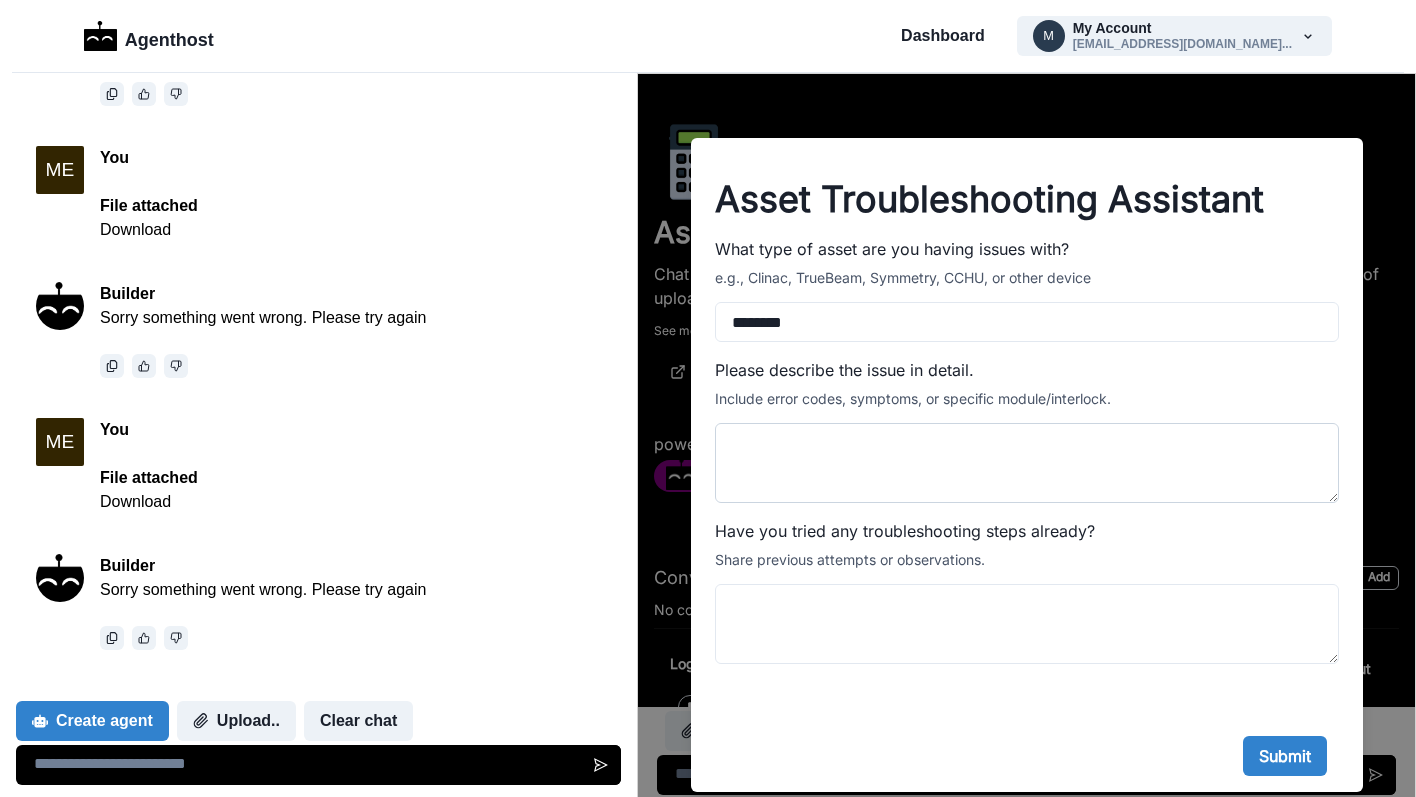 click on "Please describe the issue in detail." at bounding box center (1027, 463) 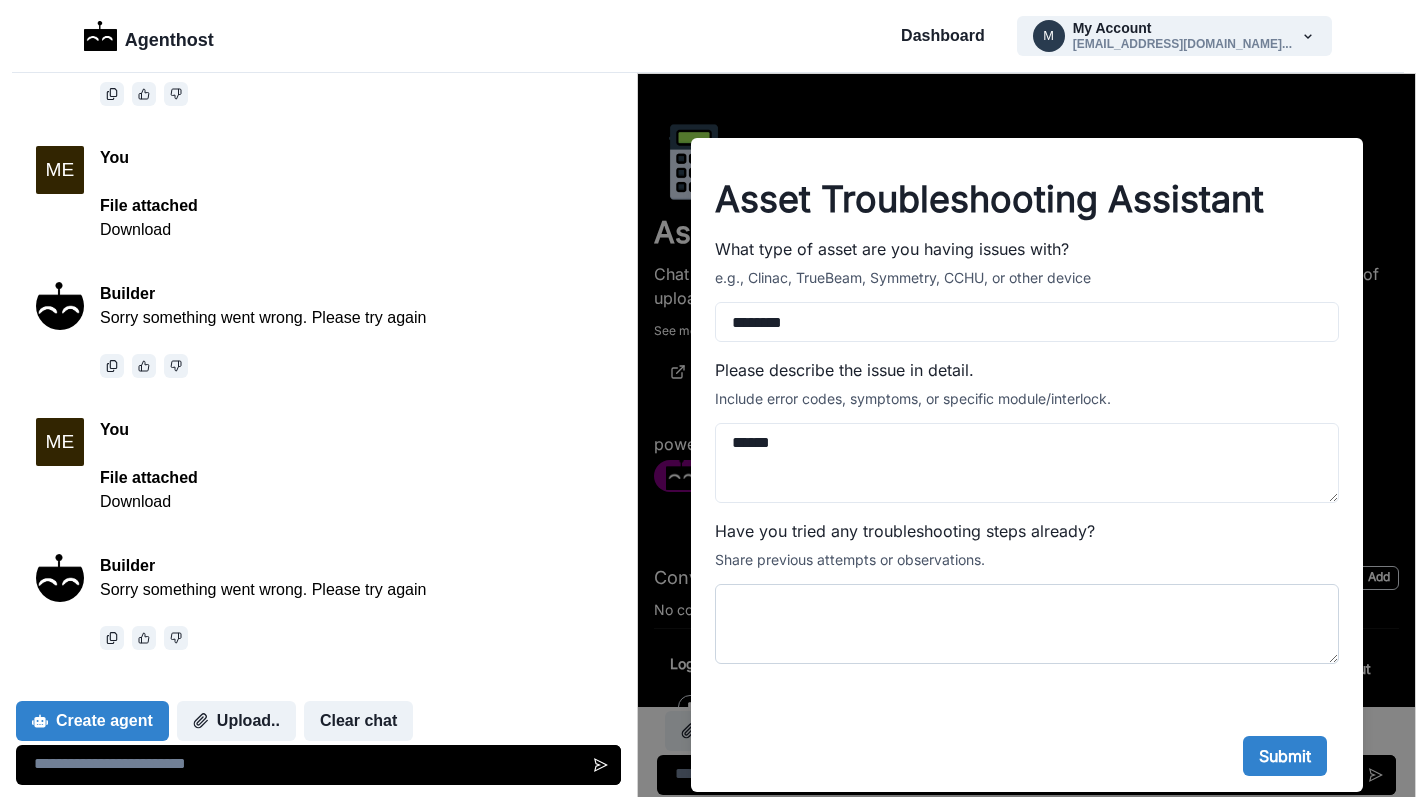 type on "******" 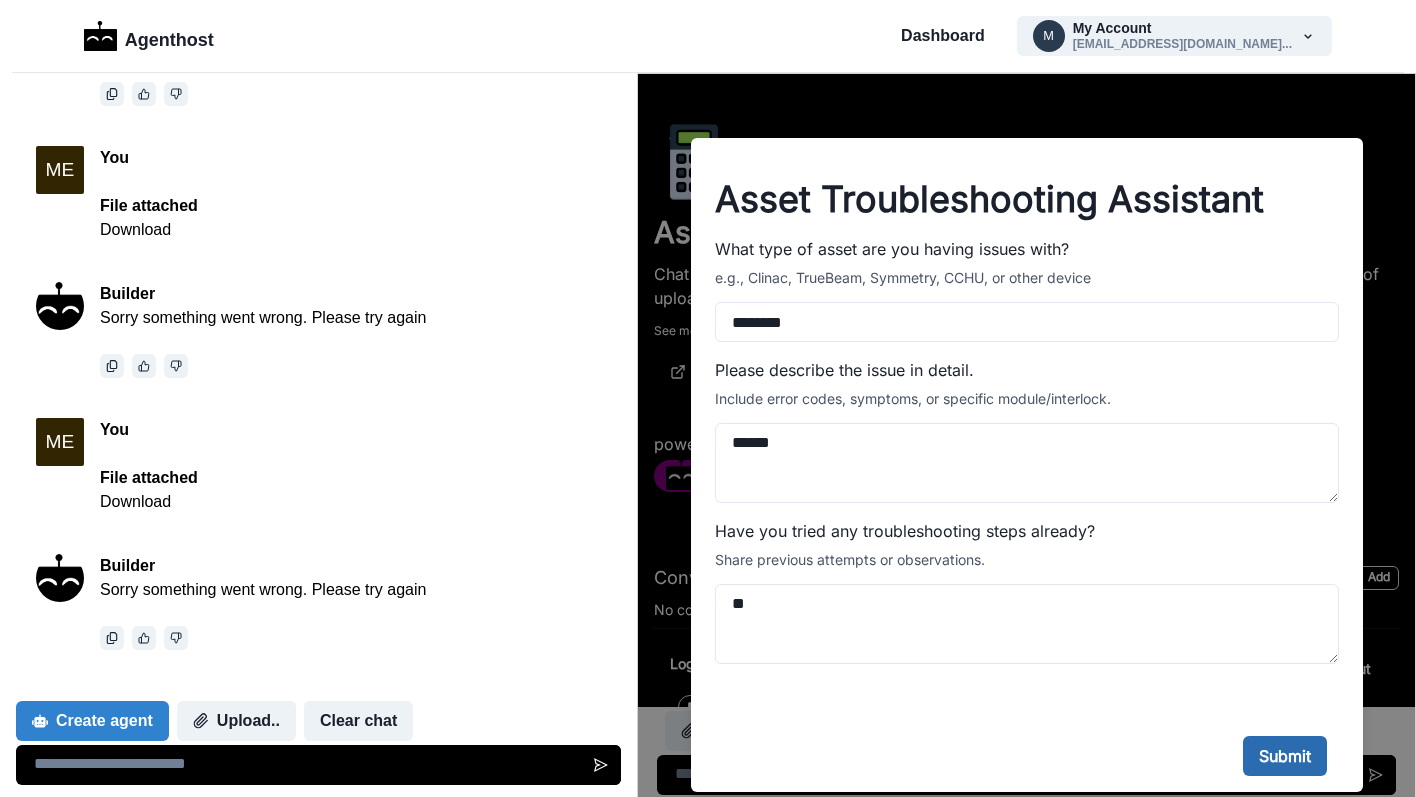 type on "**" 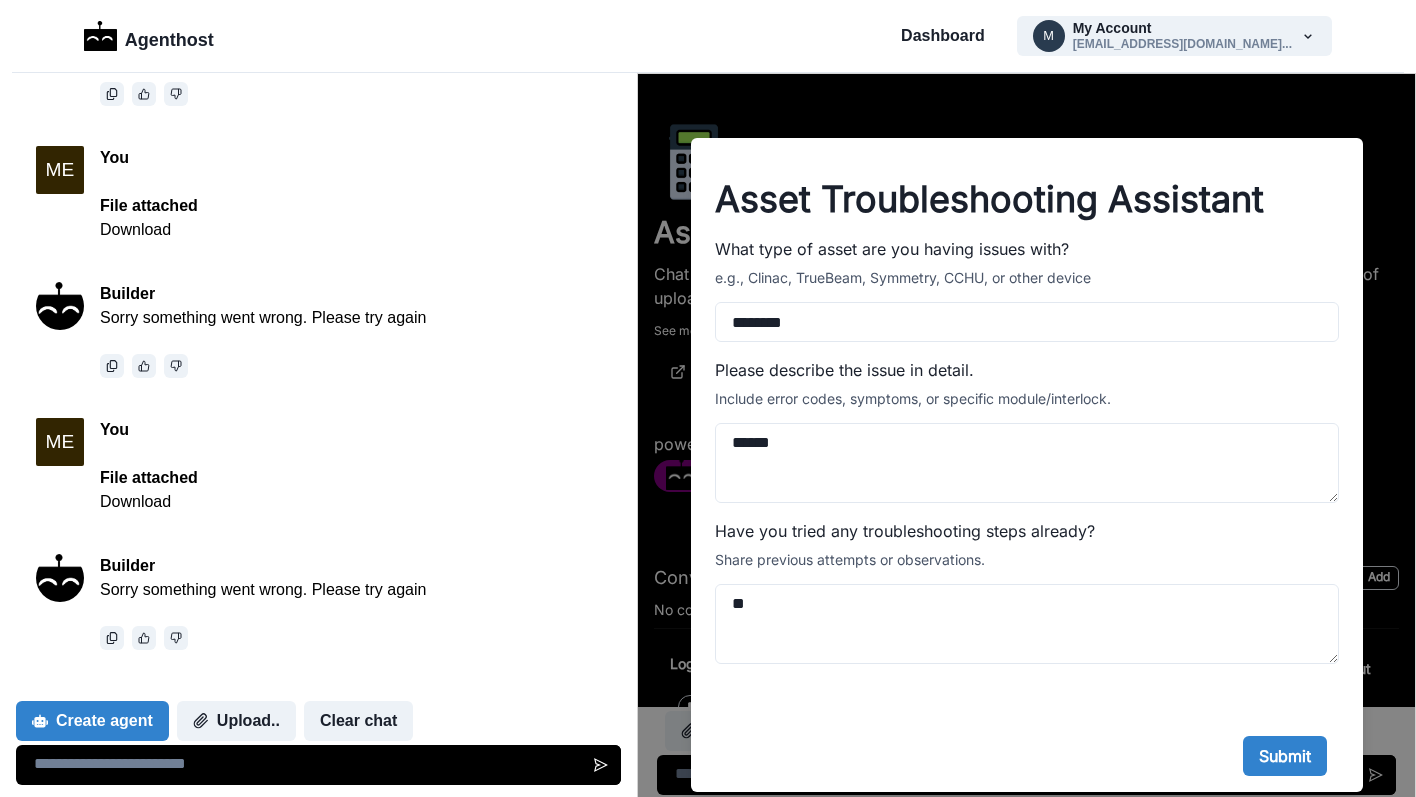 click on "Asset Troubleshooting Assistant What type of asset are you having issues with? e.g., Clinac, TrueBeam, Symmetry, CCHU, or other device ******** Please describe the issue in detail. Include error codes, symptoms, or specific module/interlock. ****** Have you tried any troubleshooting steps already? Share previous attempts or observations. ** Submit" at bounding box center (1026, 440) 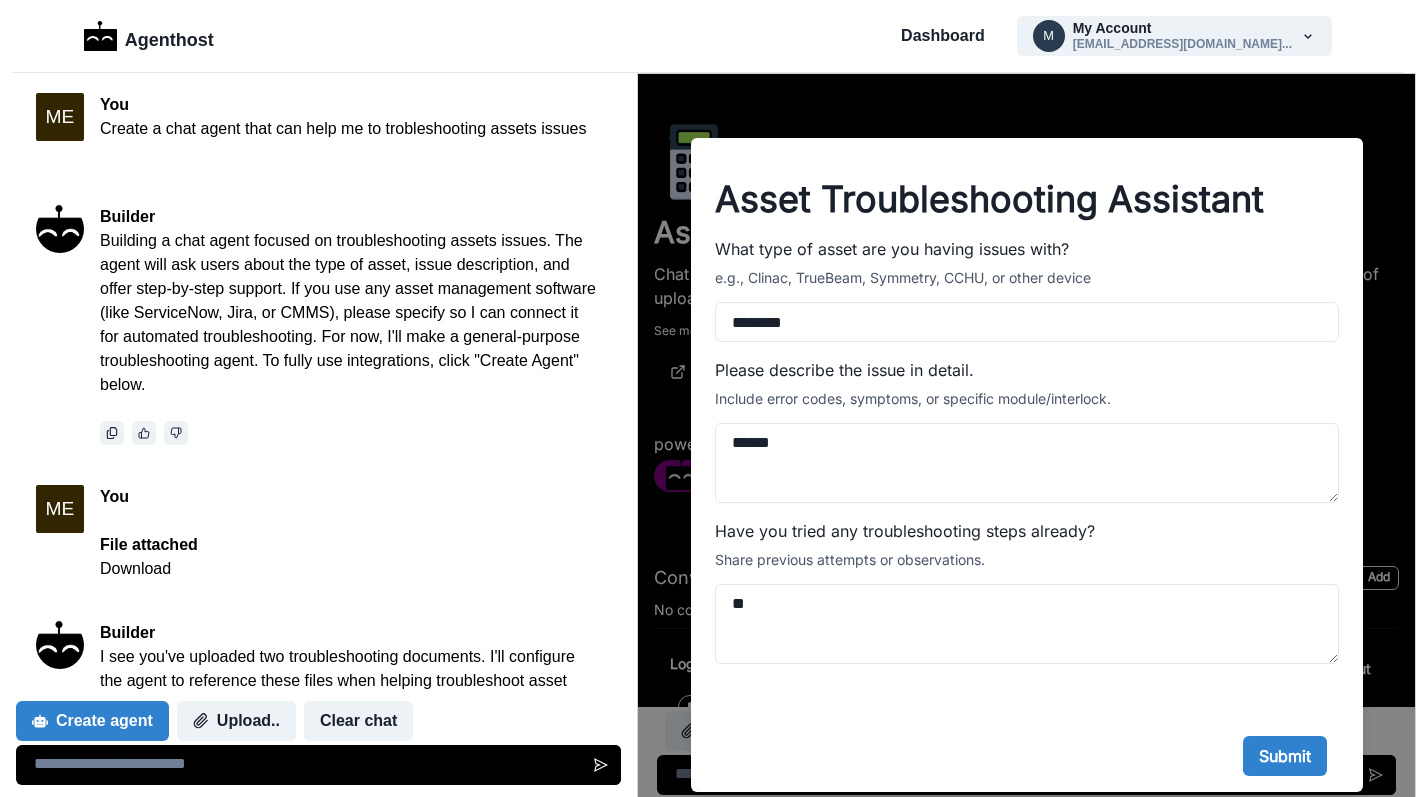 scroll, scrollTop: 1163, scrollLeft: 0, axis: vertical 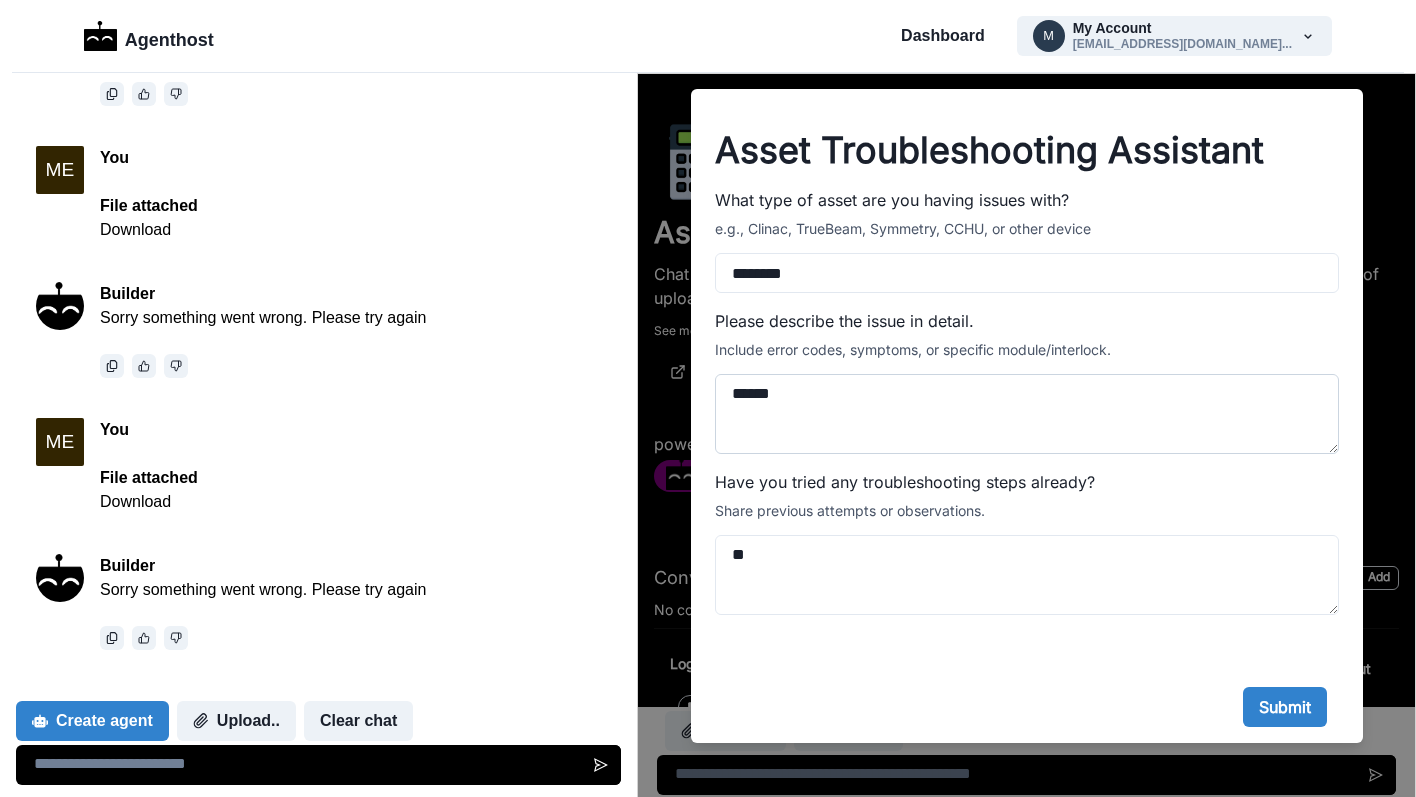 click on "******" at bounding box center [1027, 414] 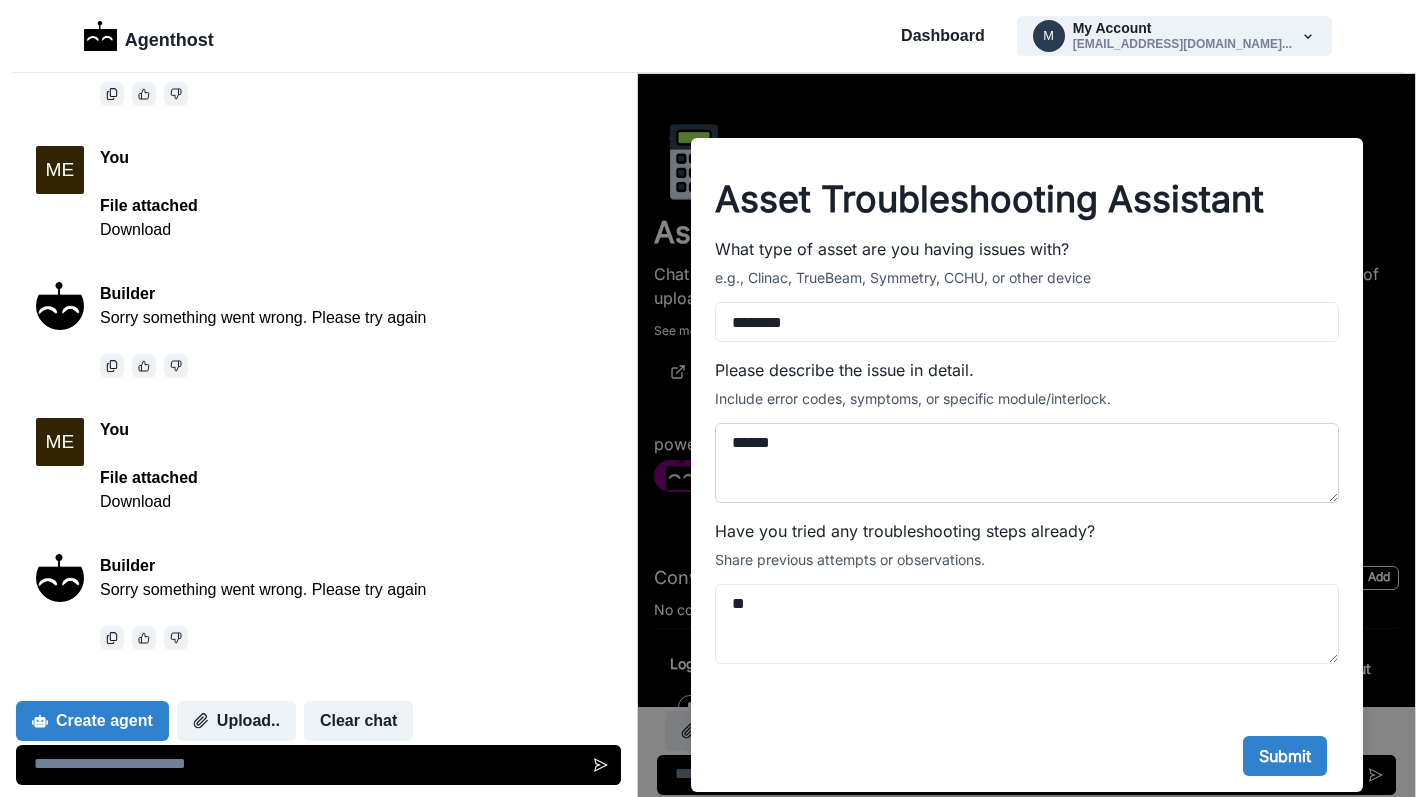 scroll, scrollTop: 49, scrollLeft: 0, axis: vertical 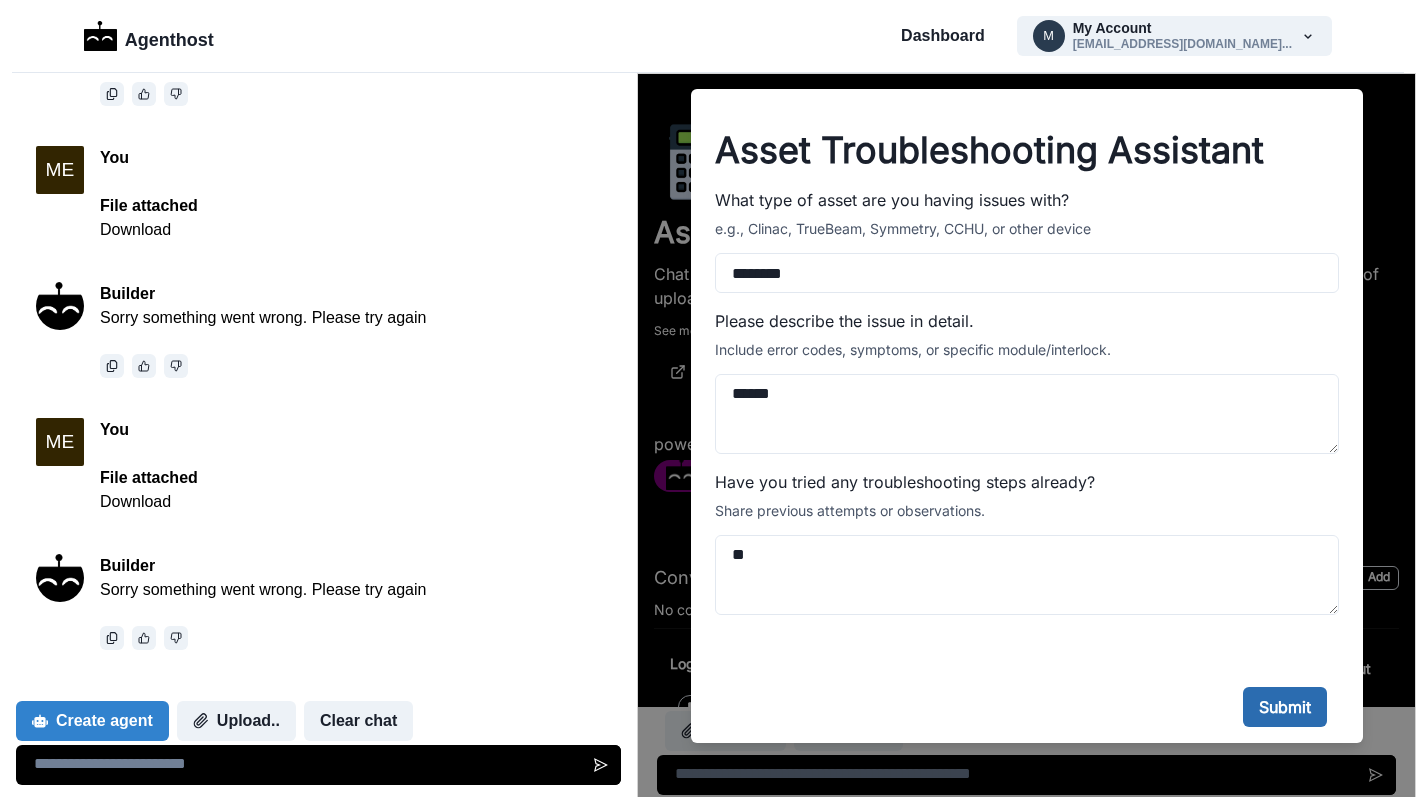 click on "Submit" at bounding box center (1285, 707) 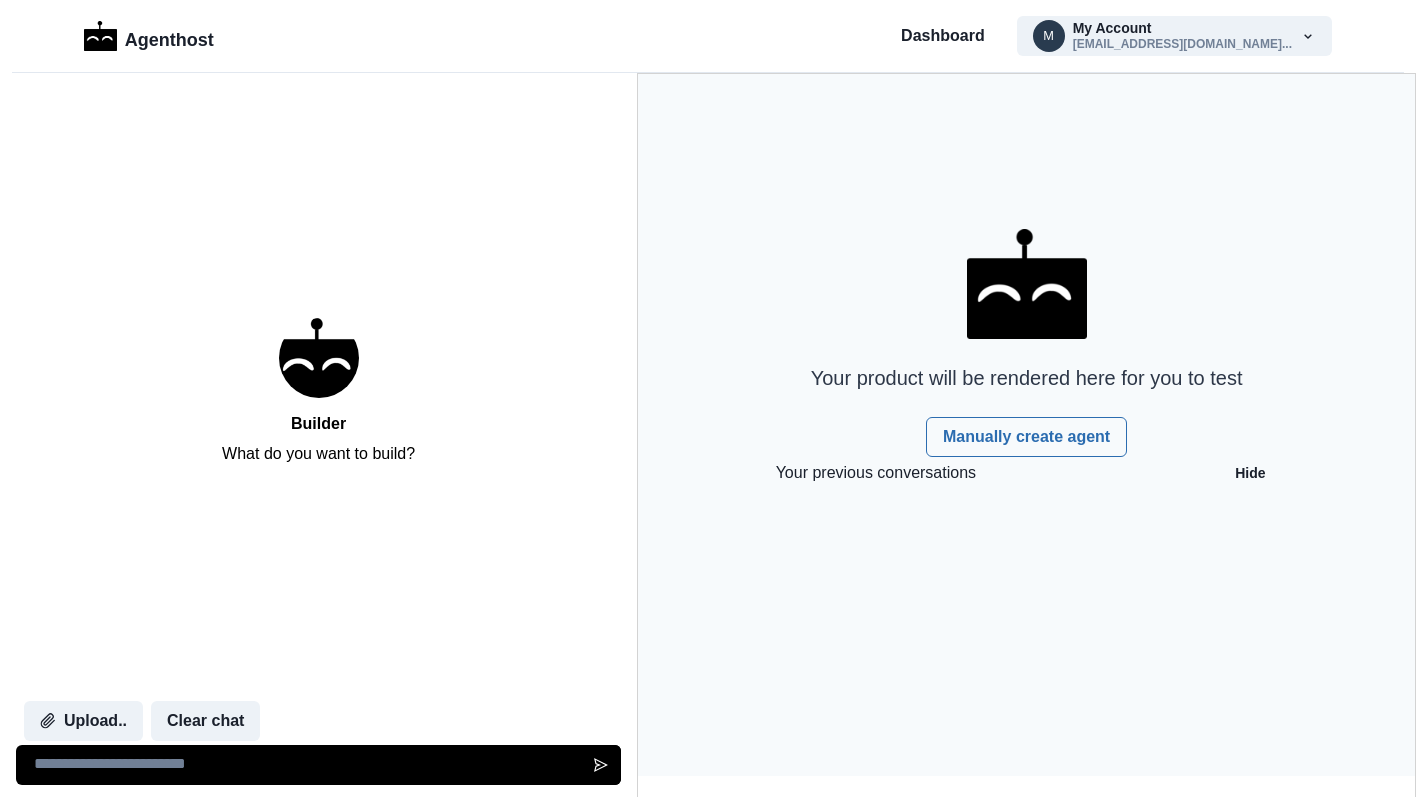 scroll, scrollTop: 0, scrollLeft: 0, axis: both 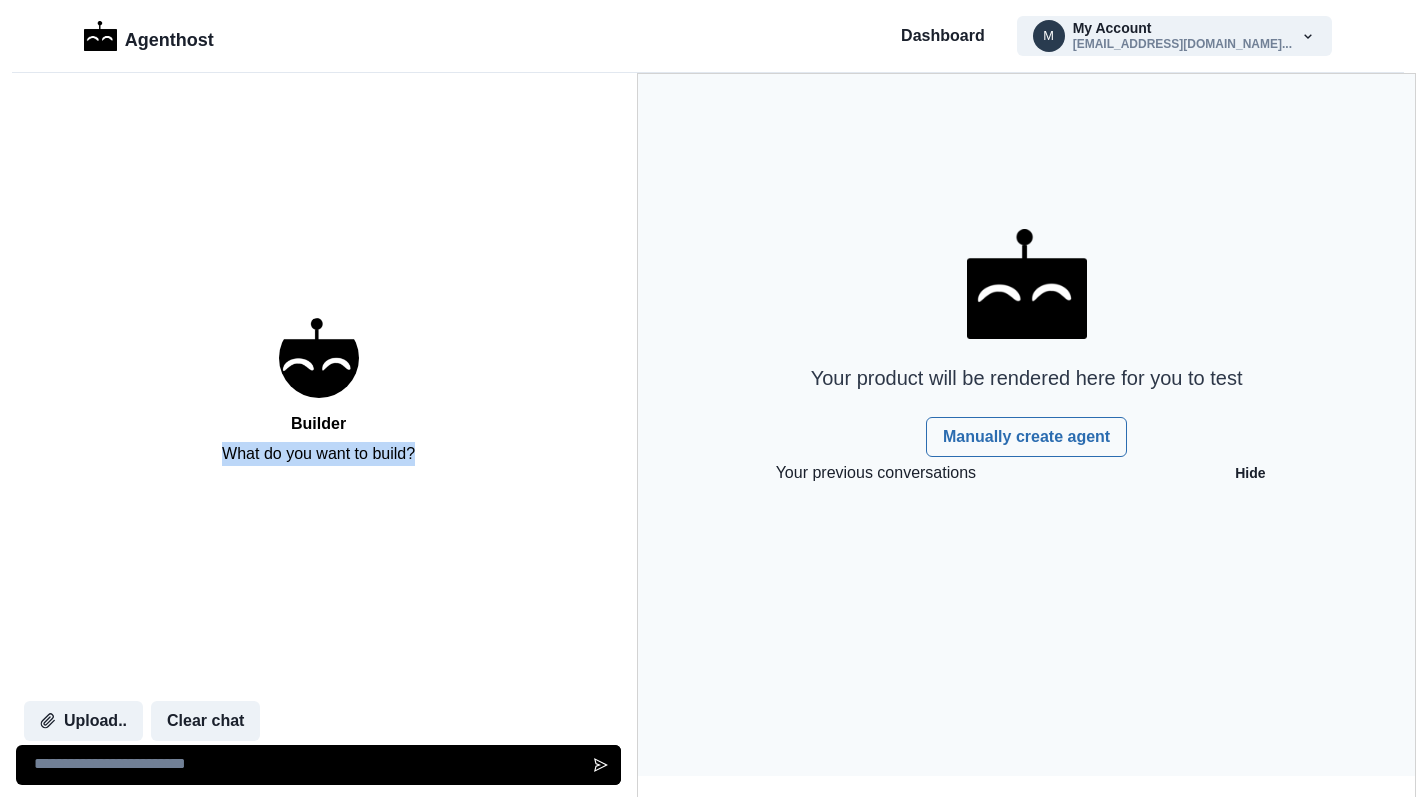 drag, startPoint x: 226, startPoint y: 455, endPoint x: 515, endPoint y: 470, distance: 289.389 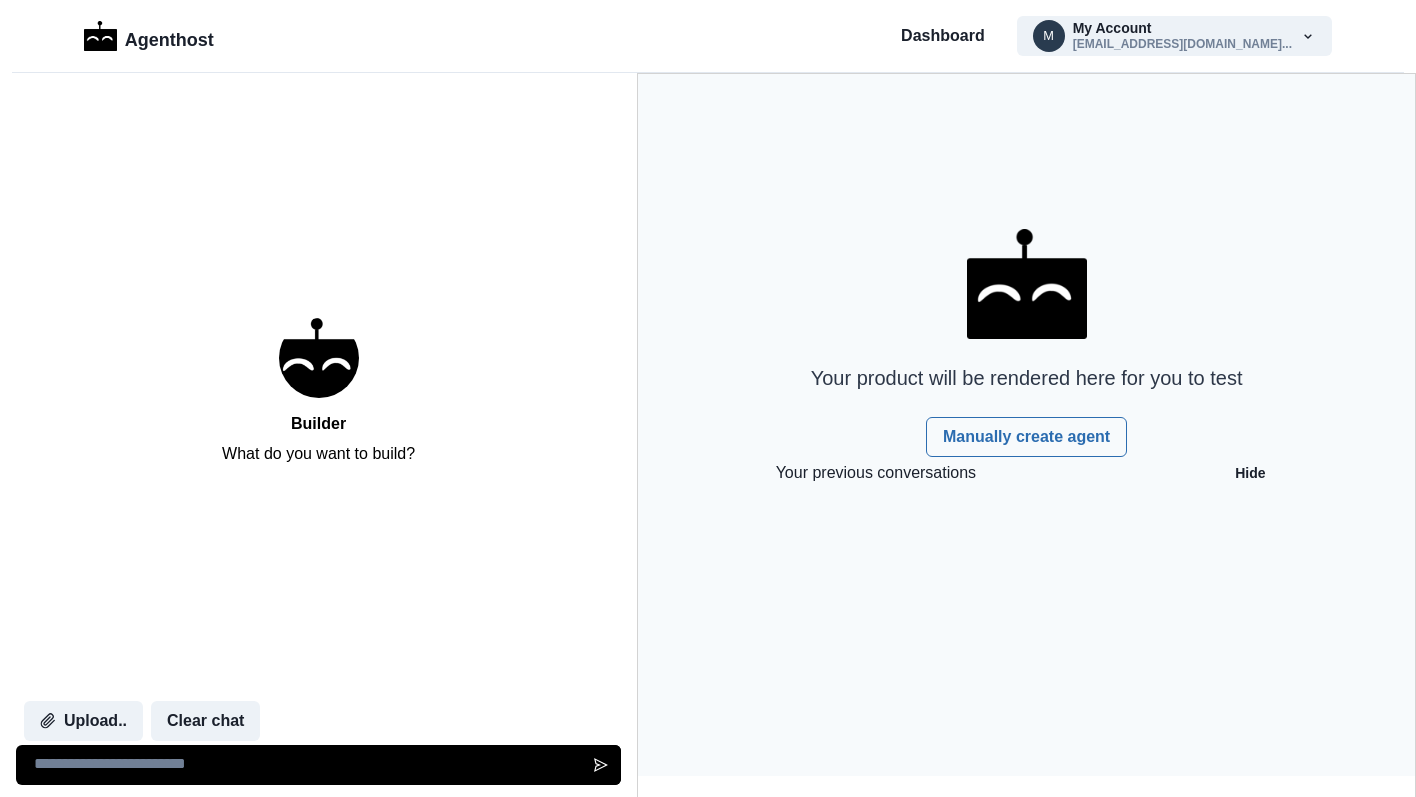 click on "Builder What do you want to build?" at bounding box center [318, 392] 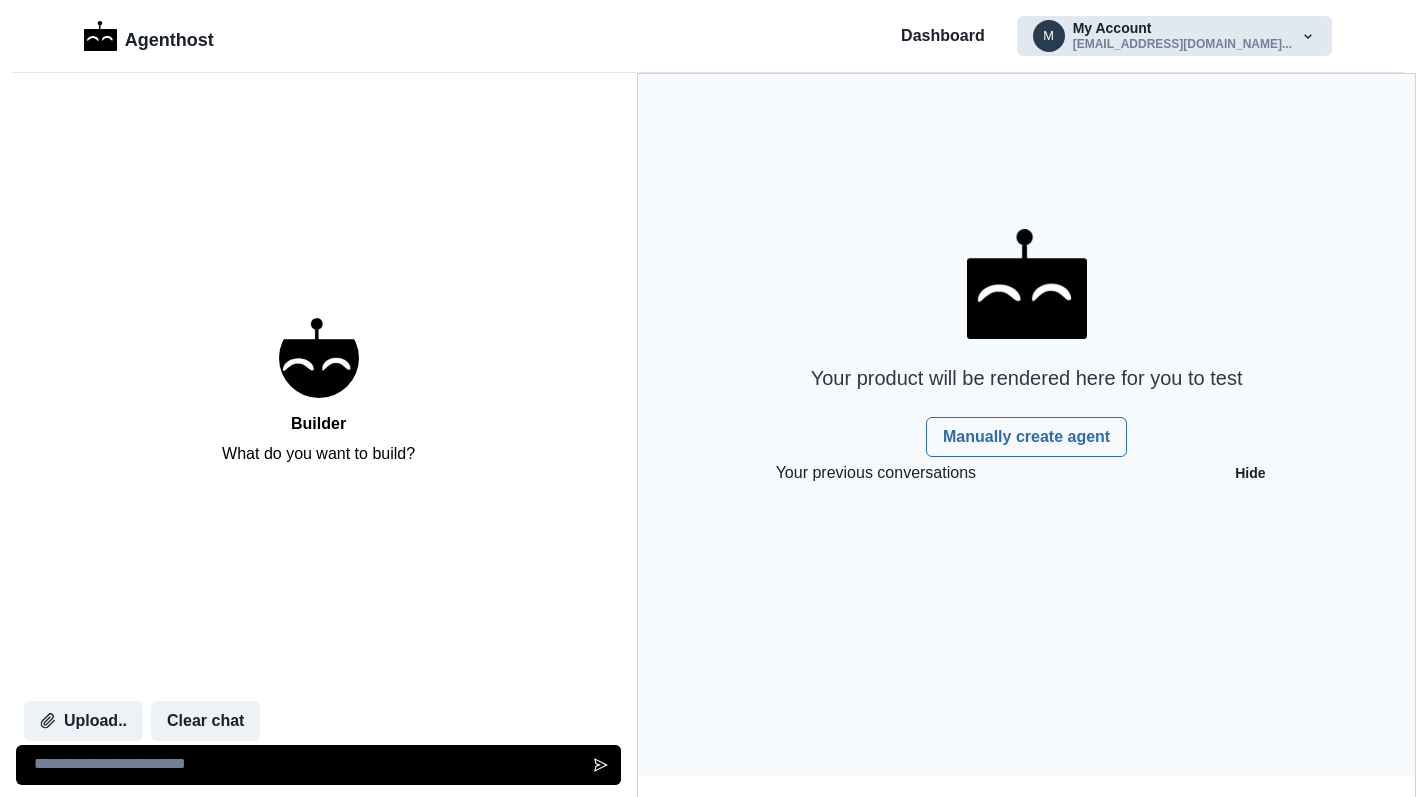 click on "m My Account [EMAIL_ADDRESS][DOMAIN_NAME]..." at bounding box center (1174, 36) 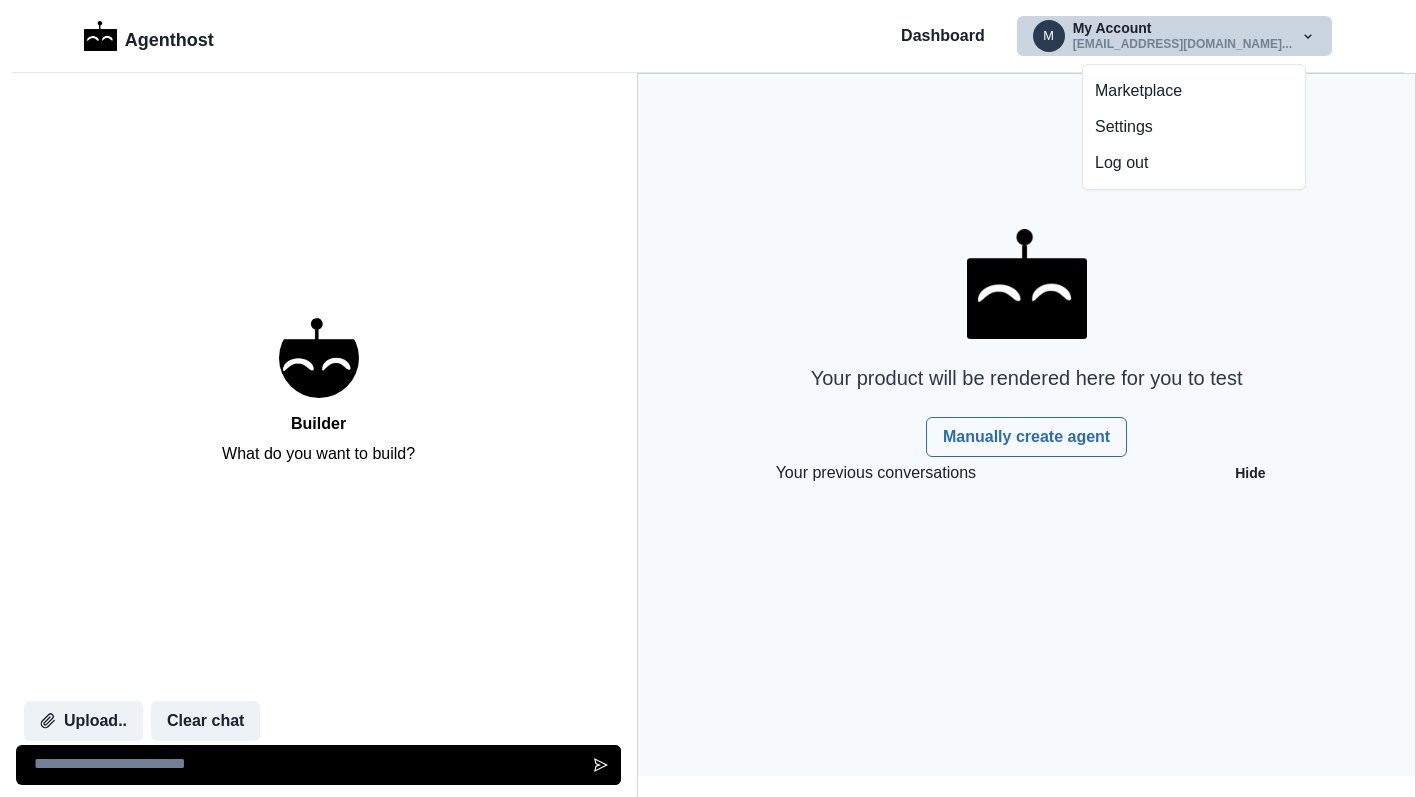 click on "Your product will be rendered here for you to test Manually create agent Your previous conversations Hide" at bounding box center (1026, 425) 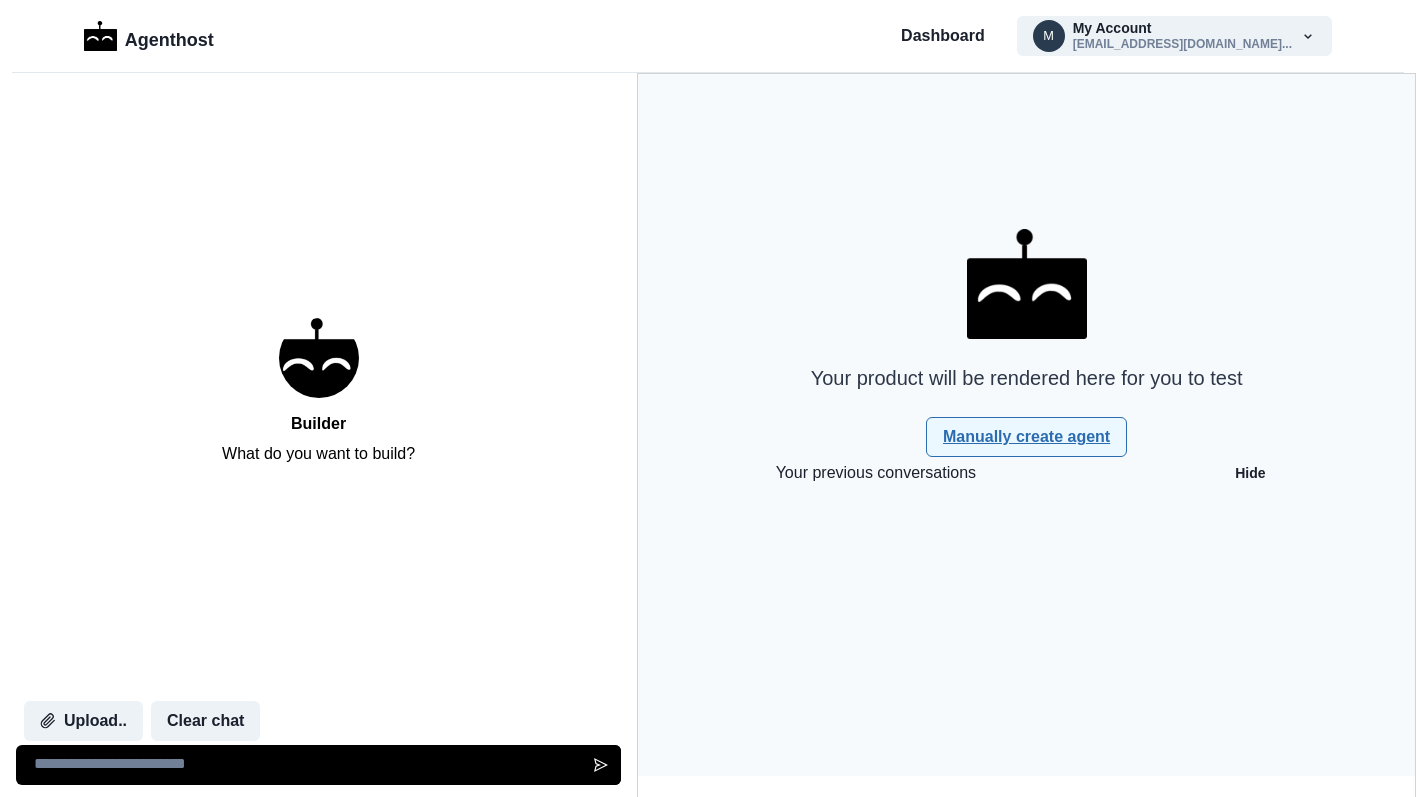 click on "Manually create agent" at bounding box center [1026, 437] 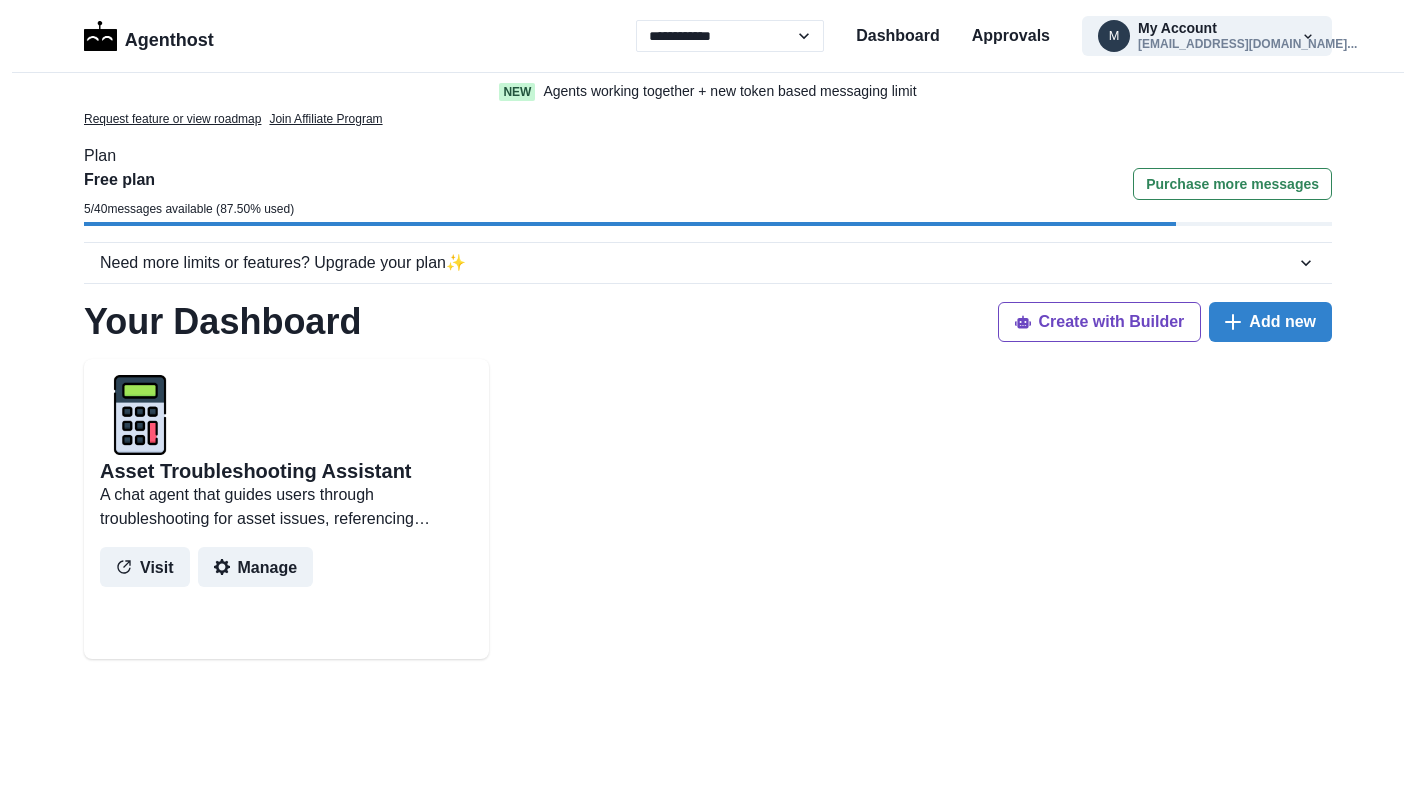 scroll, scrollTop: 0, scrollLeft: 0, axis: both 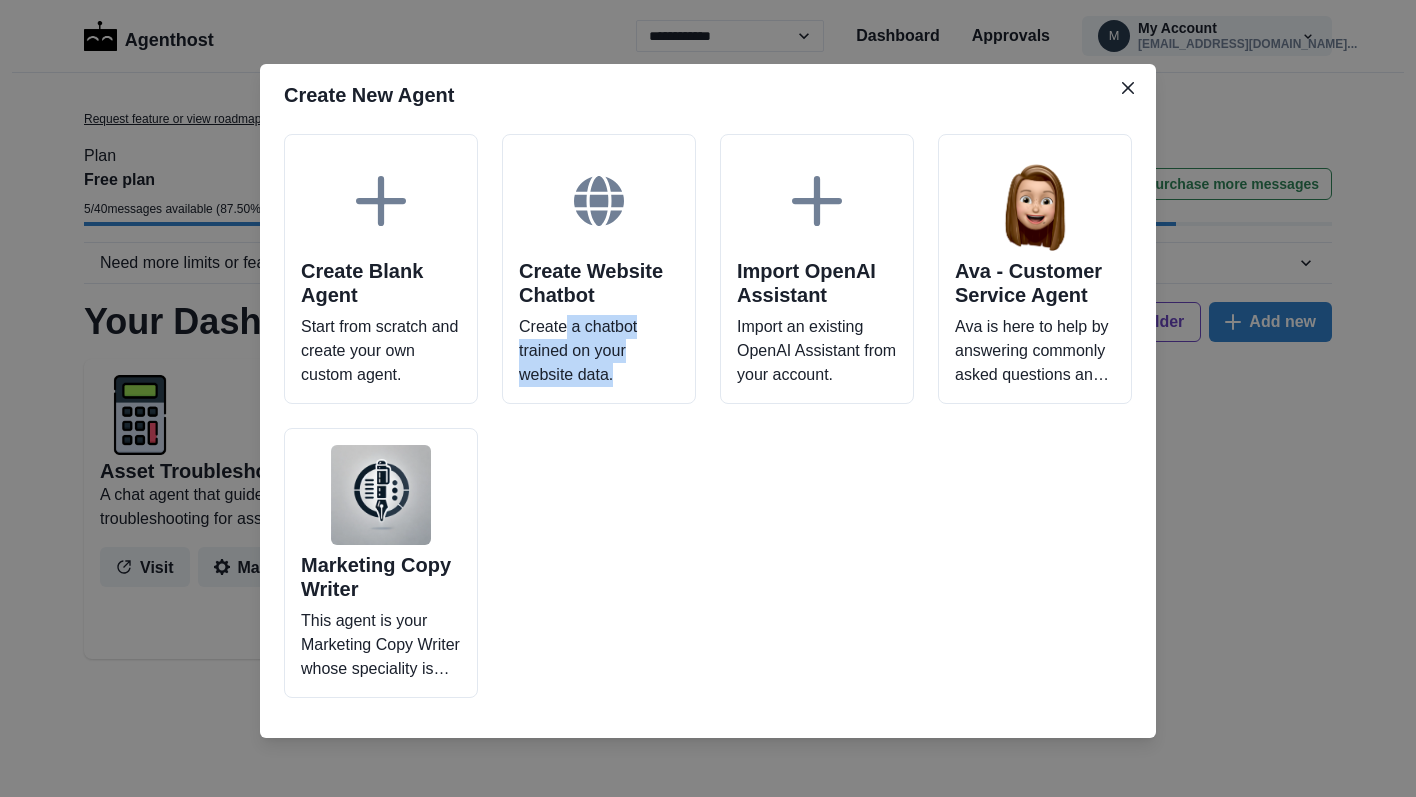drag, startPoint x: 563, startPoint y: 336, endPoint x: 595, endPoint y: 489, distance: 156.3106 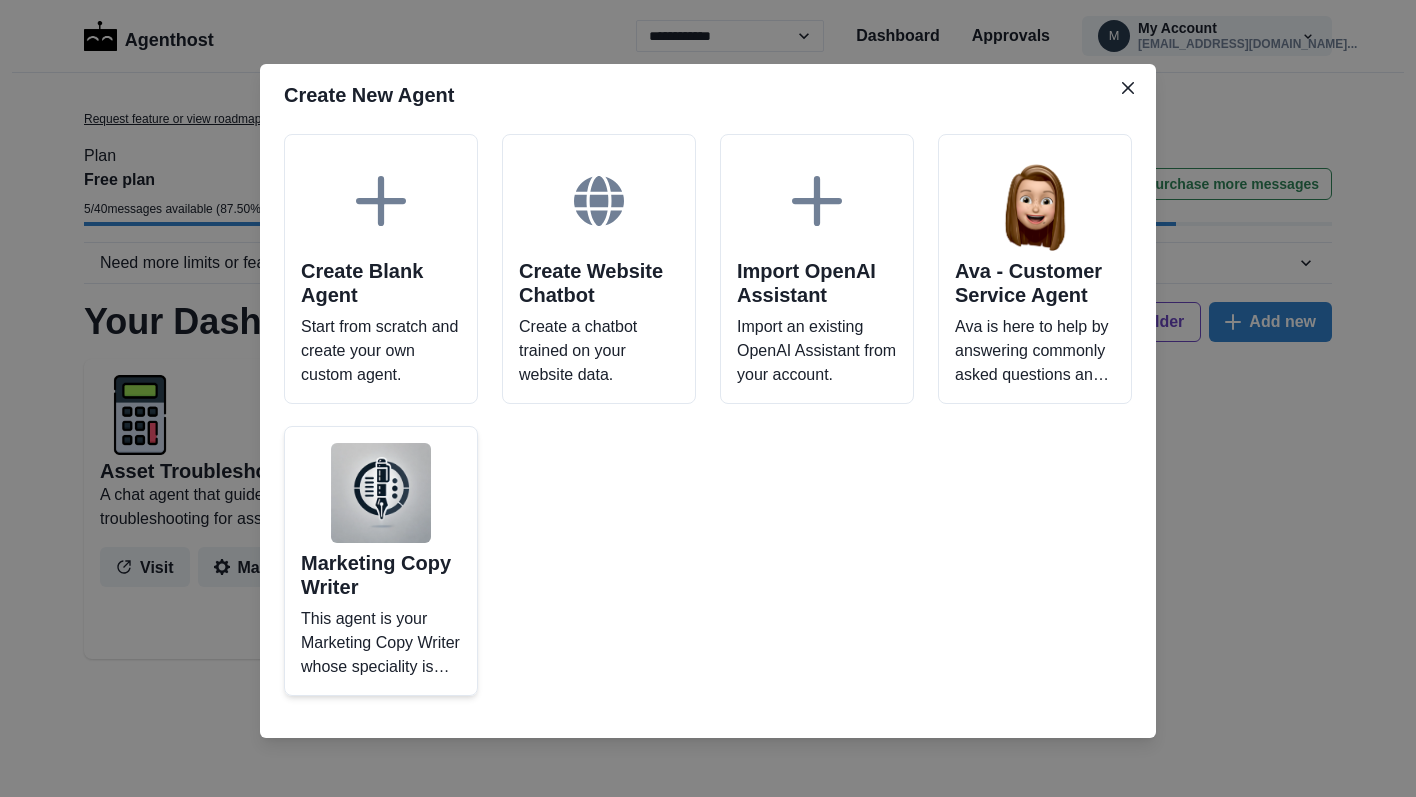 scroll, scrollTop: 5, scrollLeft: 0, axis: vertical 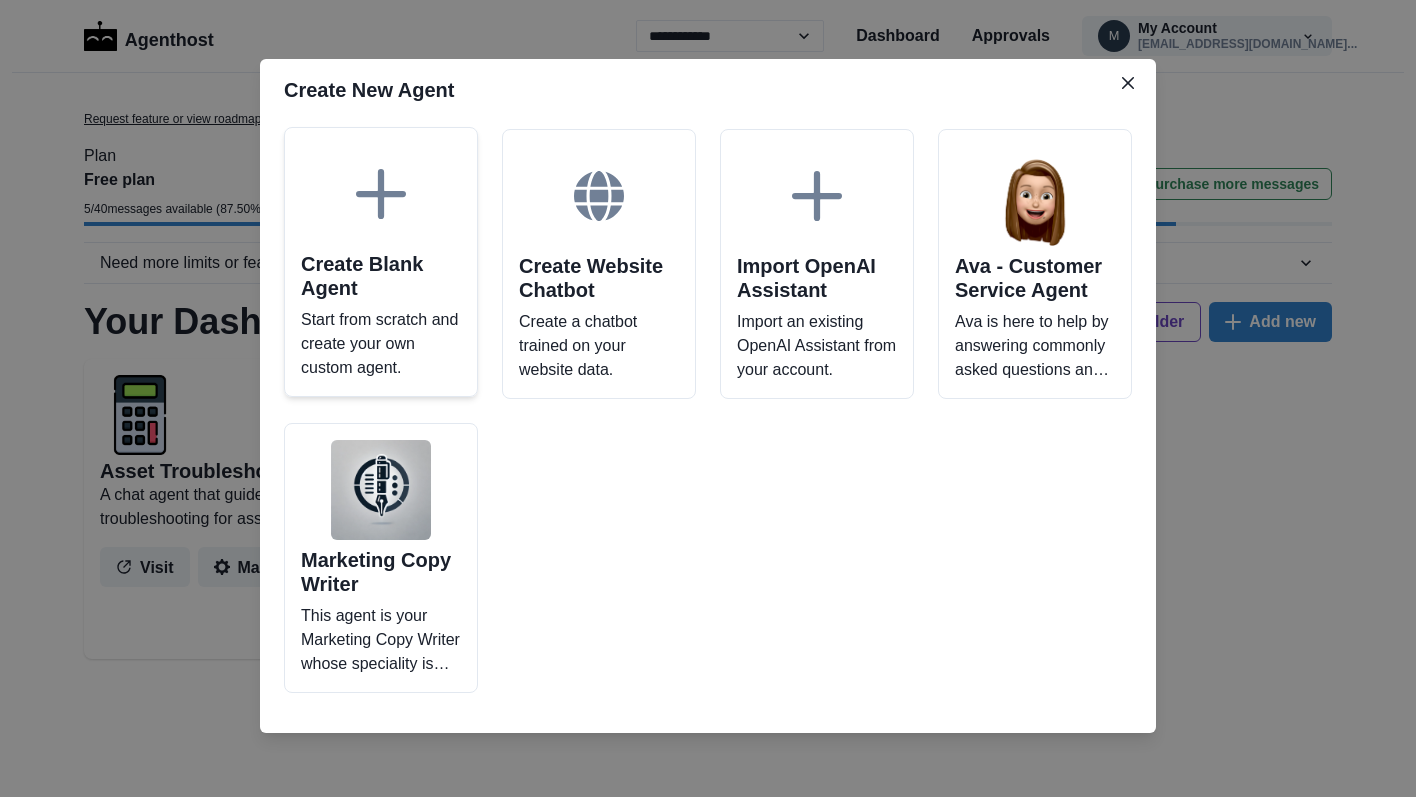 click at bounding box center [381, 194] 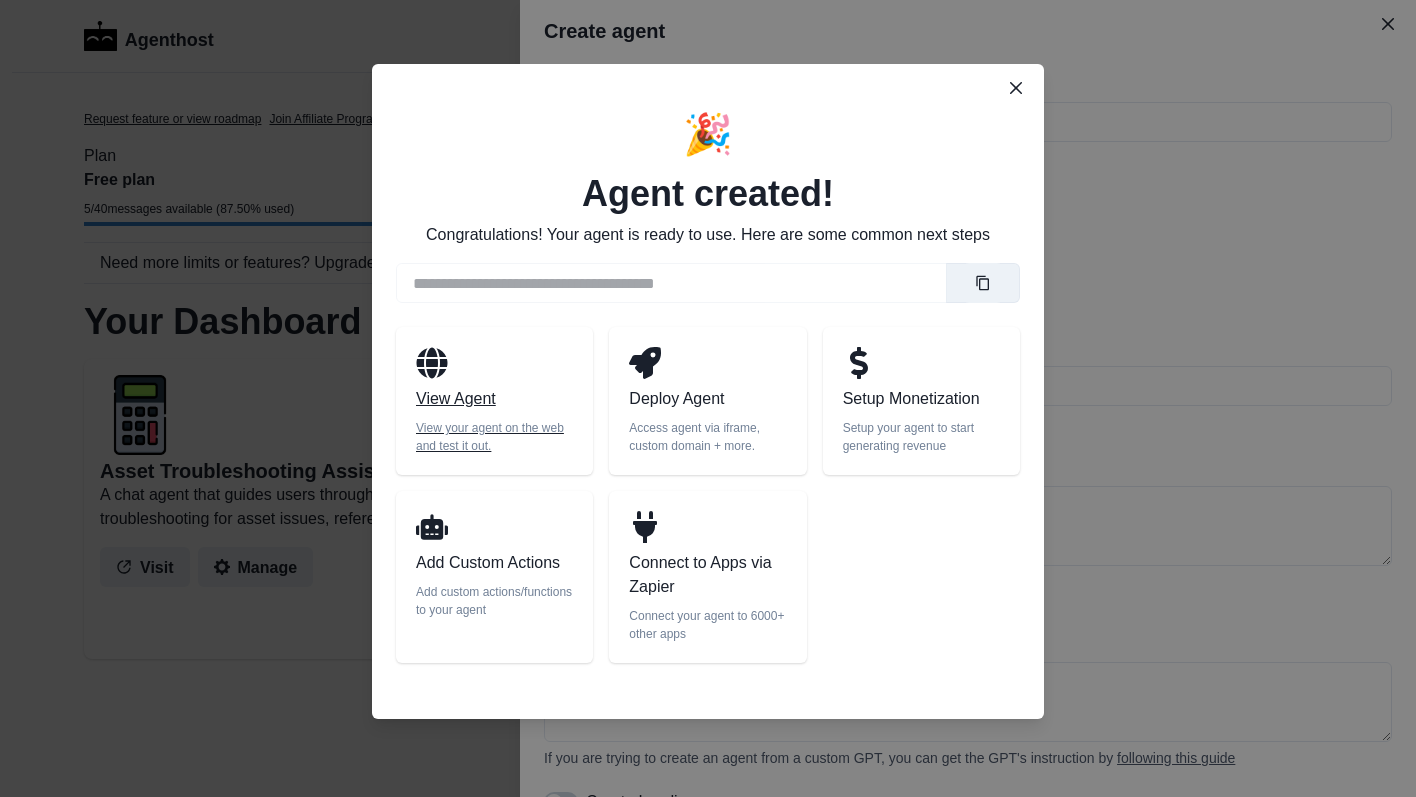 click on "View your agent on the web and test it out." at bounding box center (494, 437) 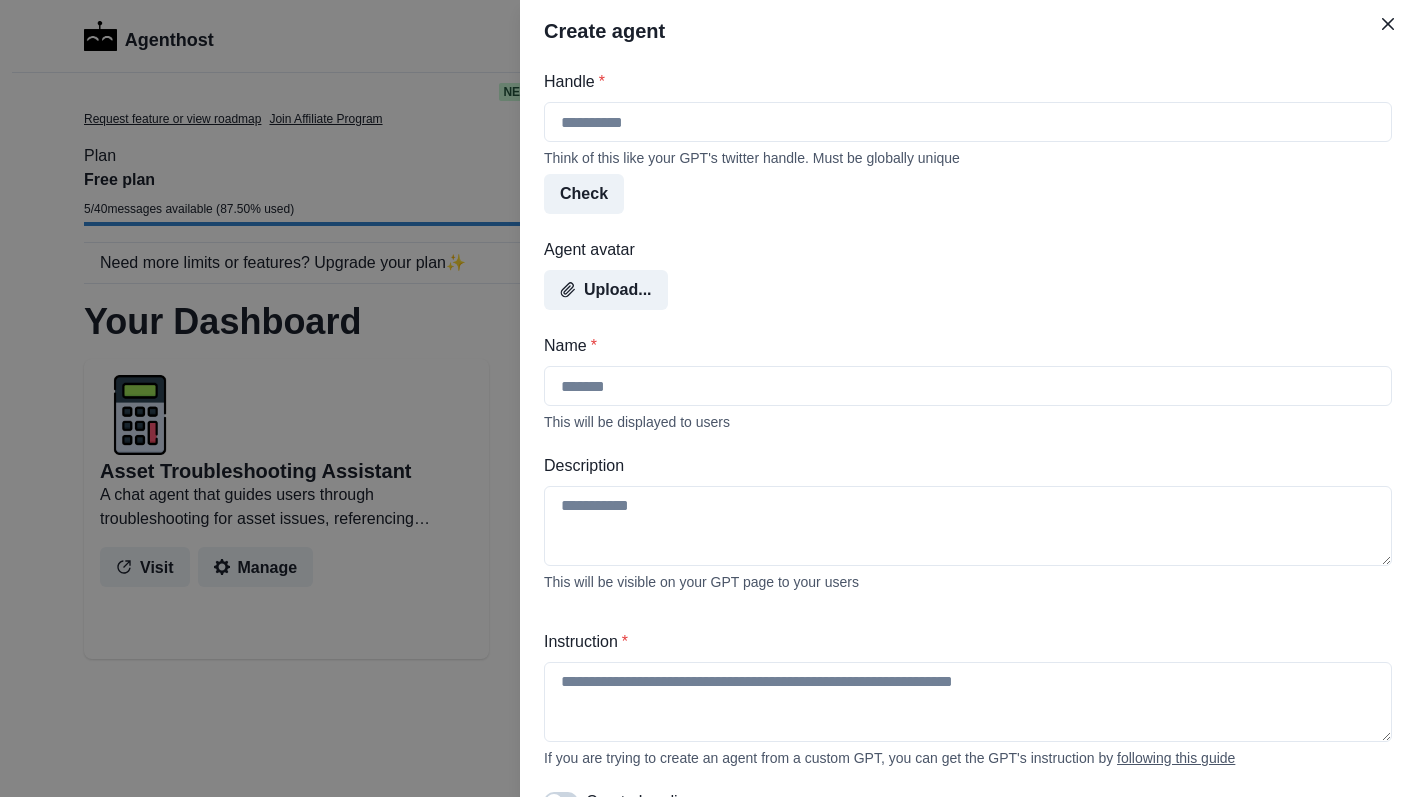 click on "Upload..." at bounding box center (968, 290) 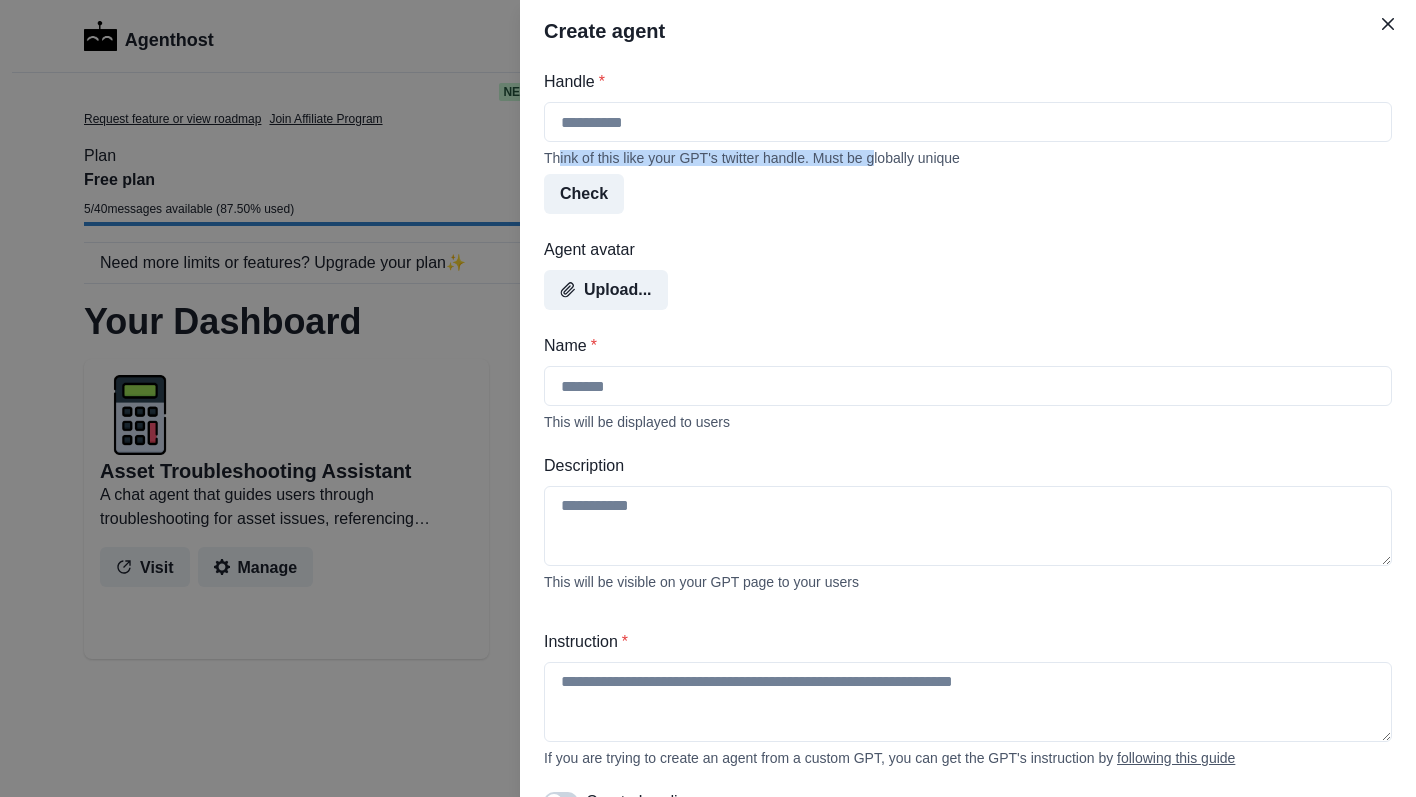 drag, startPoint x: 560, startPoint y: 162, endPoint x: 893, endPoint y: 163, distance: 333.0015 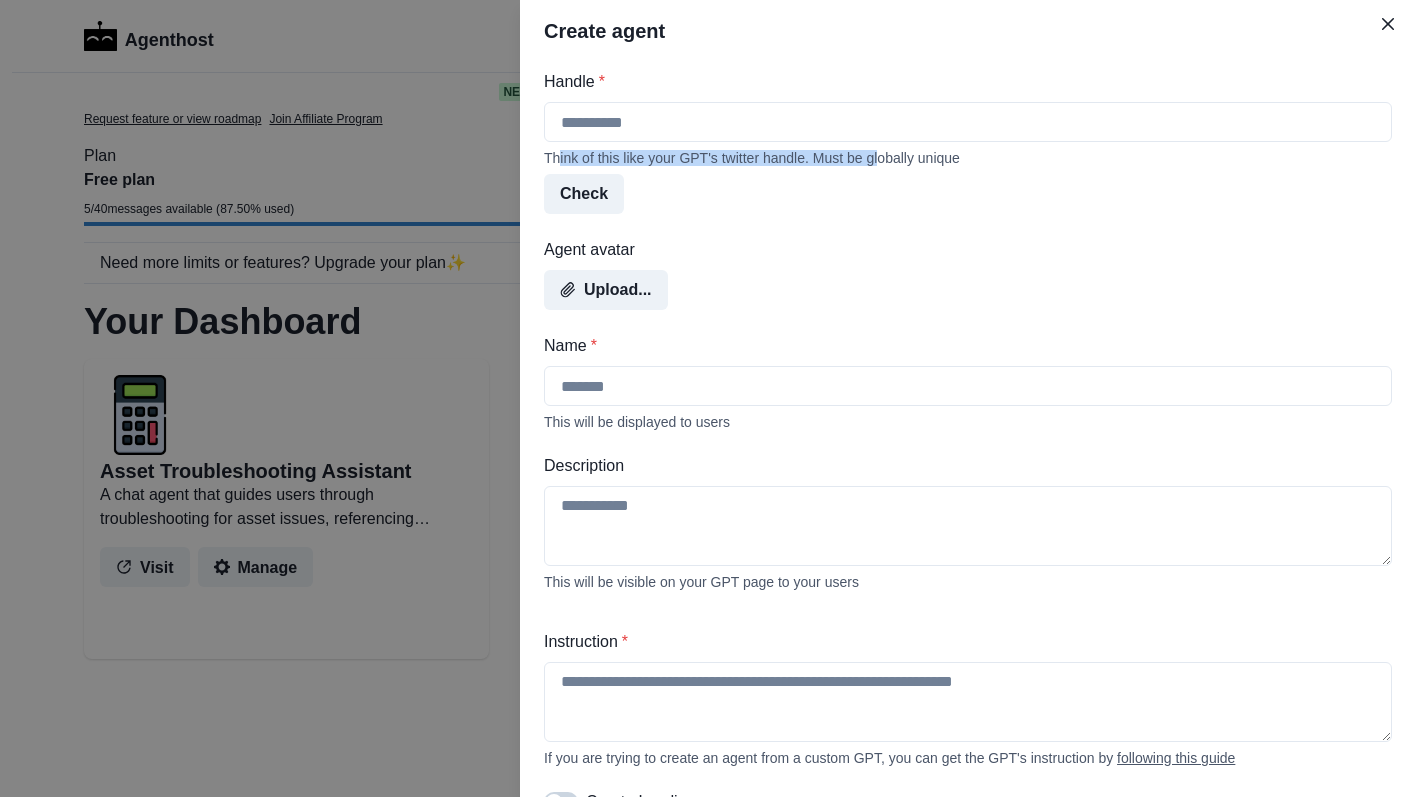 click on "Think of this like your GPT's twitter handle. Must be globally unique" at bounding box center (968, 158) 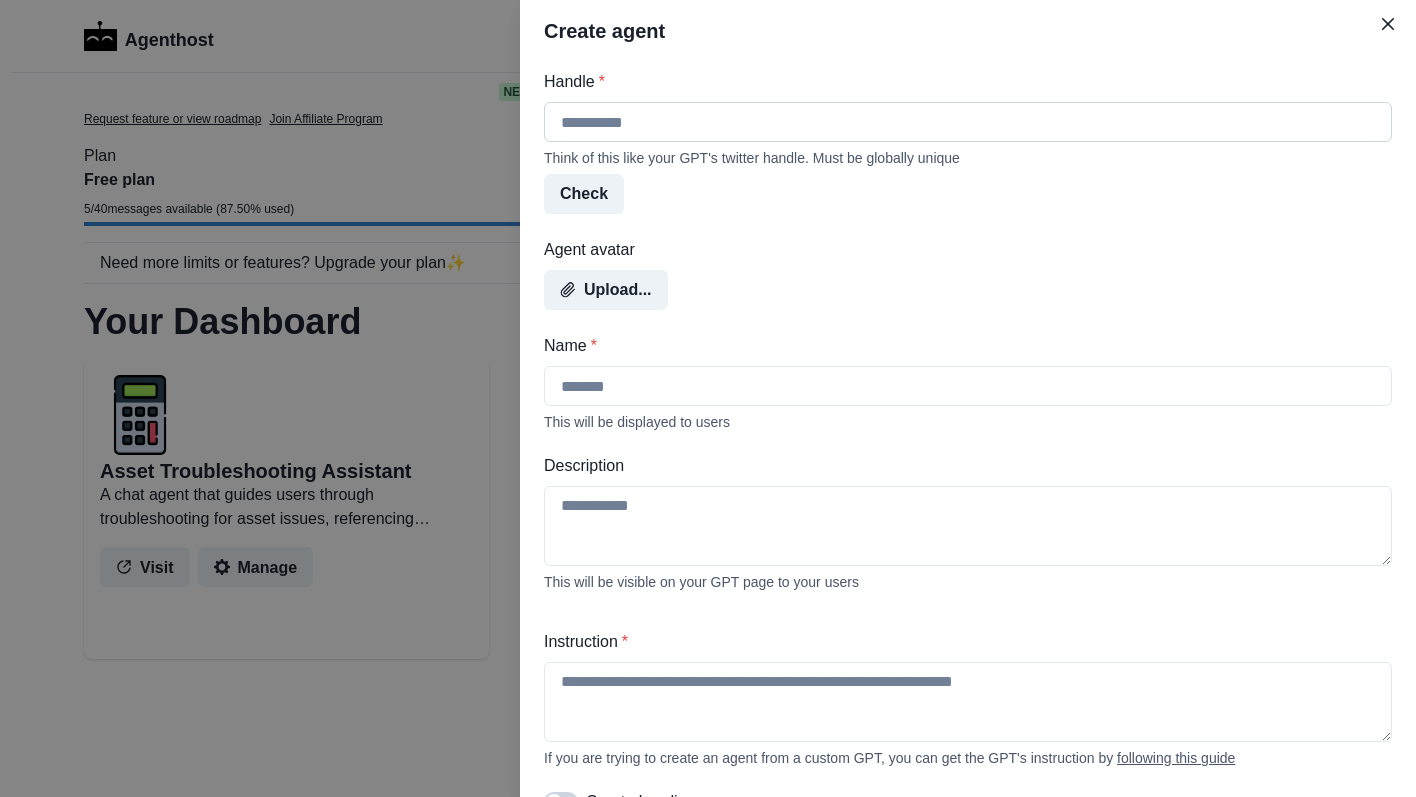 click on "Handle *" at bounding box center [968, 122] 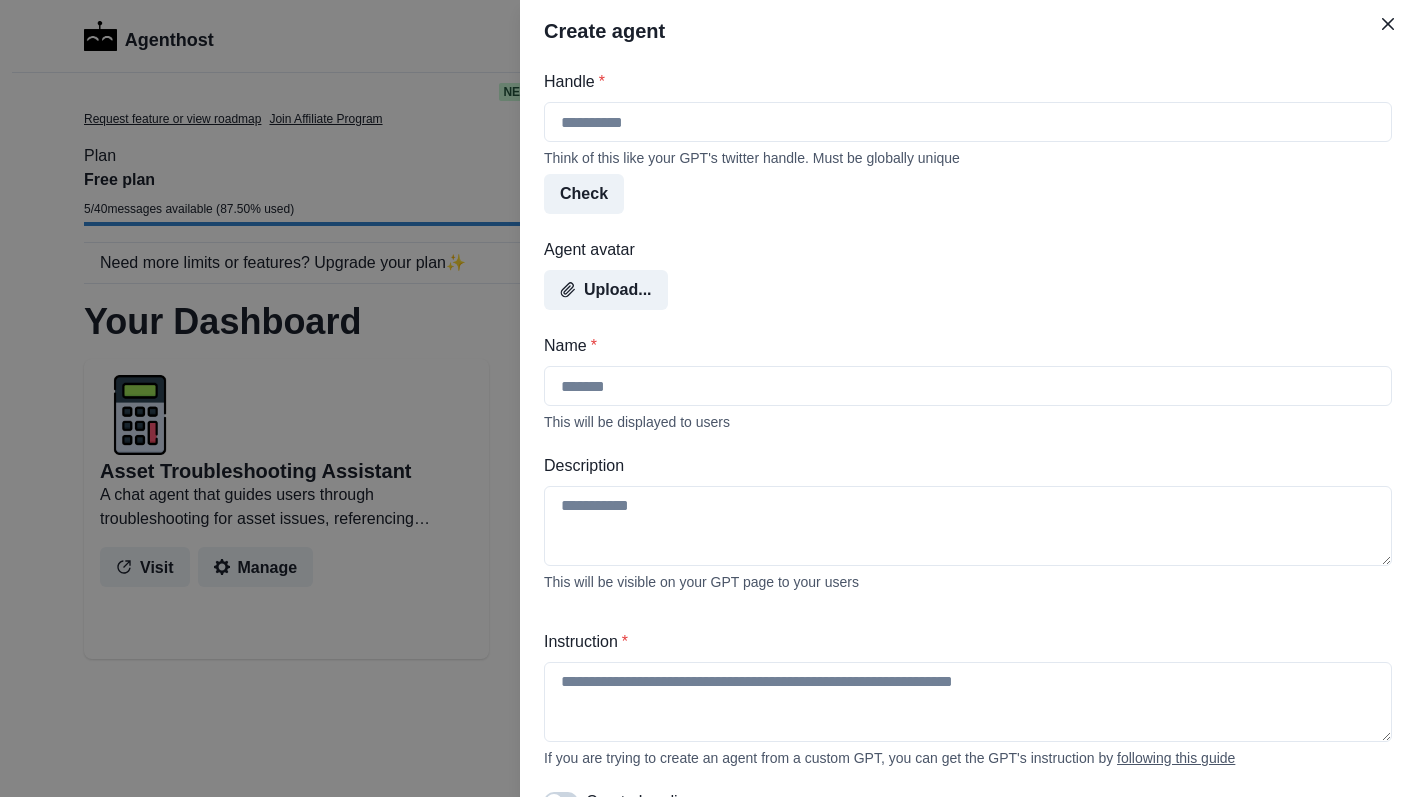 click on "Handle * Think of this like your GPT's twitter handle. Must be globally unique Check" at bounding box center [968, 142] 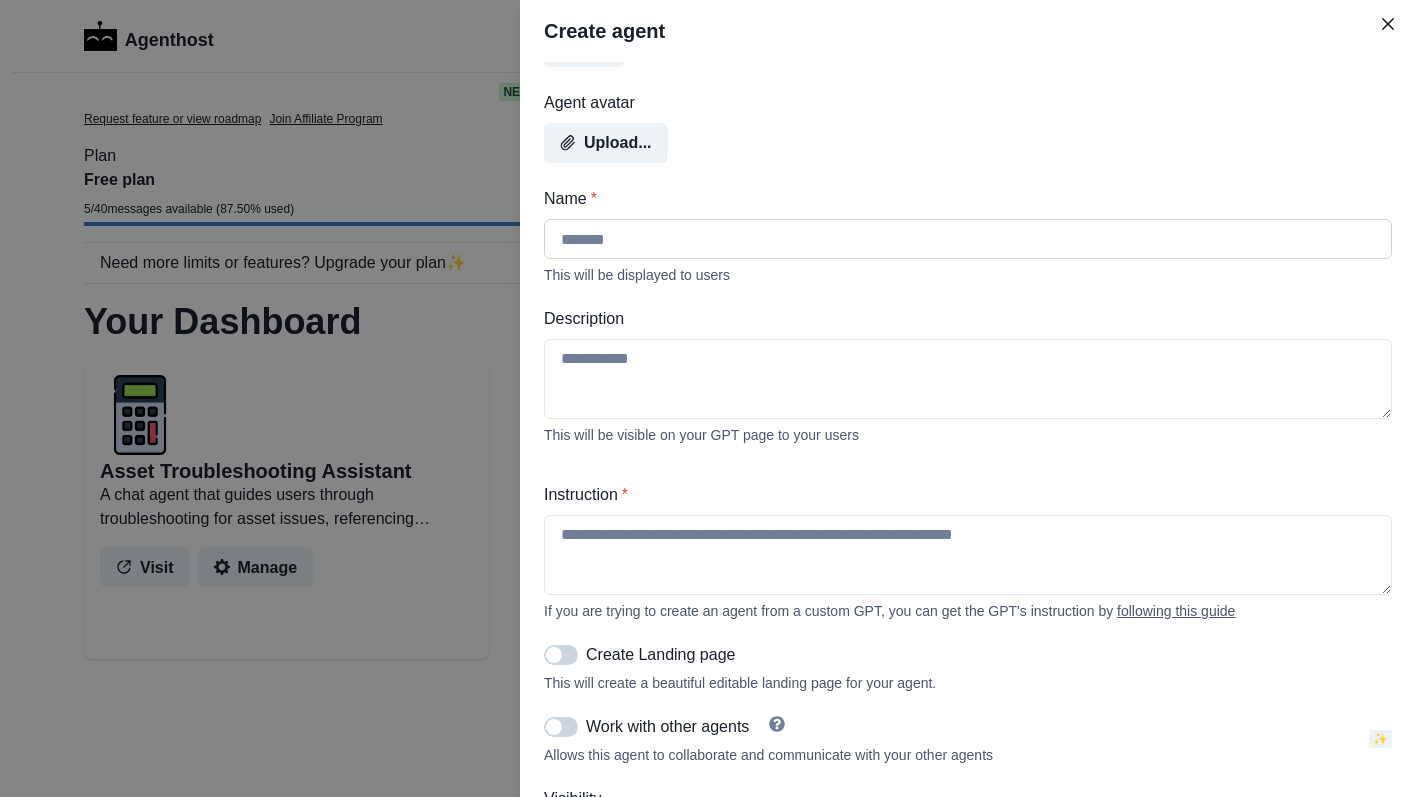 scroll, scrollTop: 155, scrollLeft: 0, axis: vertical 